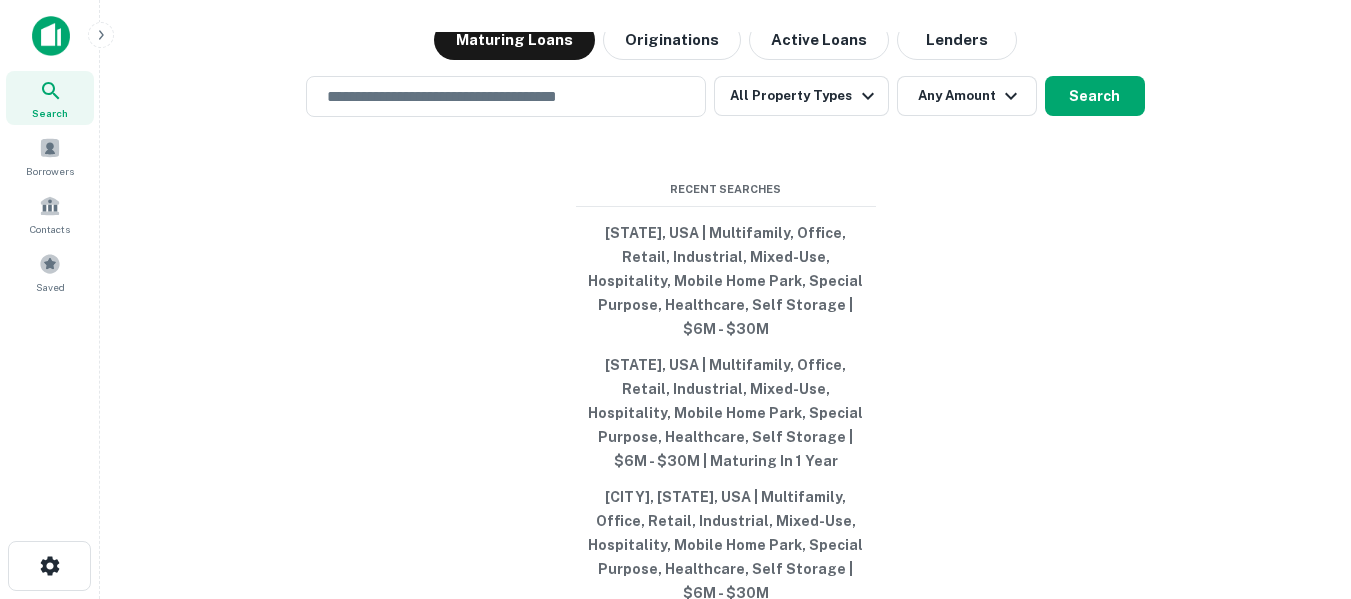 scroll, scrollTop: 0, scrollLeft: 0, axis: both 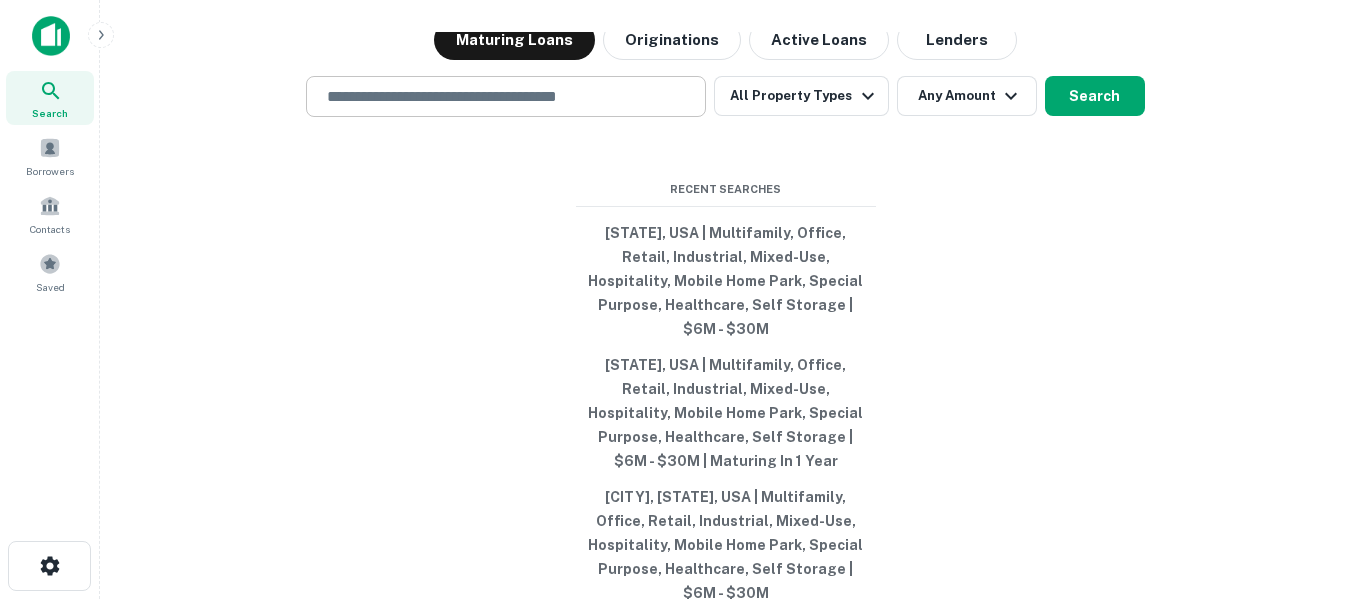 click at bounding box center (506, 96) 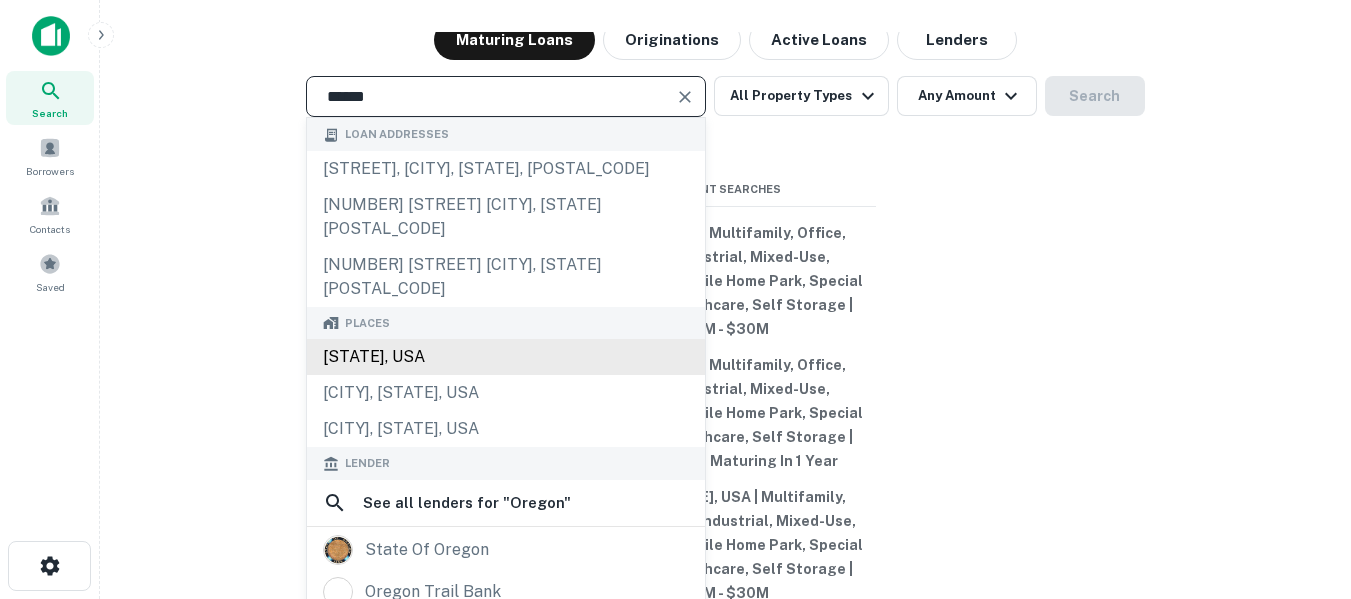click on "Oregon, USA" at bounding box center (506, 357) 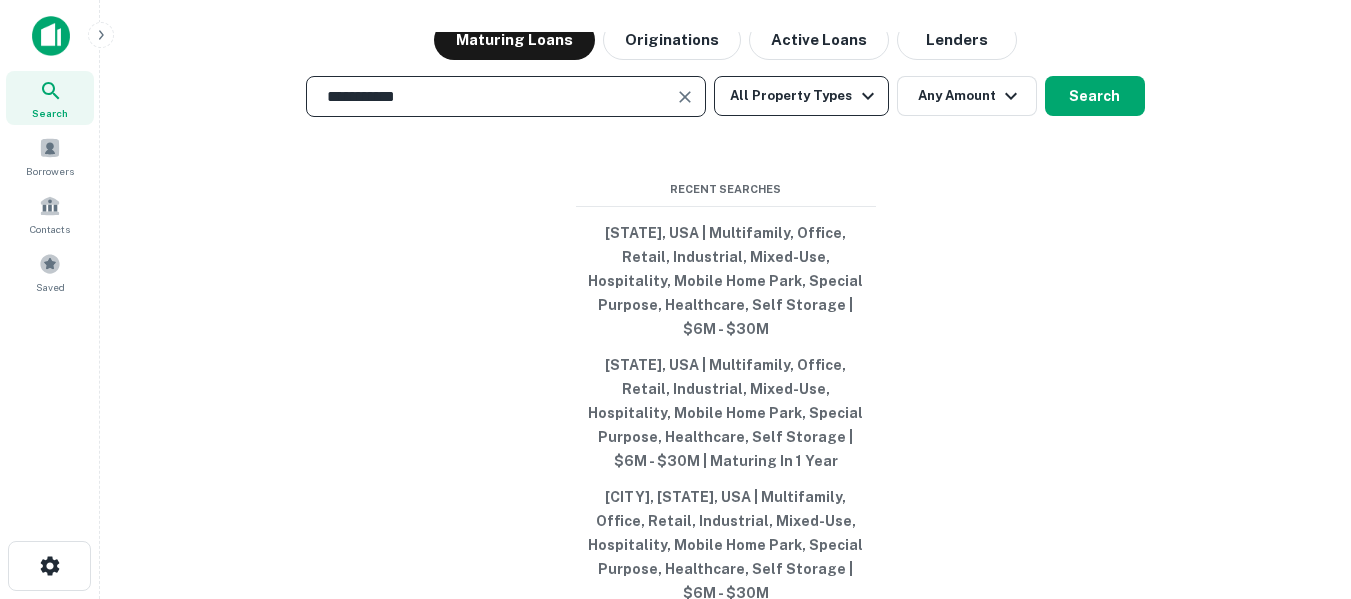 type on "**********" 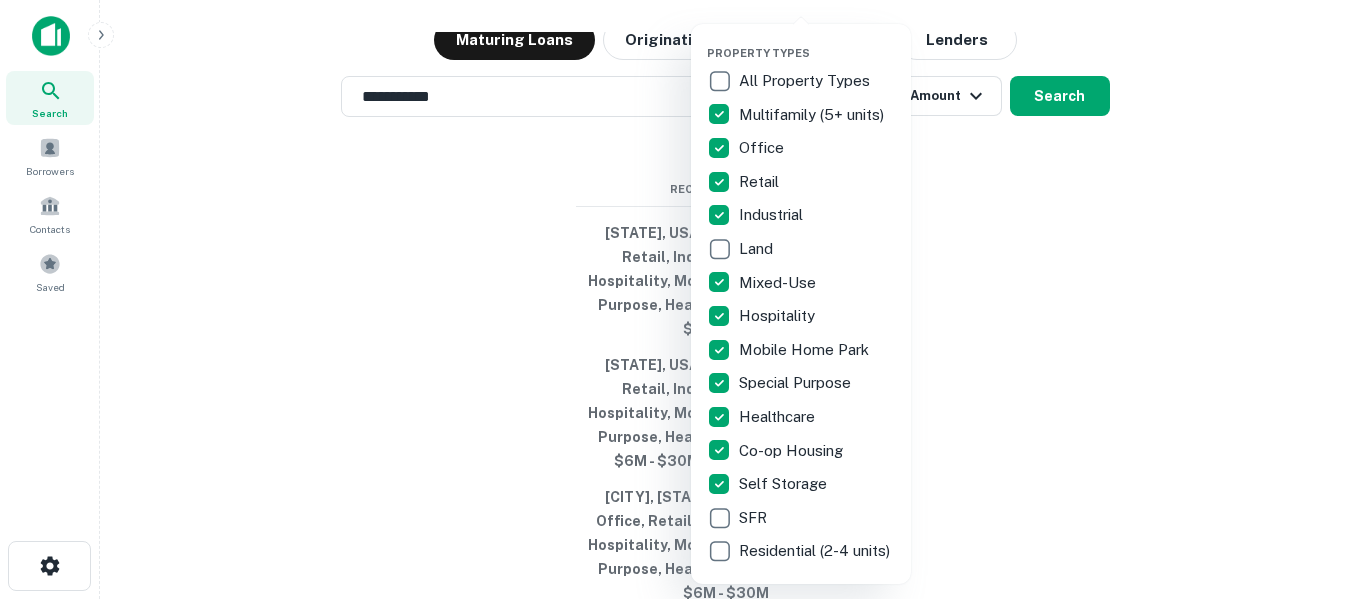 click at bounding box center (683, 299) 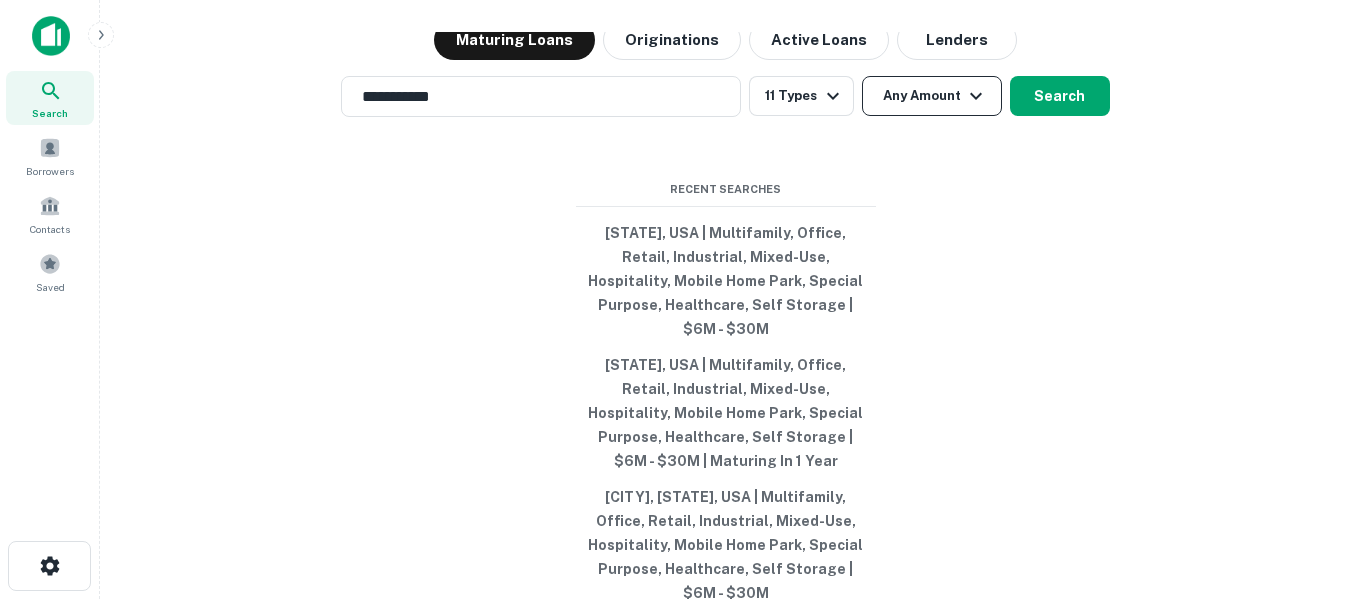 click at bounding box center (976, 96) 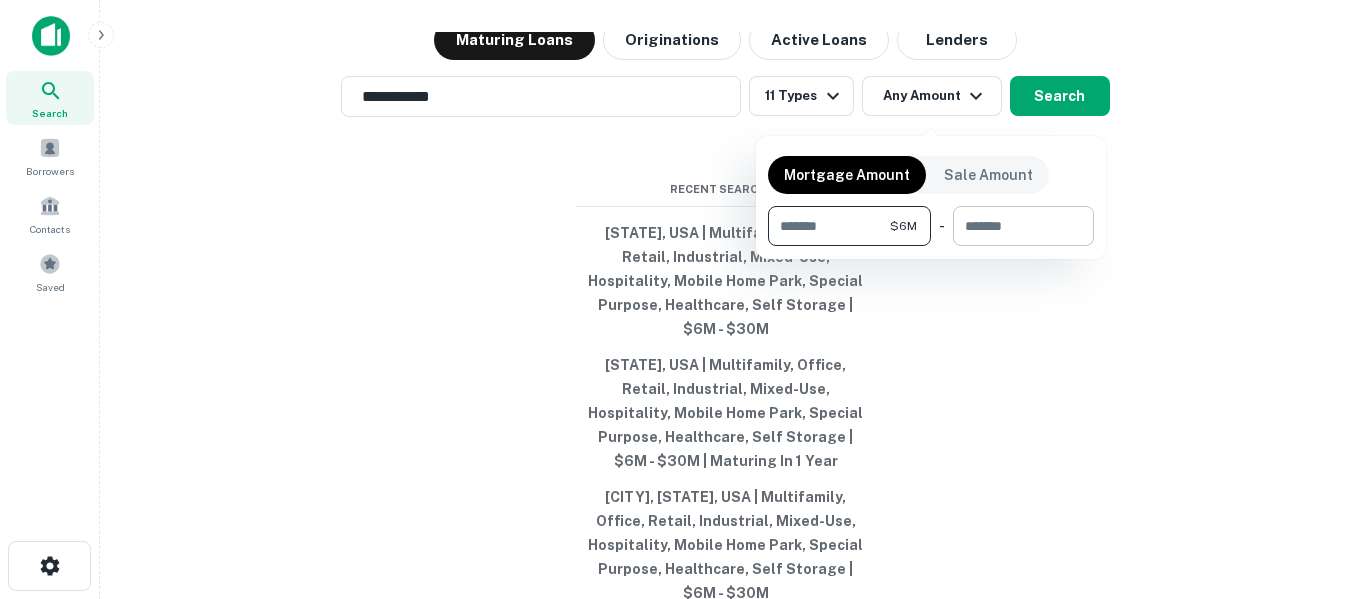 type on "*******" 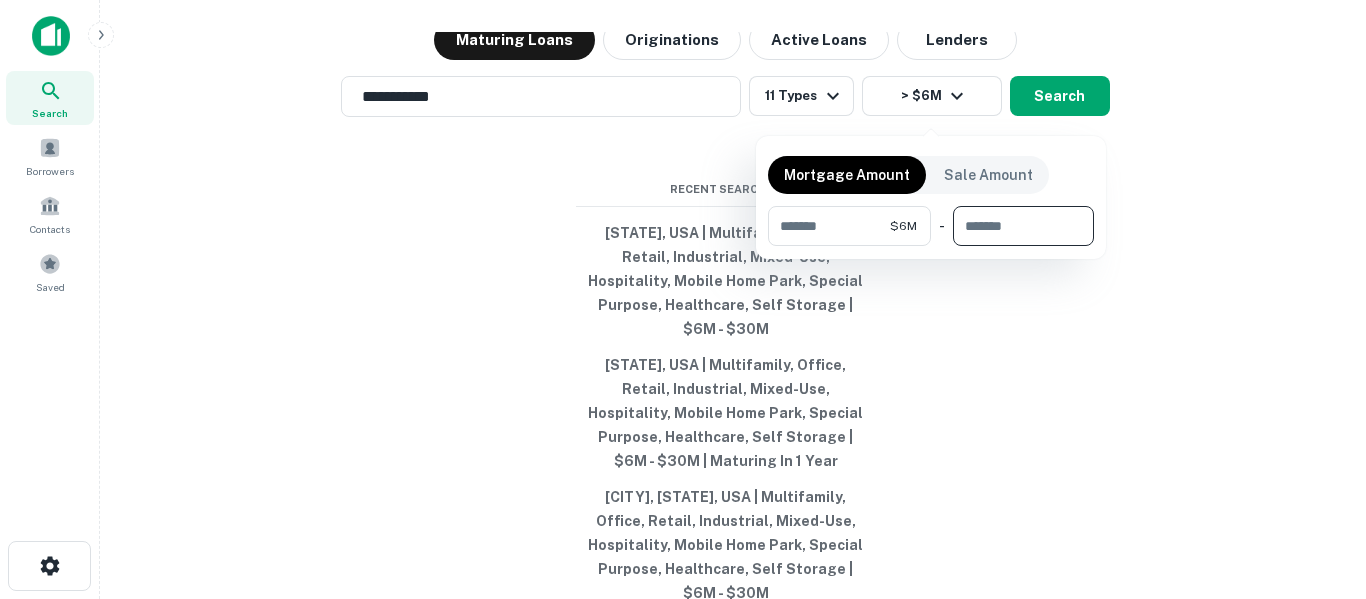 click at bounding box center [1016, 226] 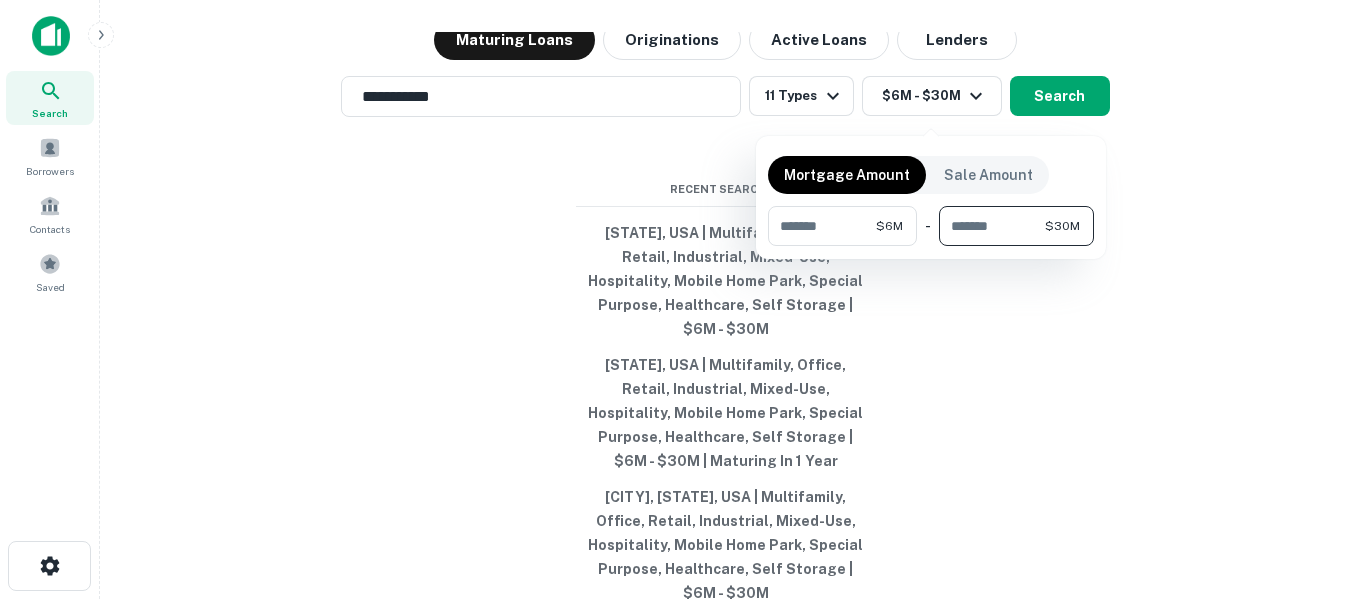 type on "********" 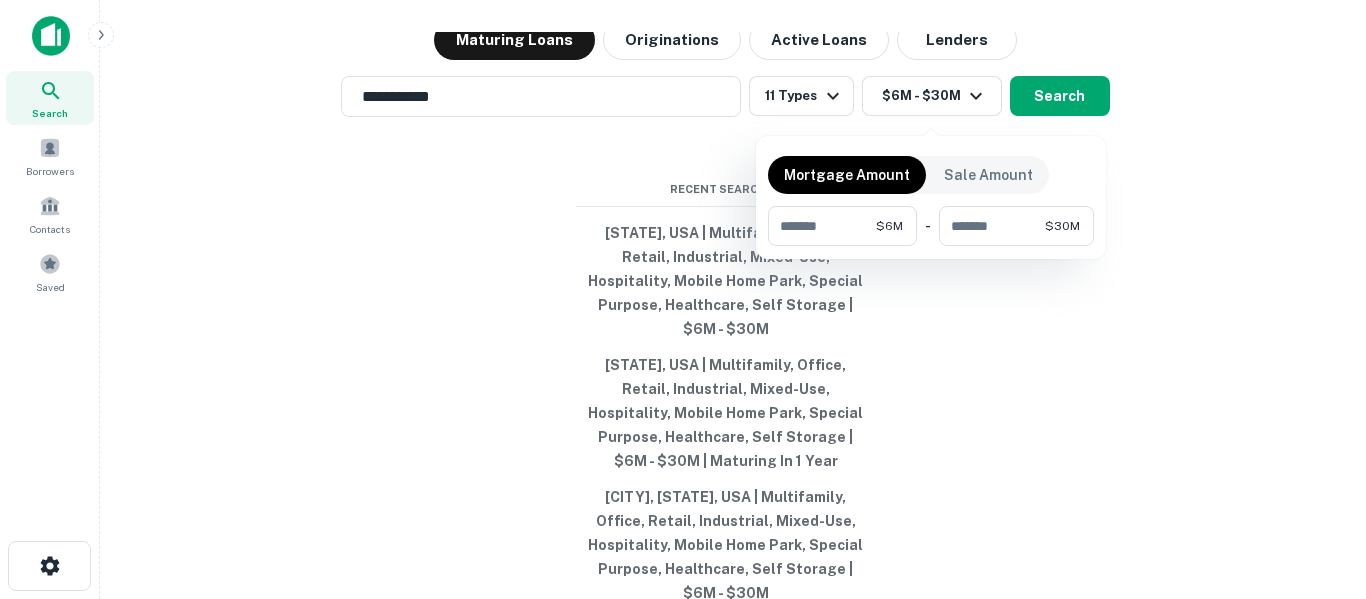 click at bounding box center (683, 299) 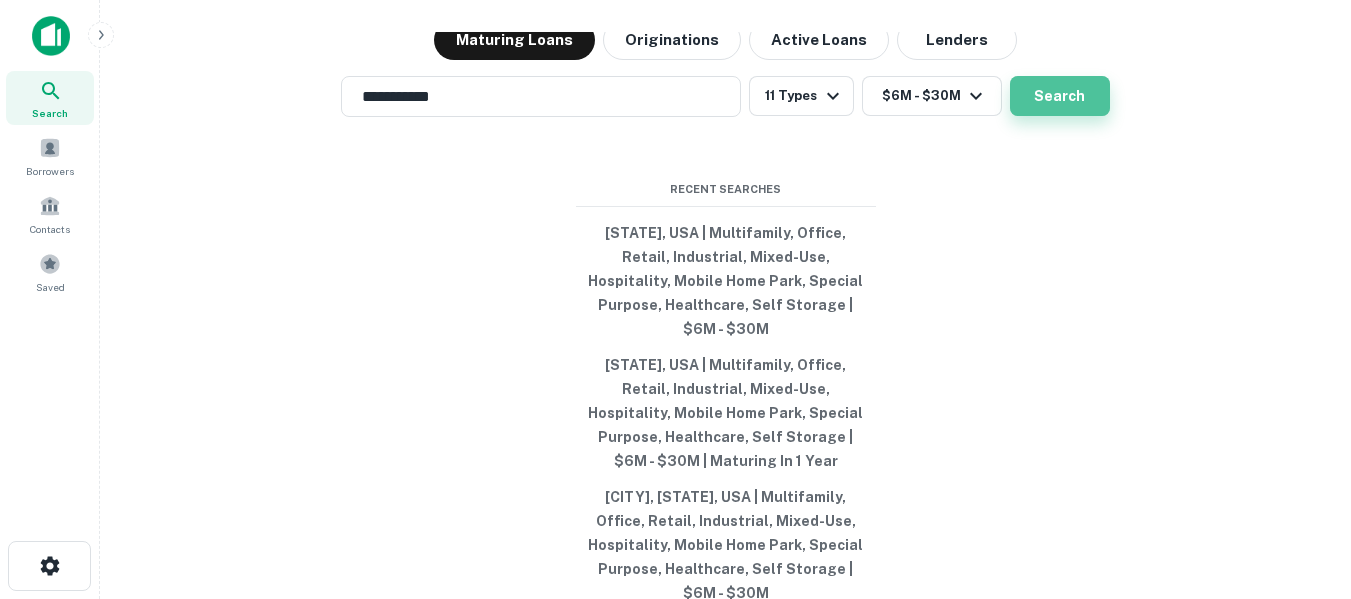 click on "Search" at bounding box center (1060, 96) 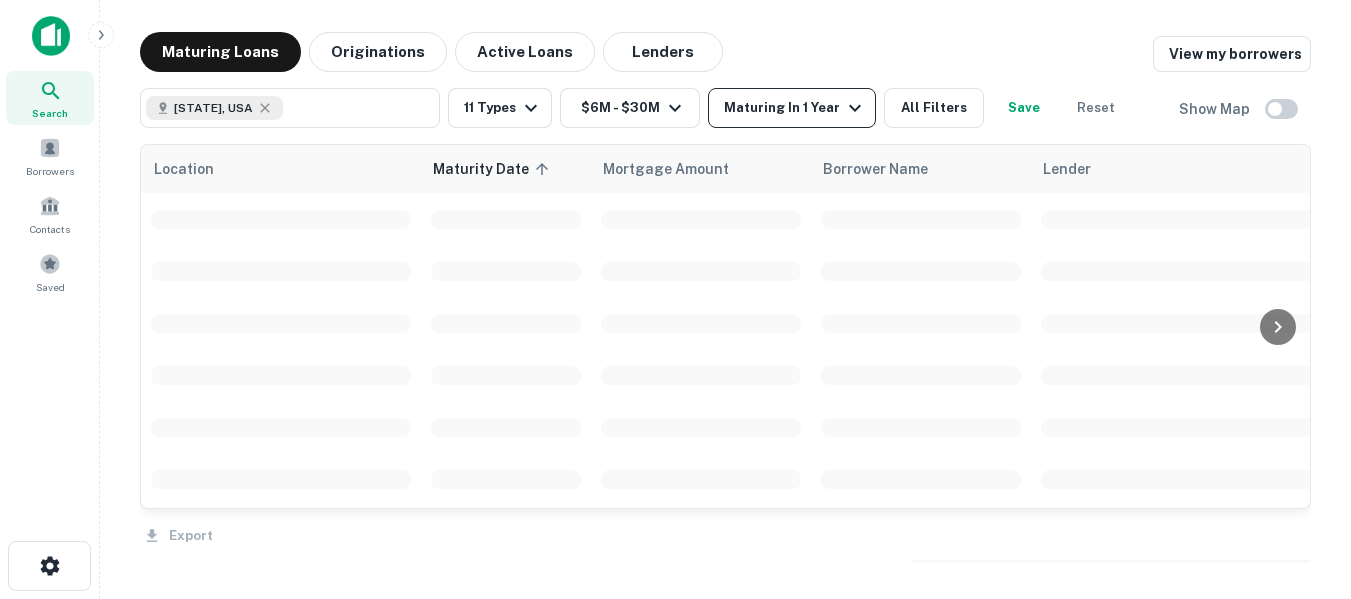 click at bounding box center [855, 108] 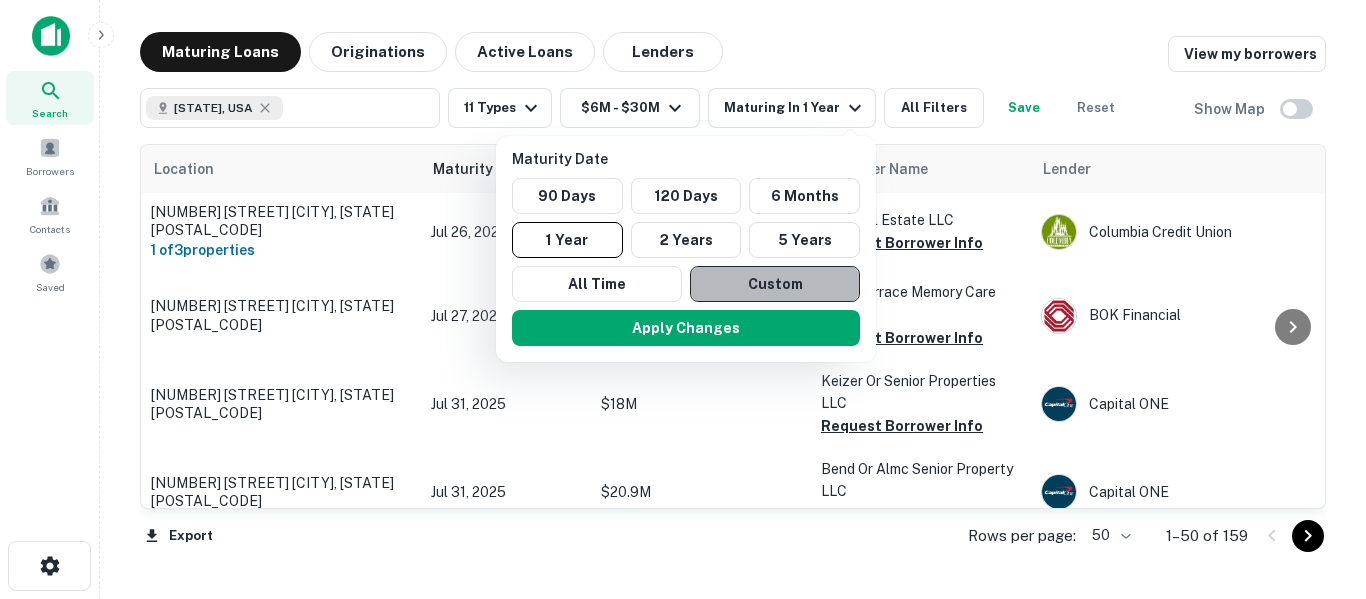click on "Custom" at bounding box center [686, 196] 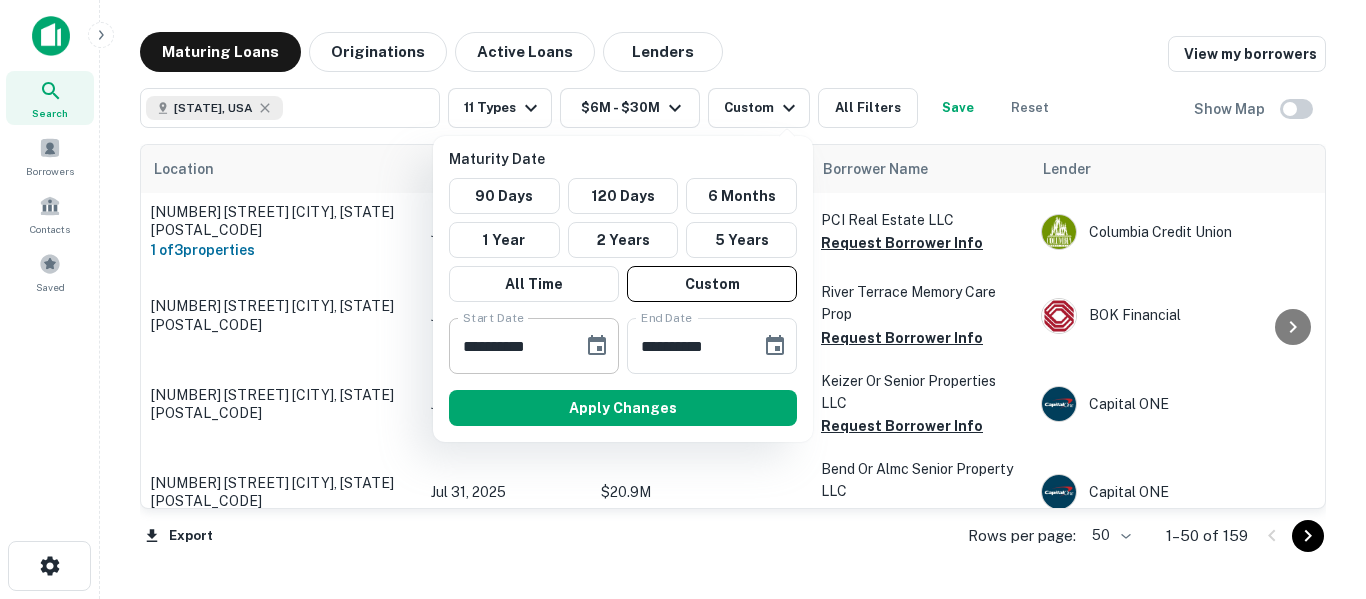 click on "**********" at bounding box center (509, 346) 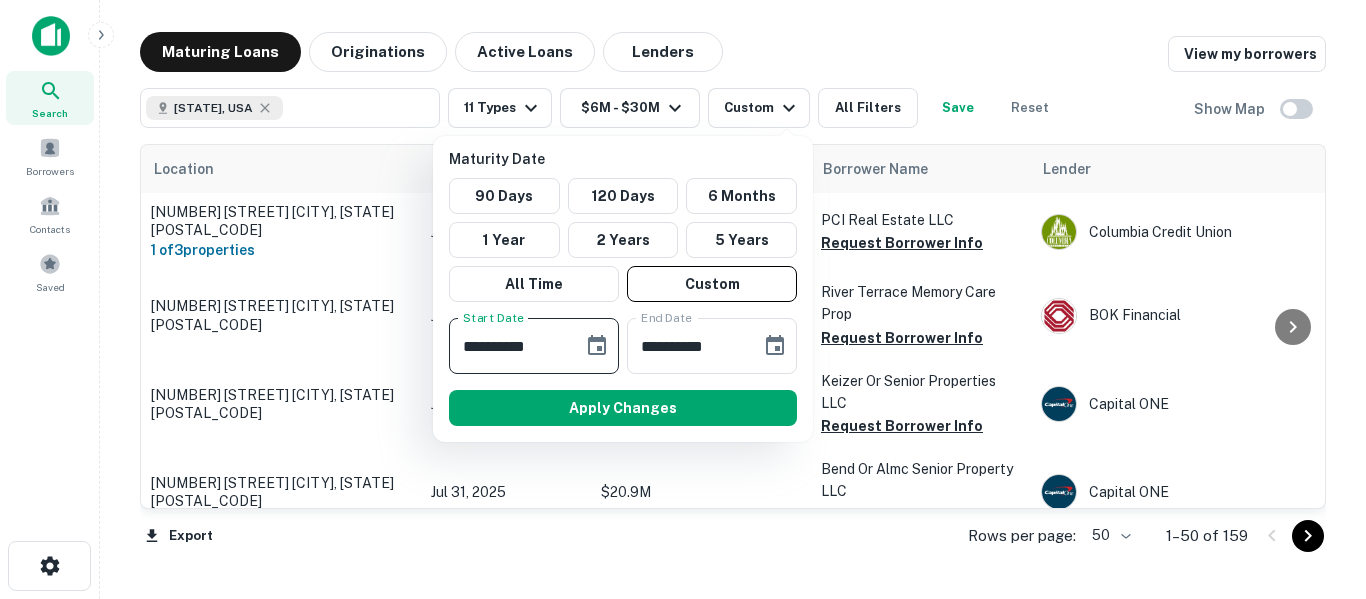 type on "**********" 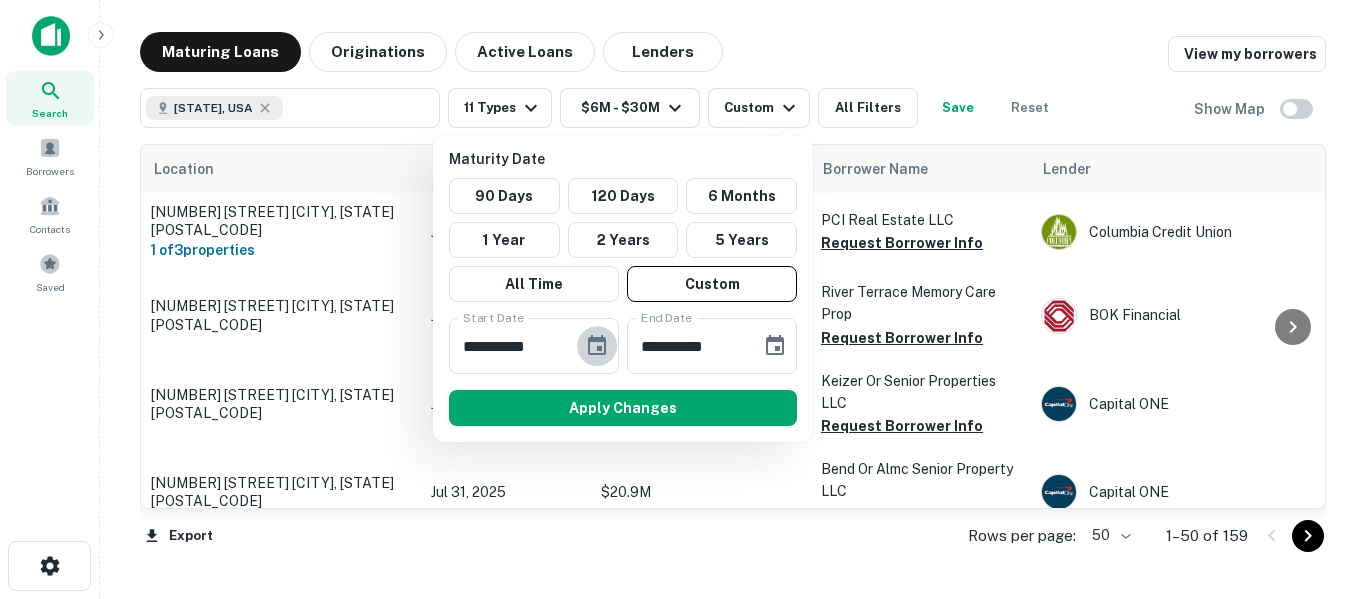 type 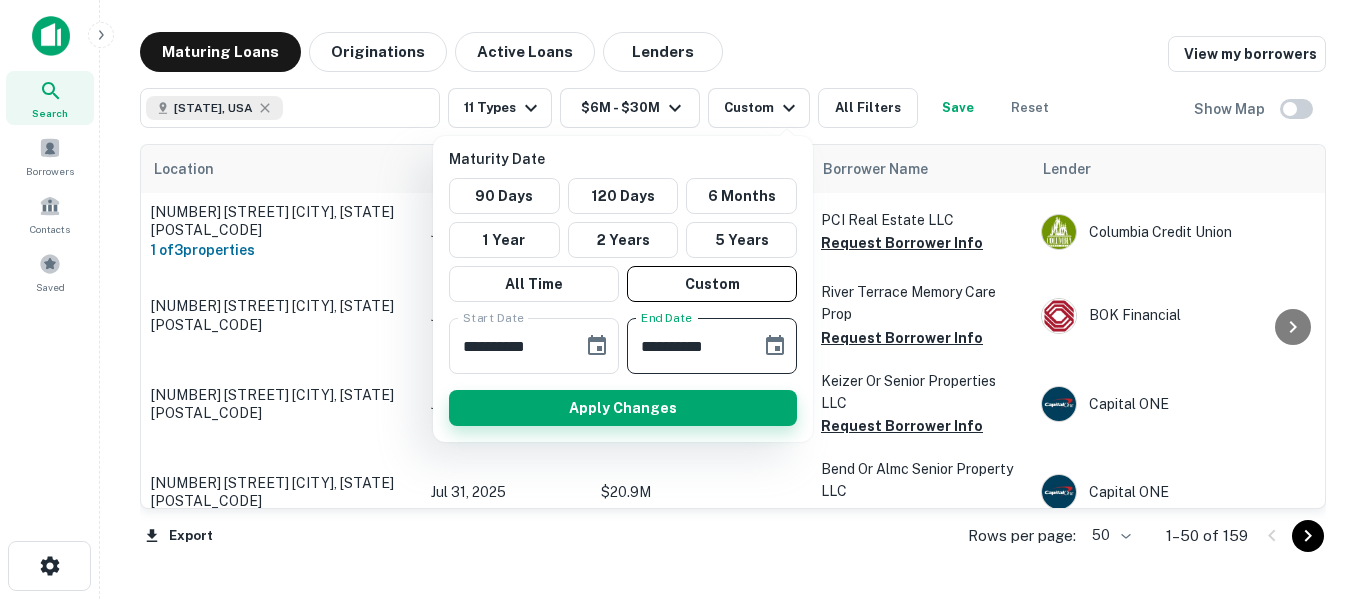 type on "**********" 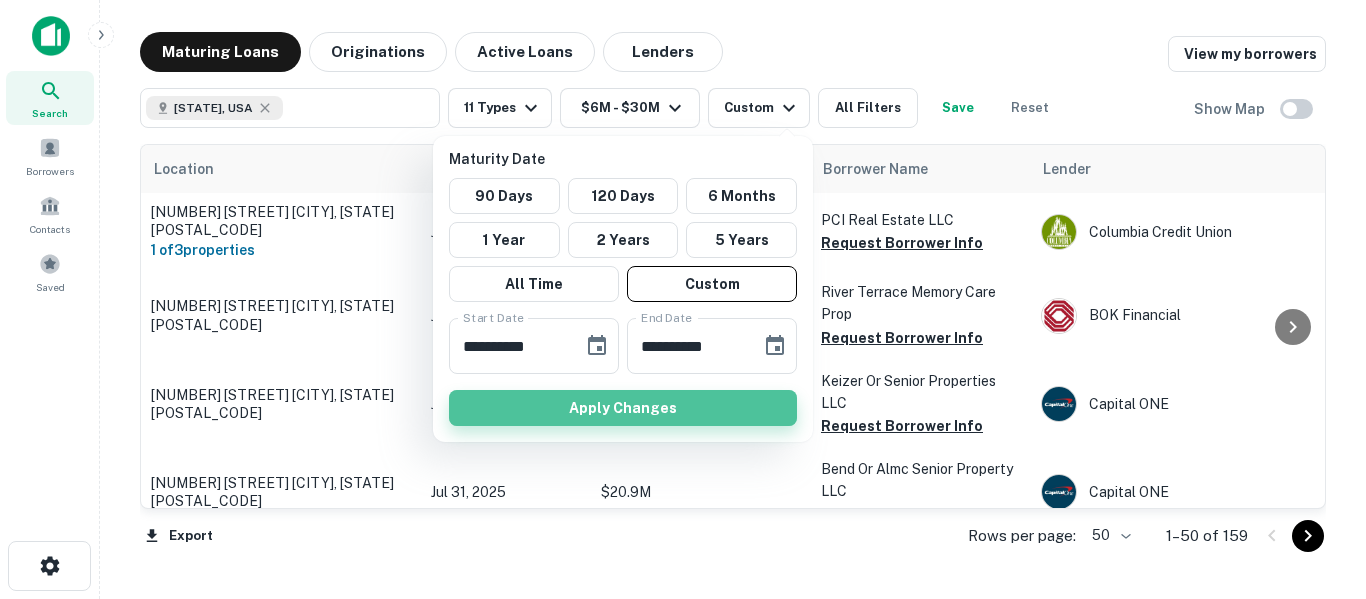 click on "Apply Changes" at bounding box center [623, 408] 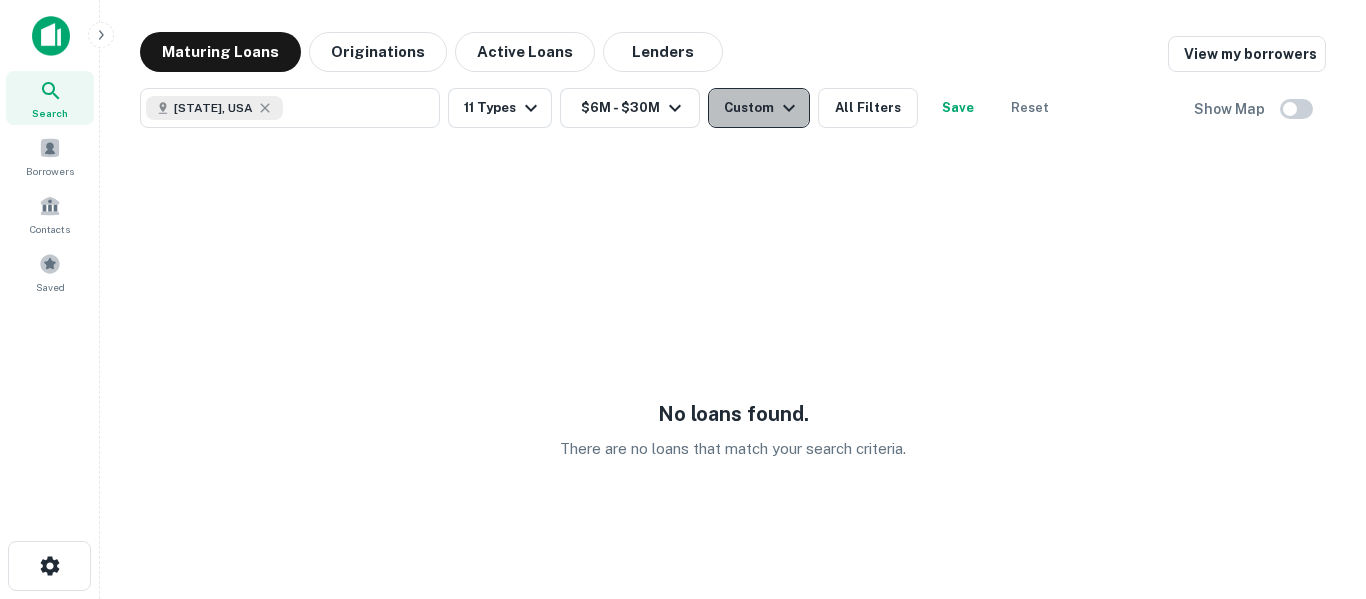click at bounding box center (789, 108) 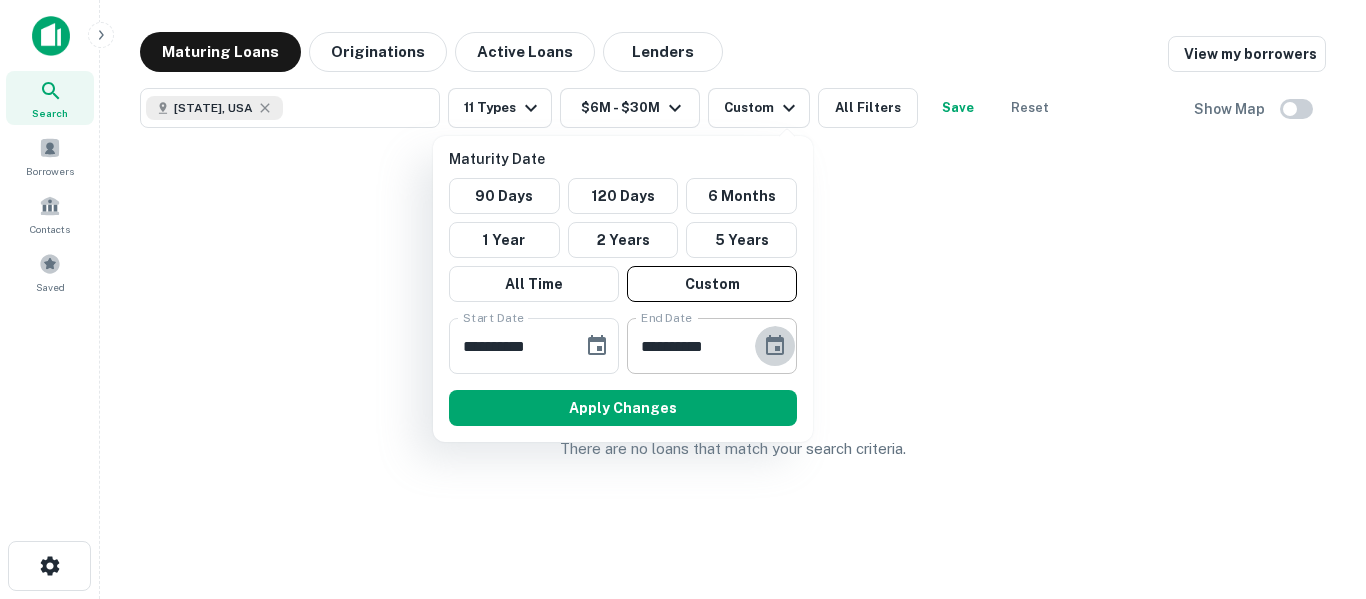 click at bounding box center [775, 346] 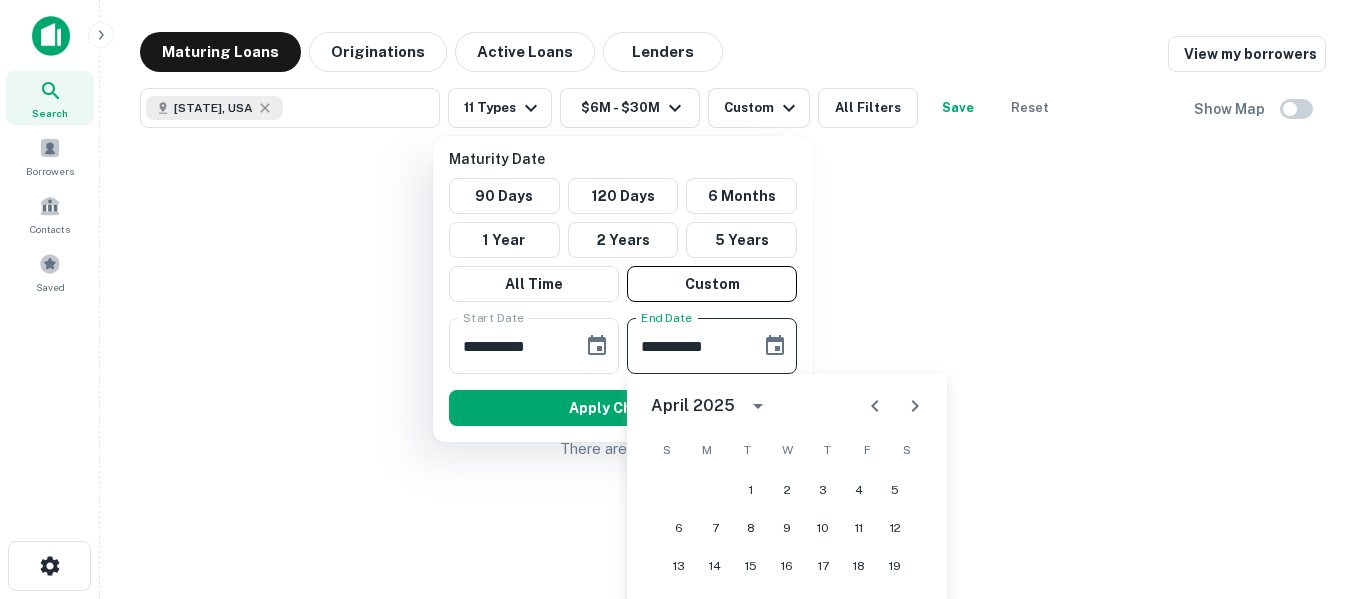 click on "**********" at bounding box center [712, 346] 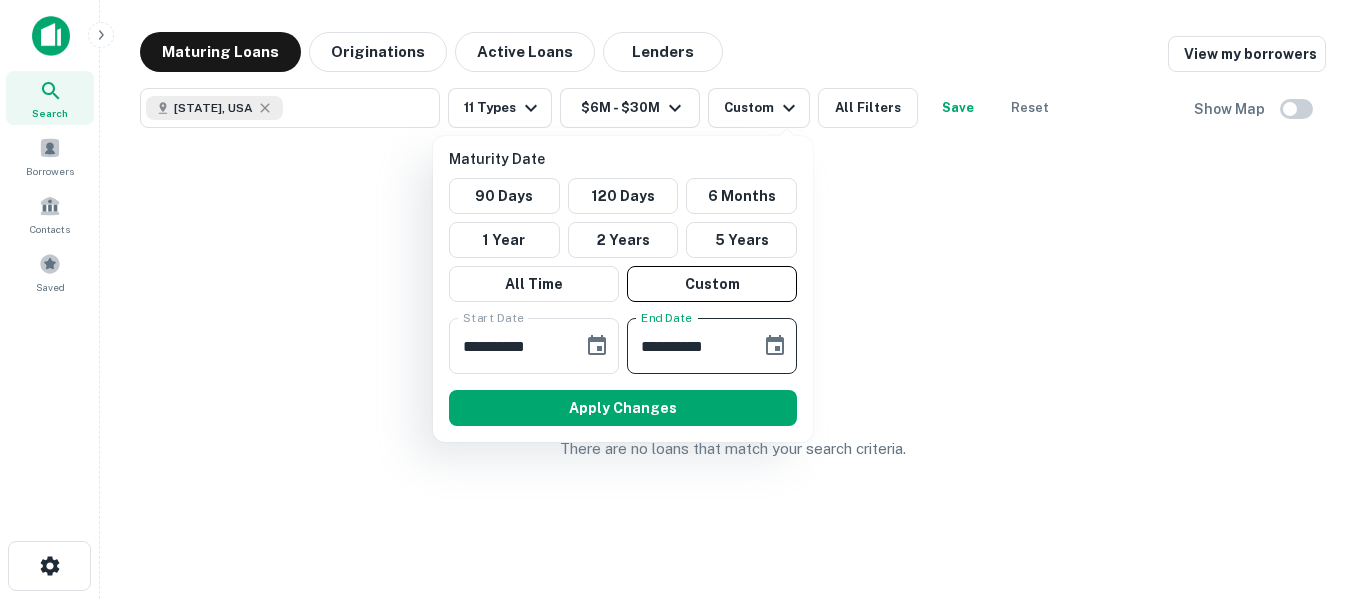 click on "**********" at bounding box center (687, 346) 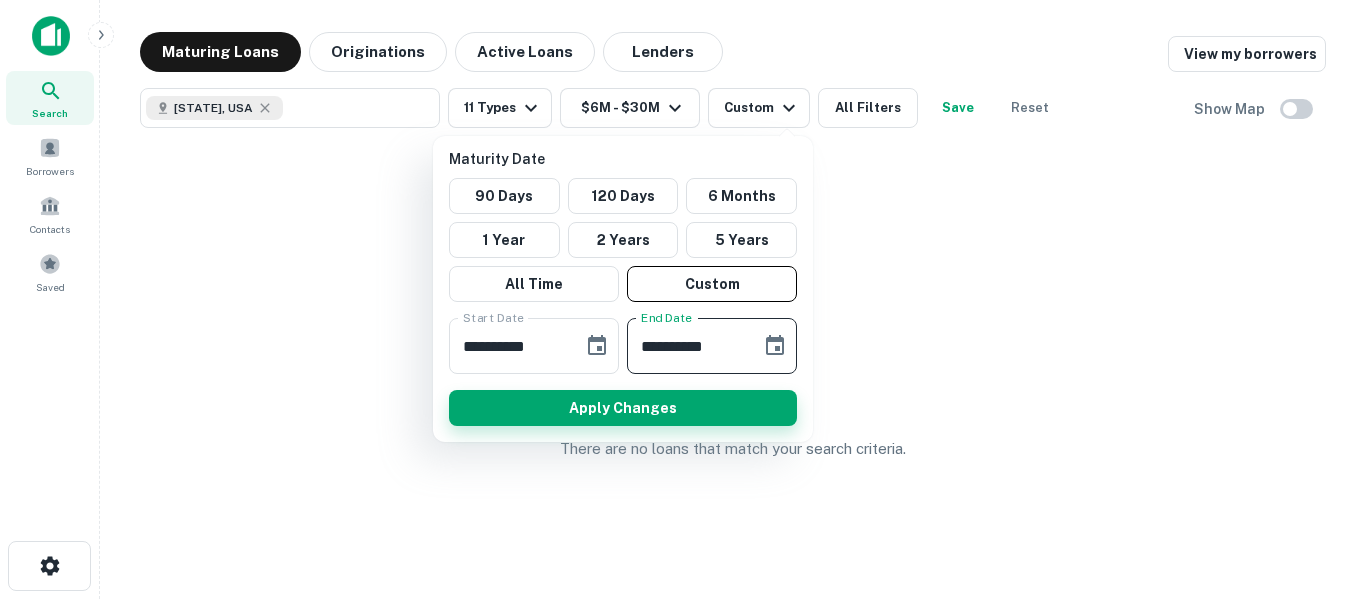 type on "**********" 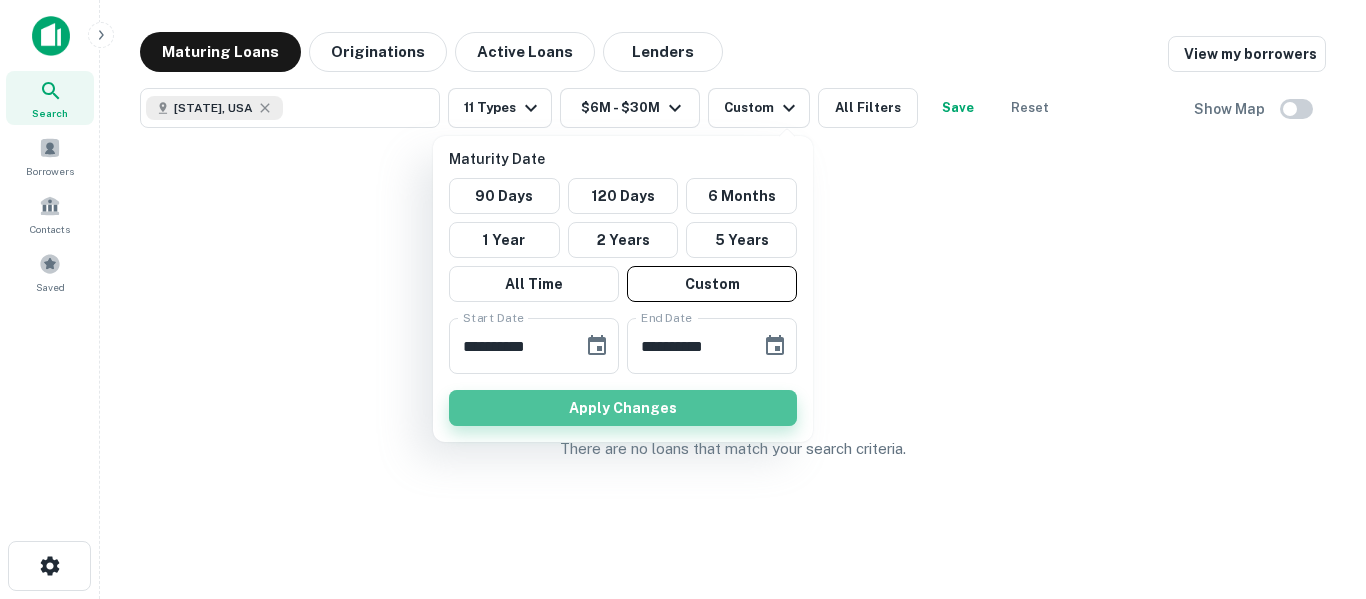 click on "Apply Changes" at bounding box center [623, 408] 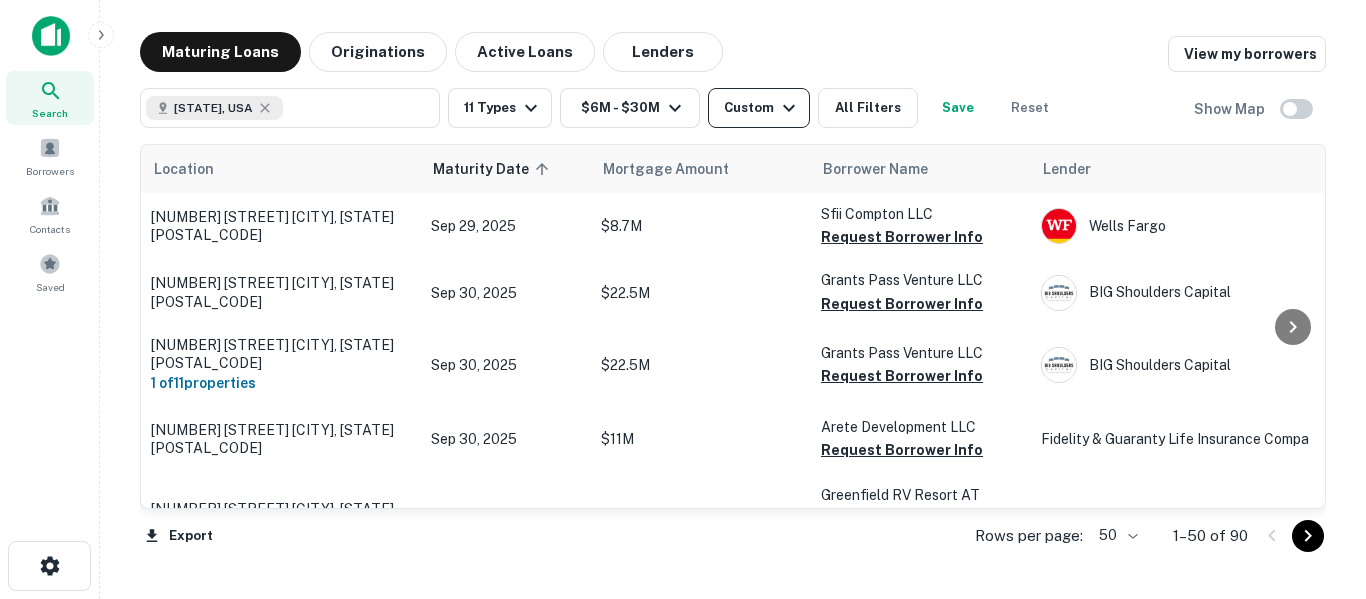 click on "Custom" at bounding box center (762, 108) 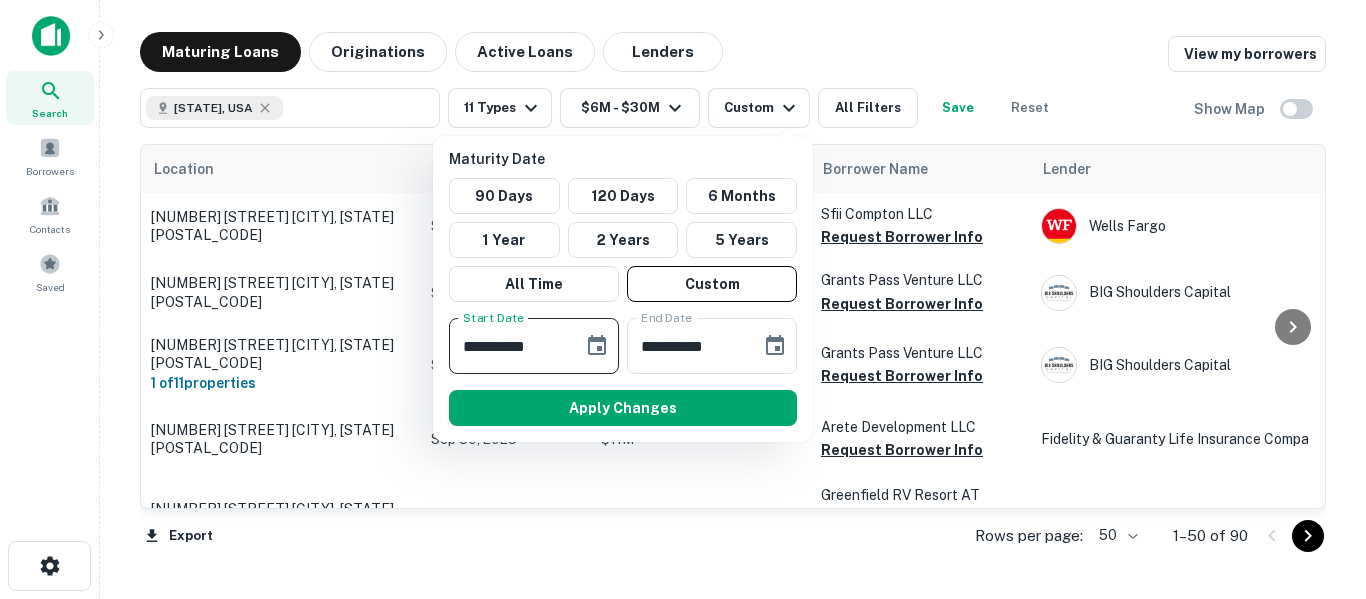 click on "**********" at bounding box center [509, 346] 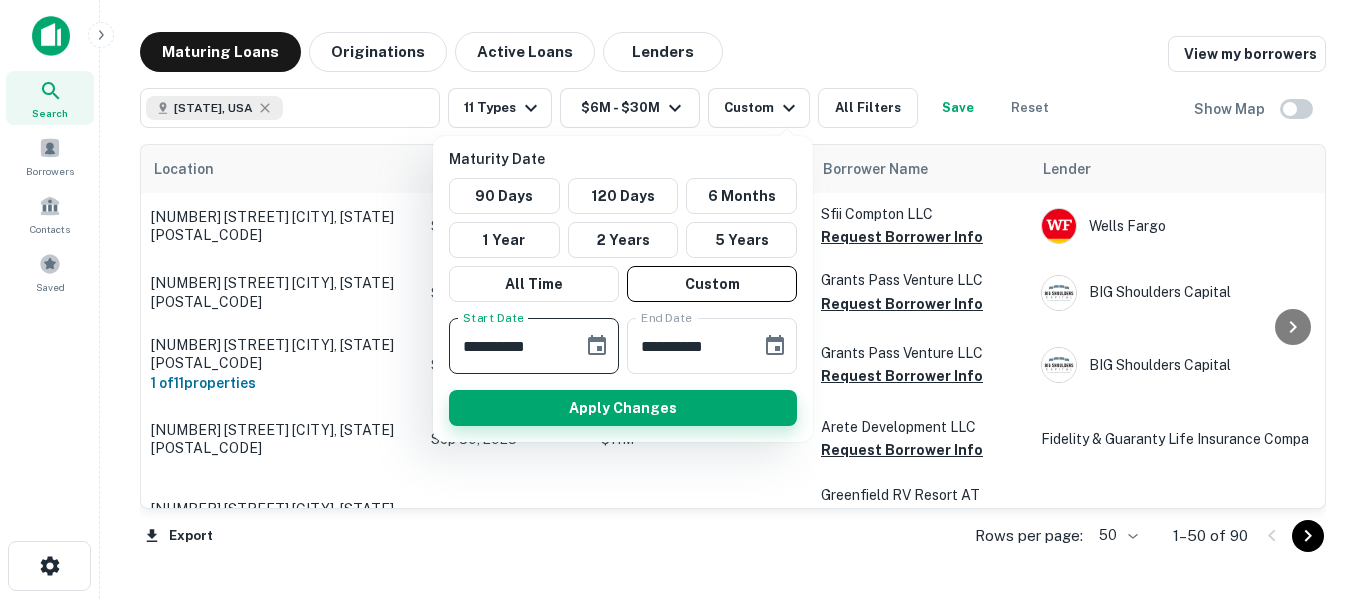 type on "**********" 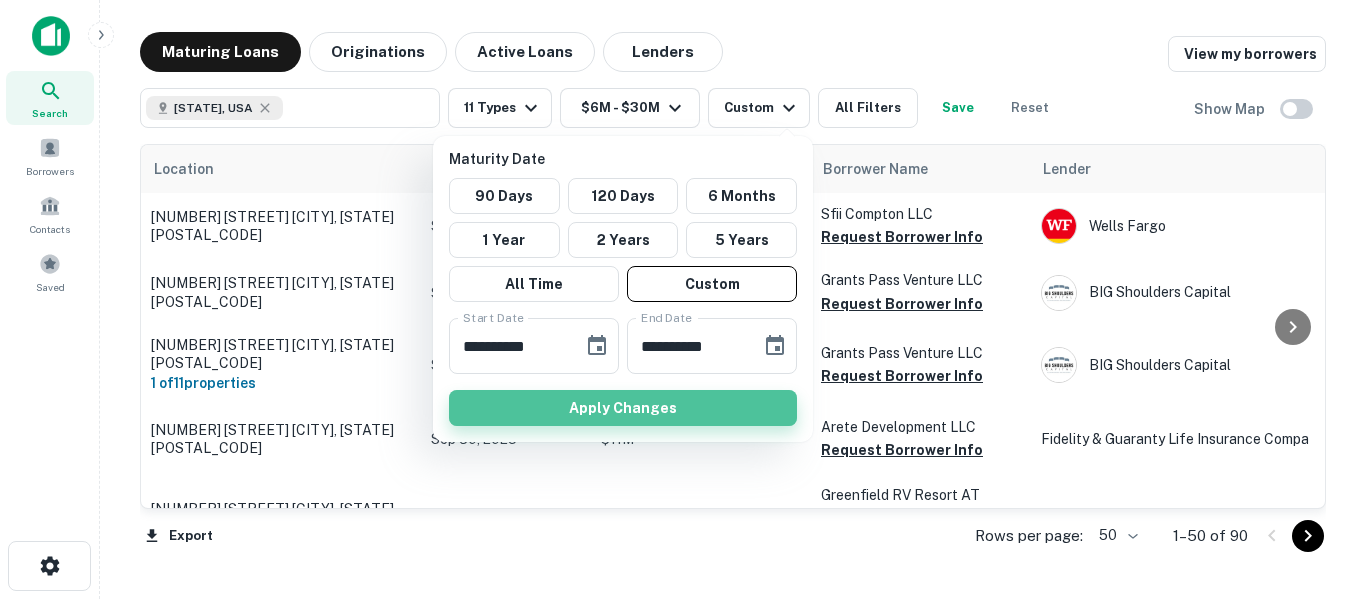 click on "Apply Changes" at bounding box center [623, 408] 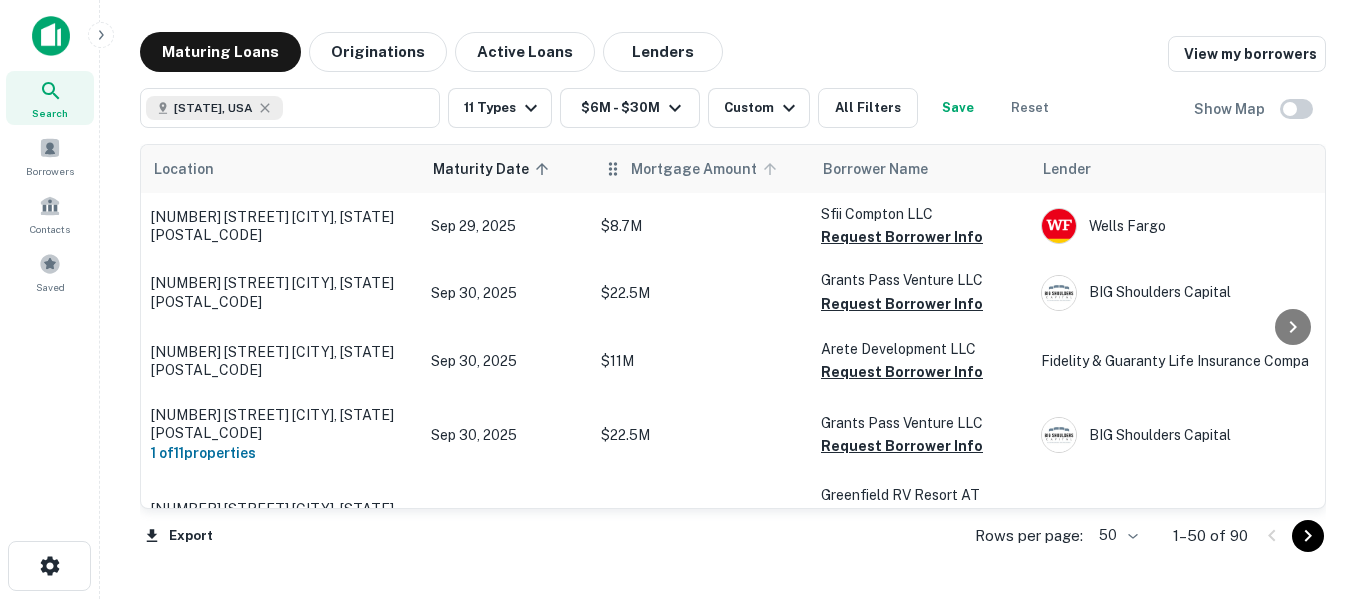 click on "Mortgage Amount" at bounding box center [707, 169] 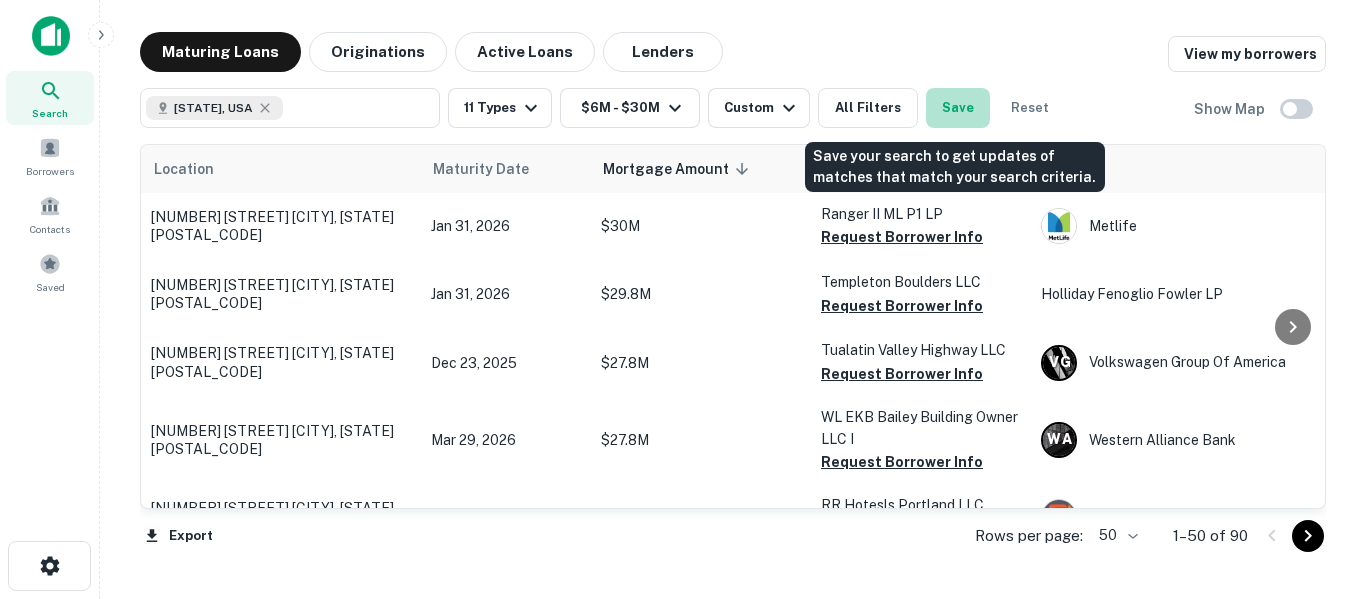 click on "Save" at bounding box center (958, 108) 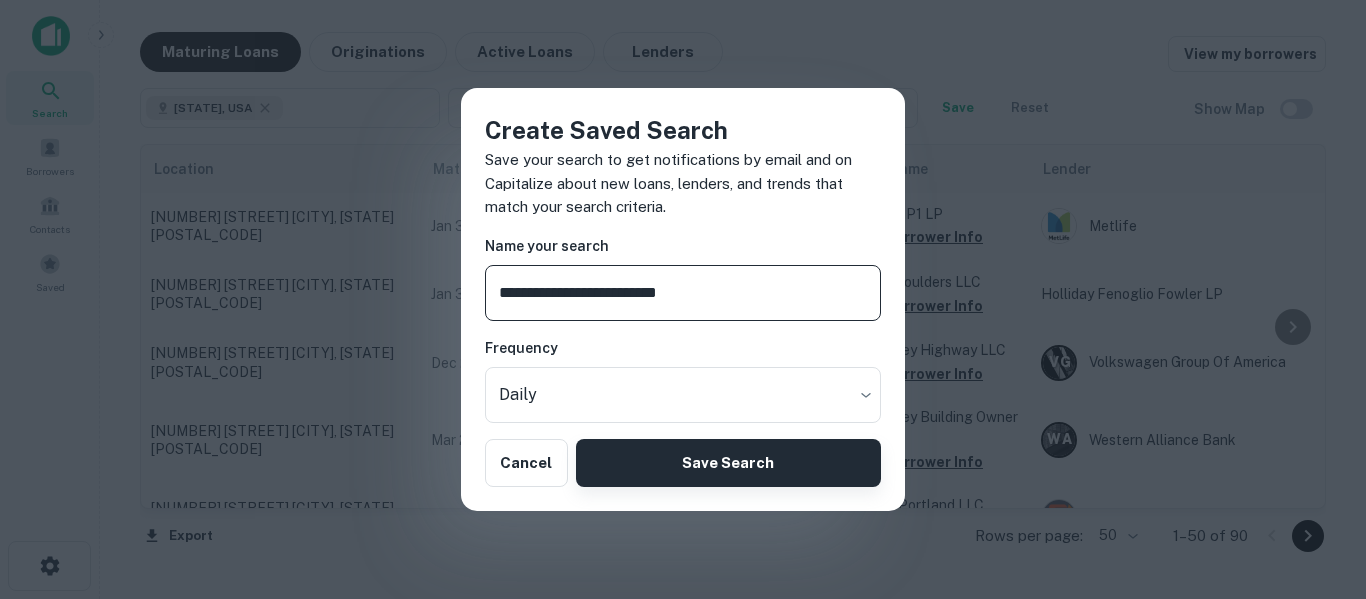 type on "**********" 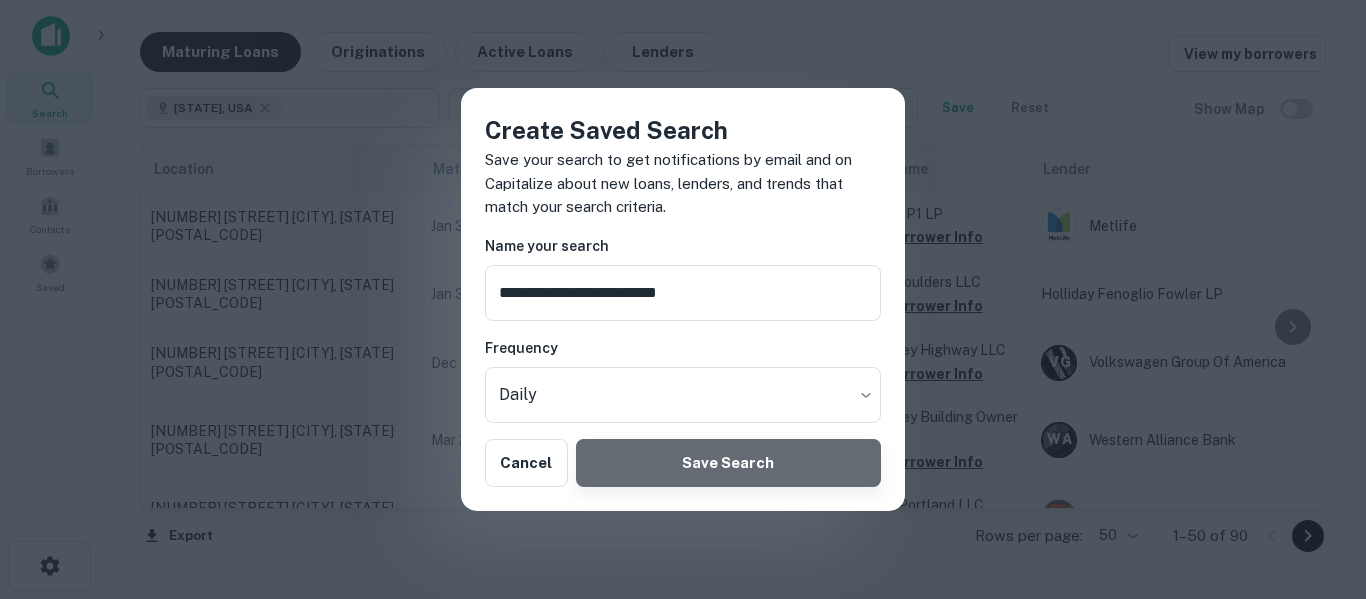 click on "Save Search" at bounding box center (728, 463) 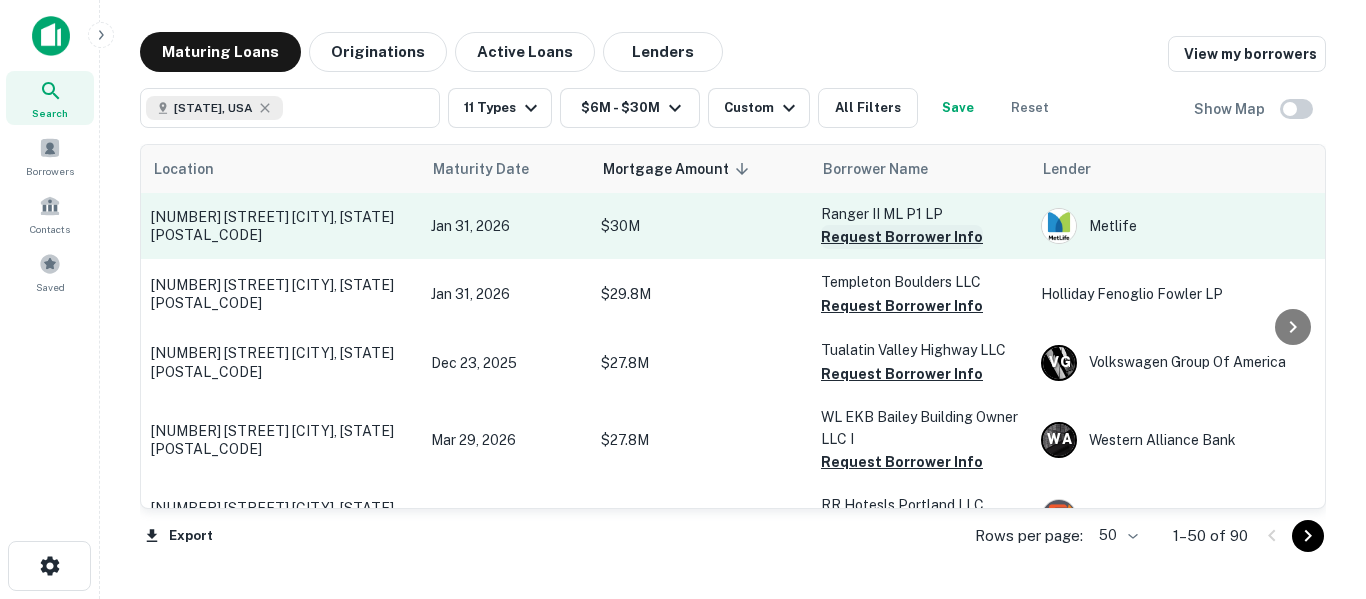click on "Request Borrower Info" at bounding box center (902, 237) 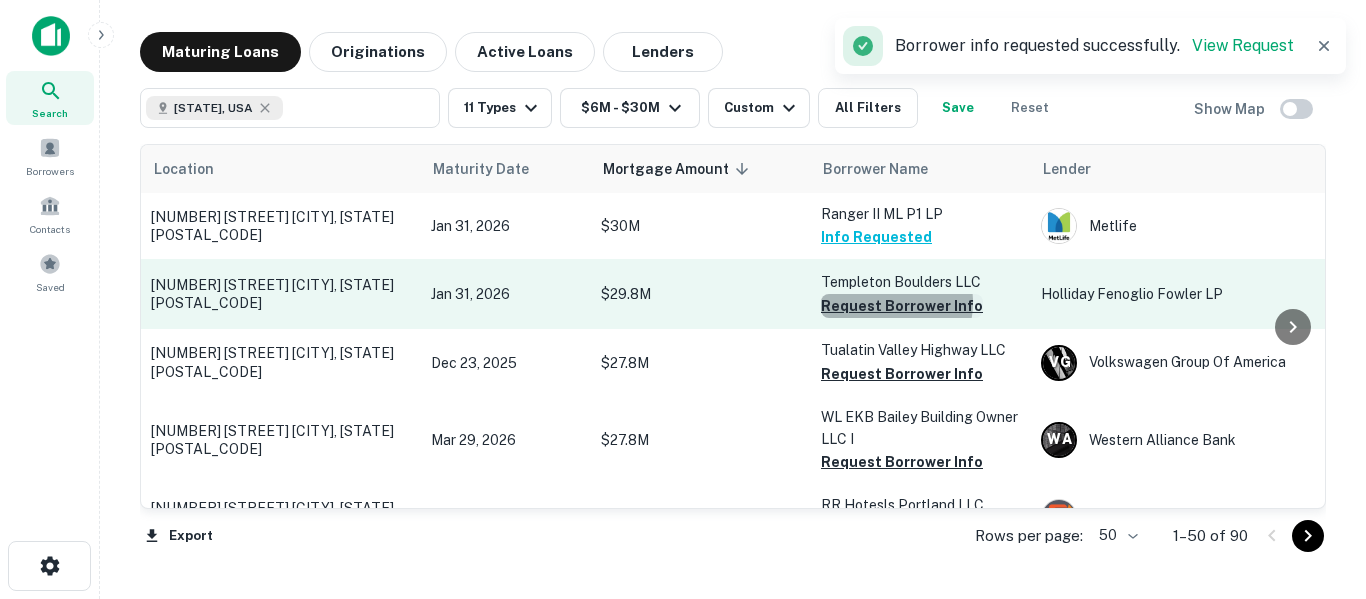 click on "Request Borrower Info" at bounding box center [902, 306] 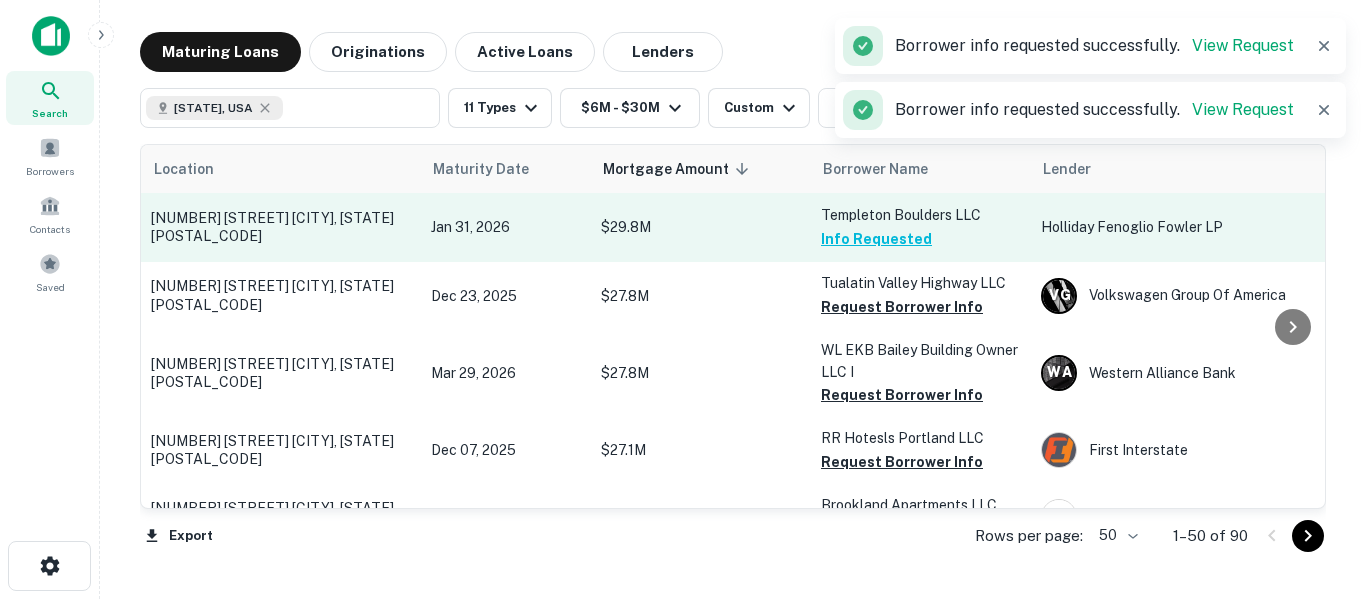 scroll, scrollTop: 100, scrollLeft: 0, axis: vertical 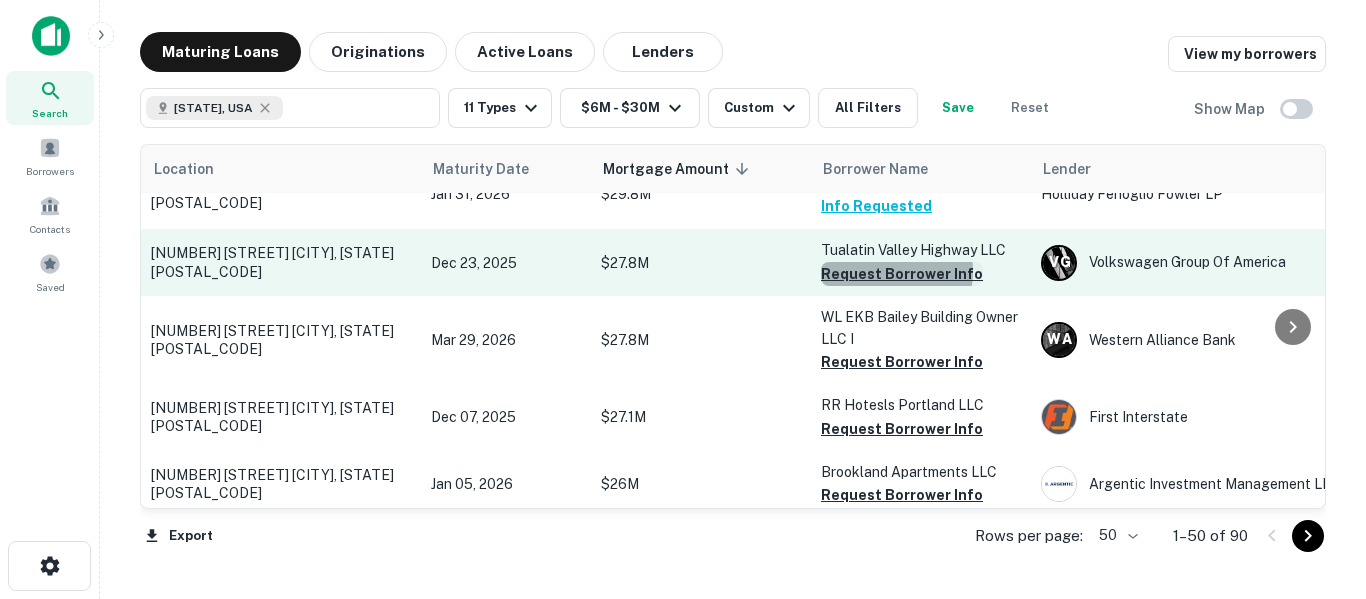 click on "Request Borrower Info" at bounding box center (902, 274) 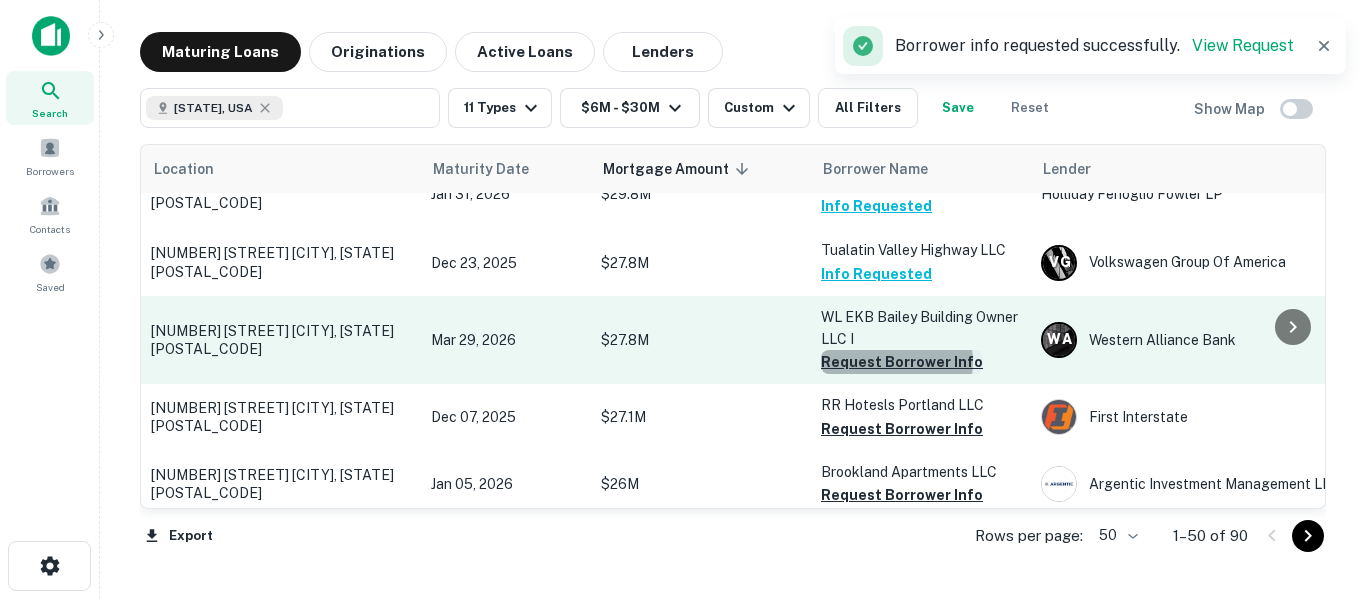 click on "Request Borrower Info" at bounding box center (902, 362) 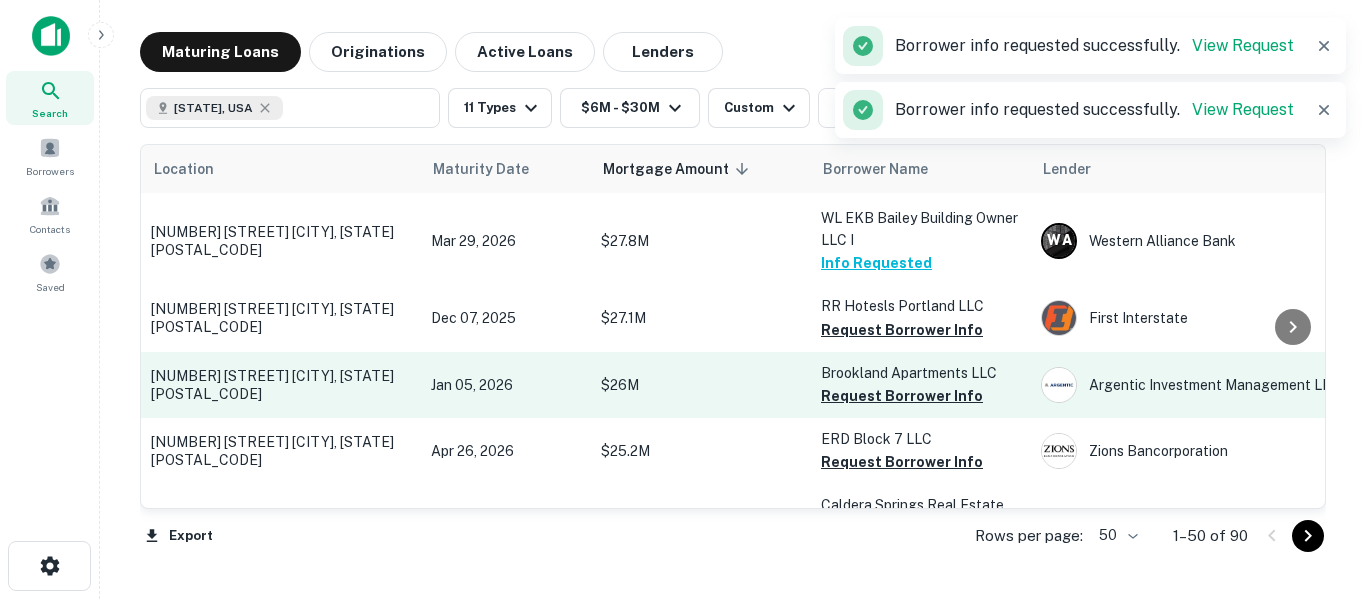 scroll, scrollTop: 233, scrollLeft: 0, axis: vertical 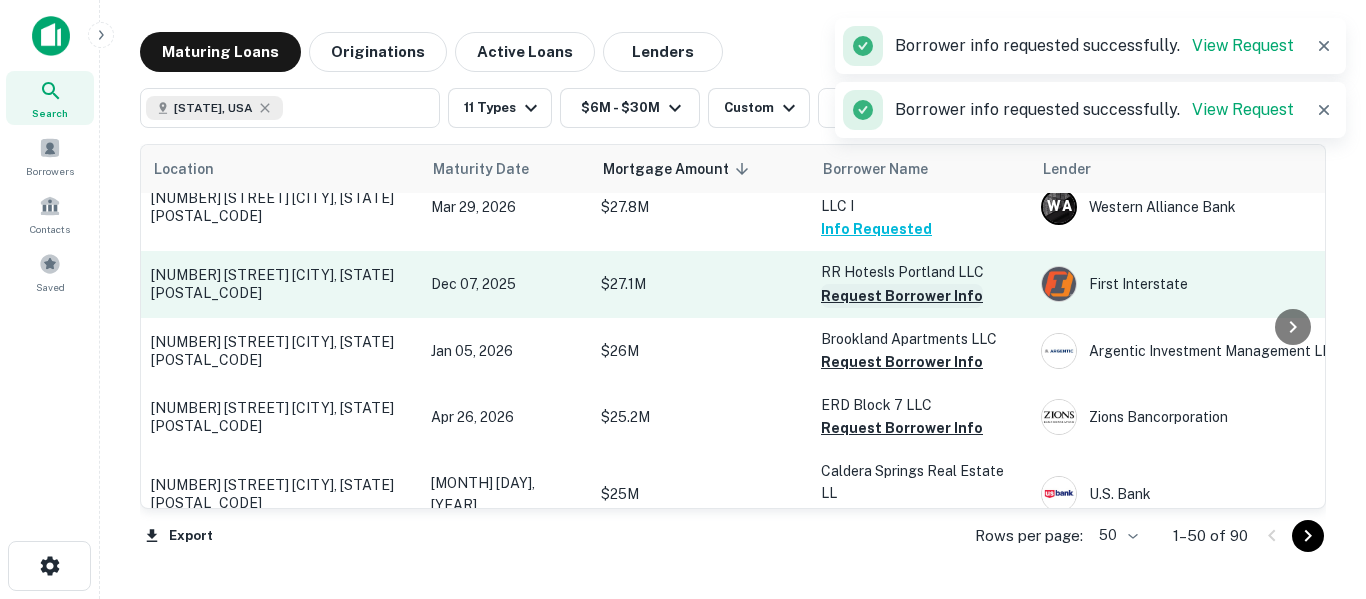 click on "Request Borrower Info" at bounding box center [902, 296] 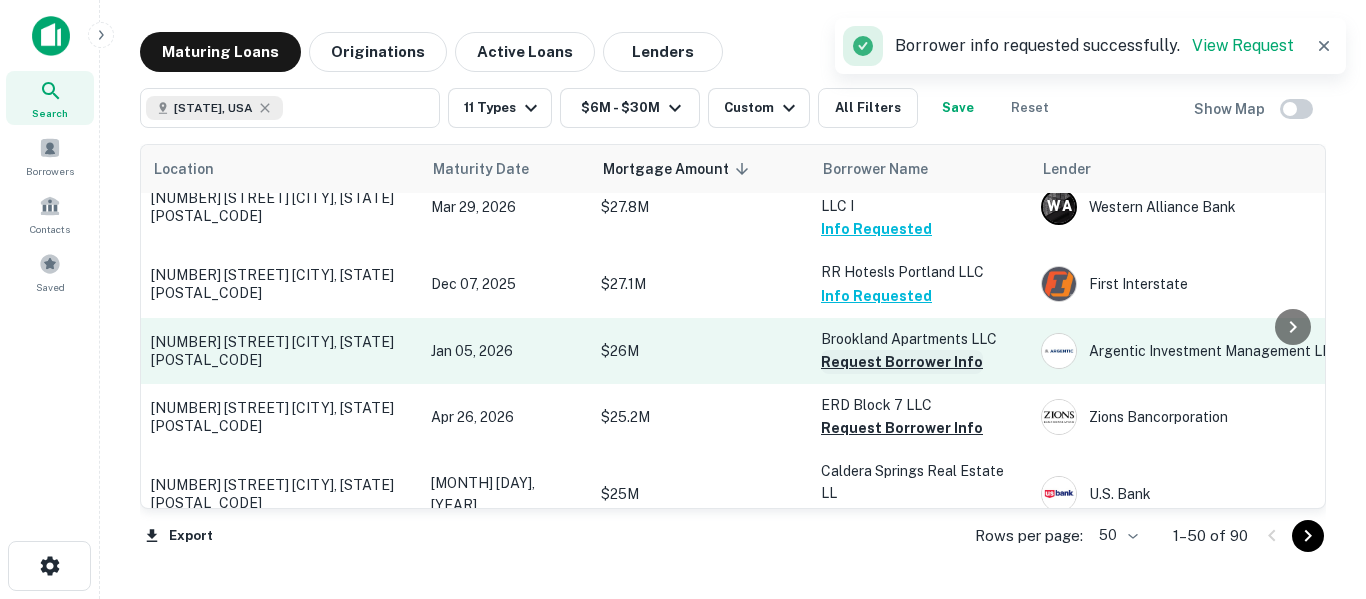 click on "Request Borrower Info" at bounding box center (902, 362) 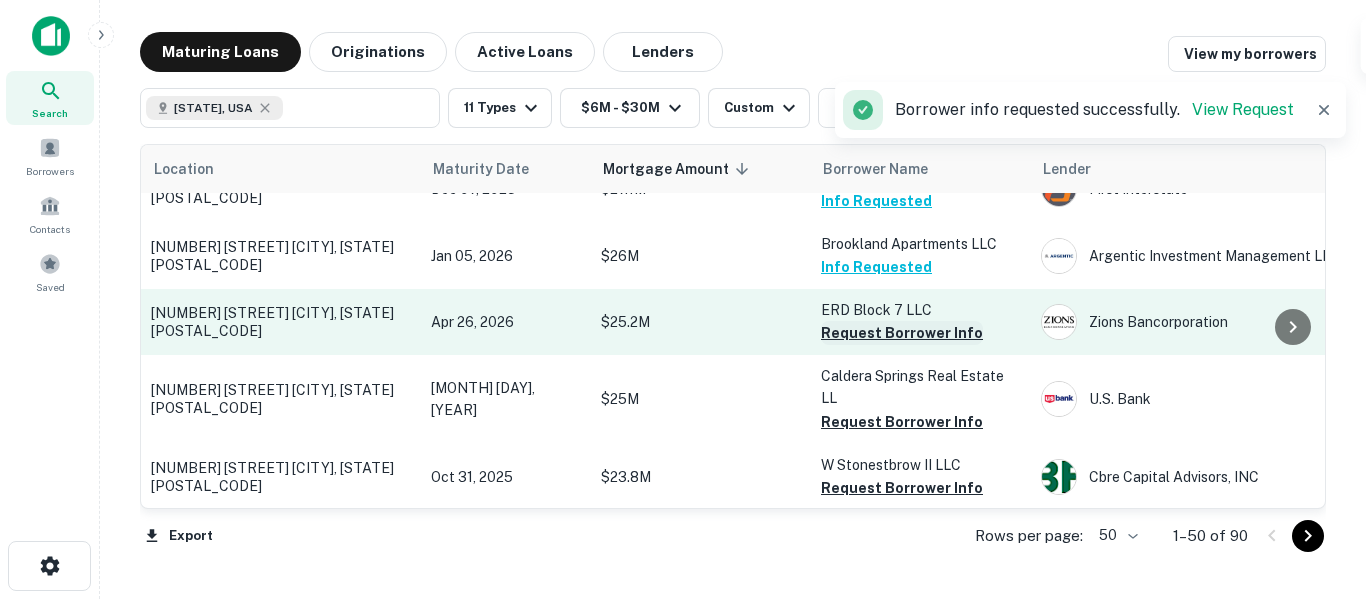 scroll, scrollTop: 367, scrollLeft: 0, axis: vertical 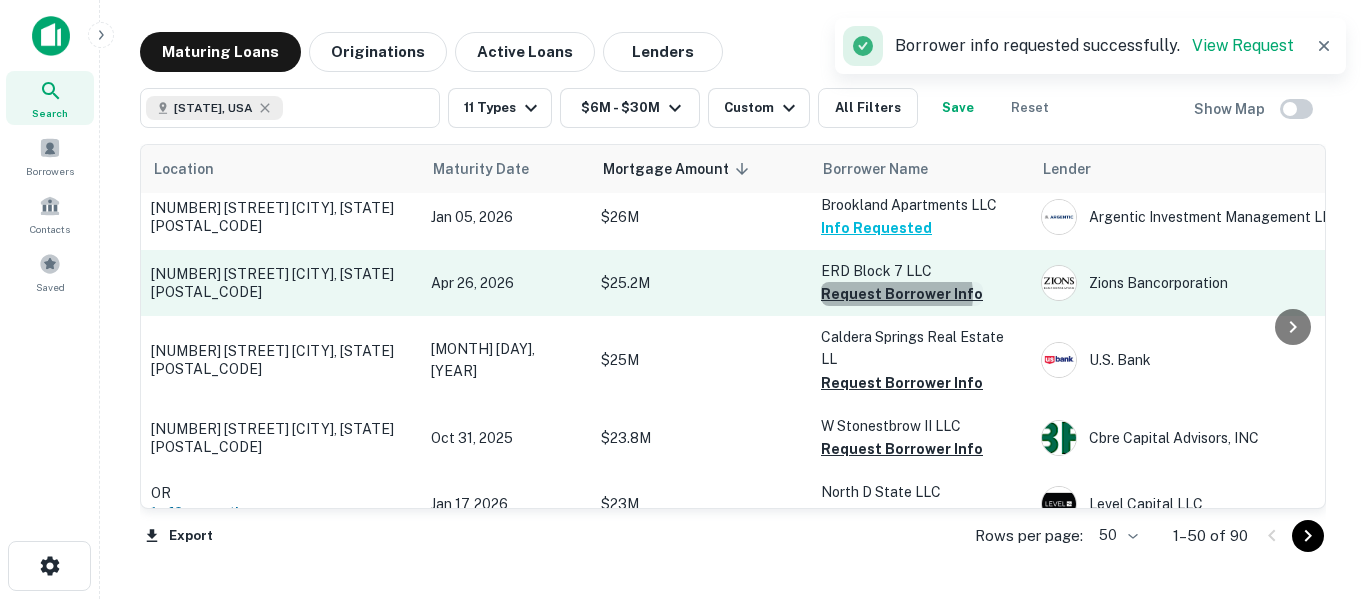 click on "Request Borrower Info" at bounding box center (902, 294) 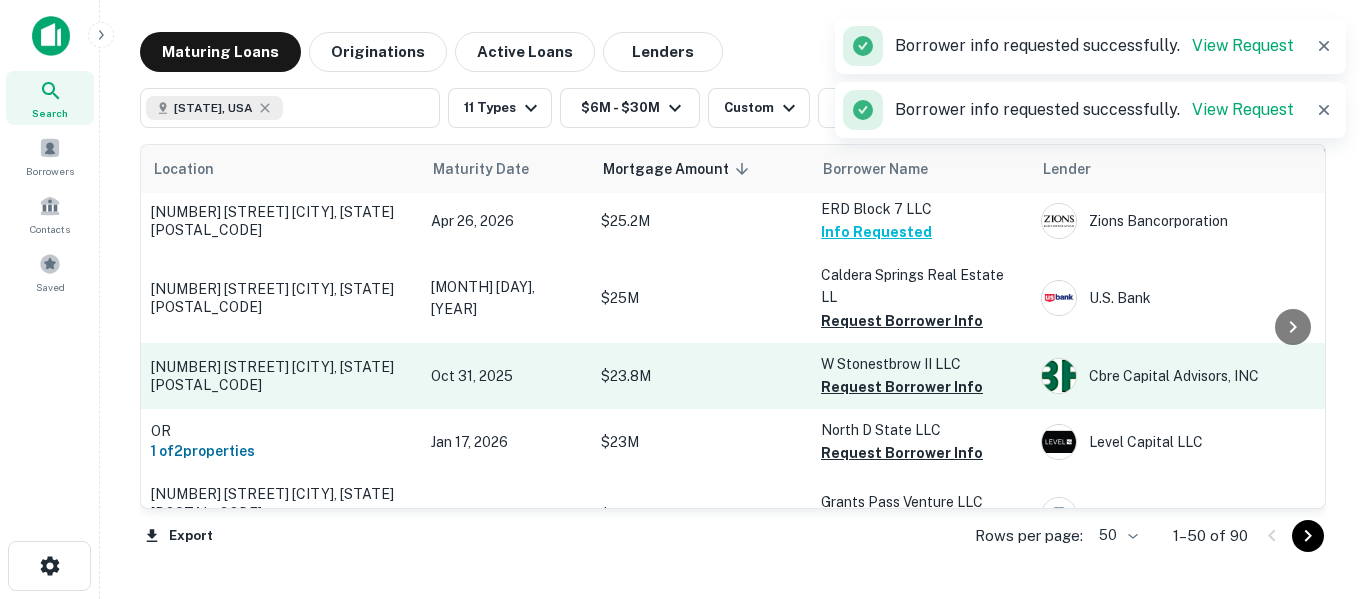 scroll, scrollTop: 433, scrollLeft: 0, axis: vertical 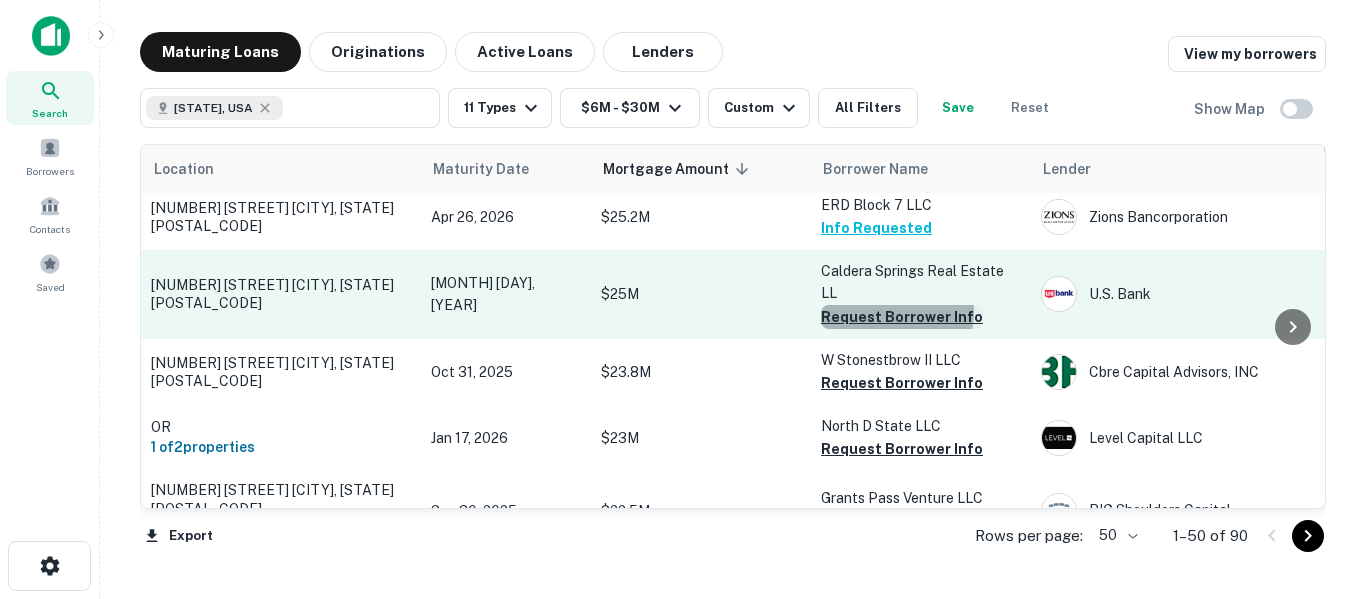 click on "Request Borrower Info" at bounding box center (902, 317) 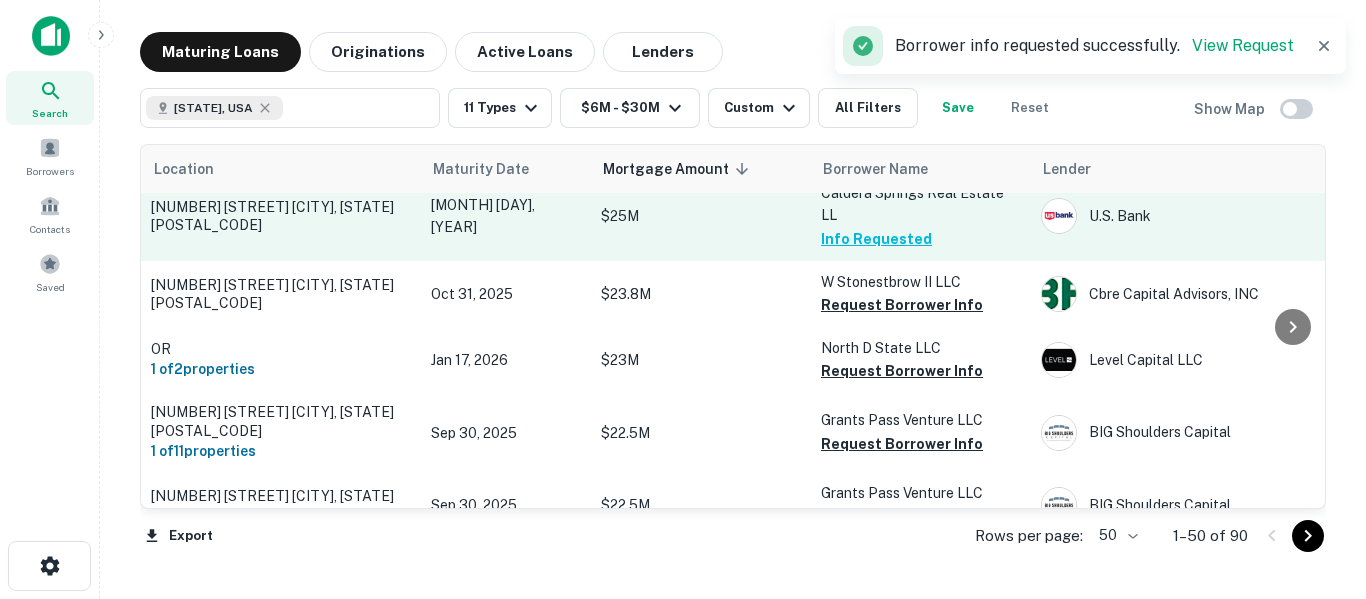 scroll, scrollTop: 533, scrollLeft: 0, axis: vertical 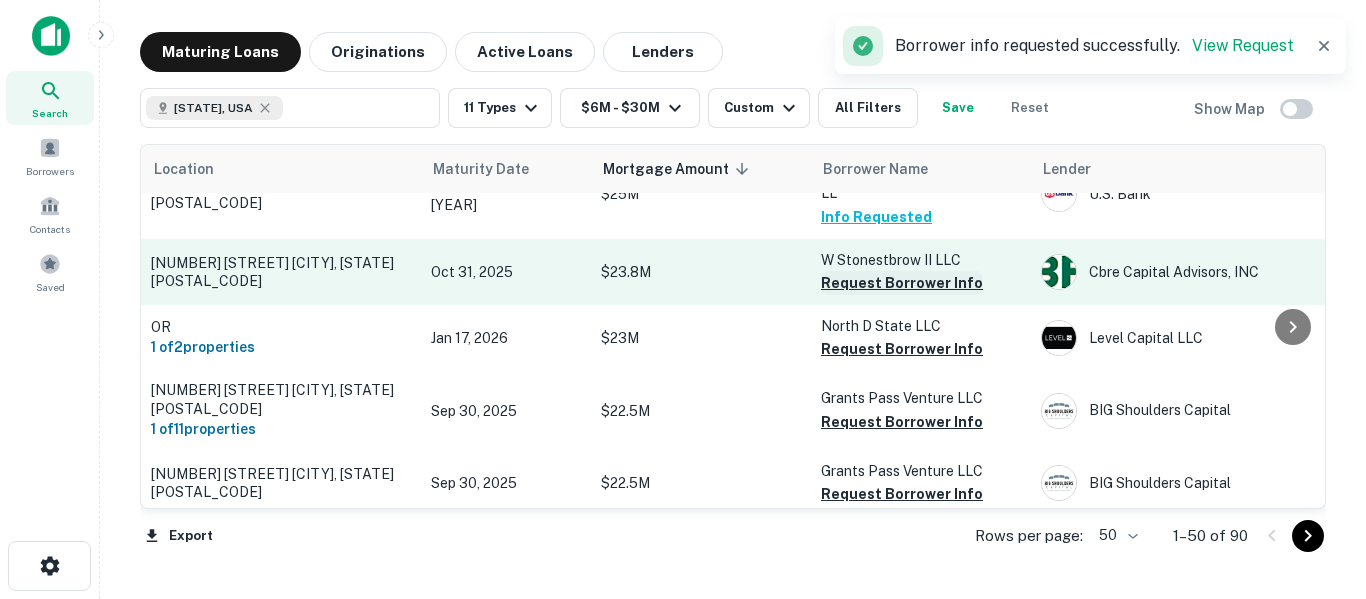 click on "Request Borrower Info" at bounding box center (902, 283) 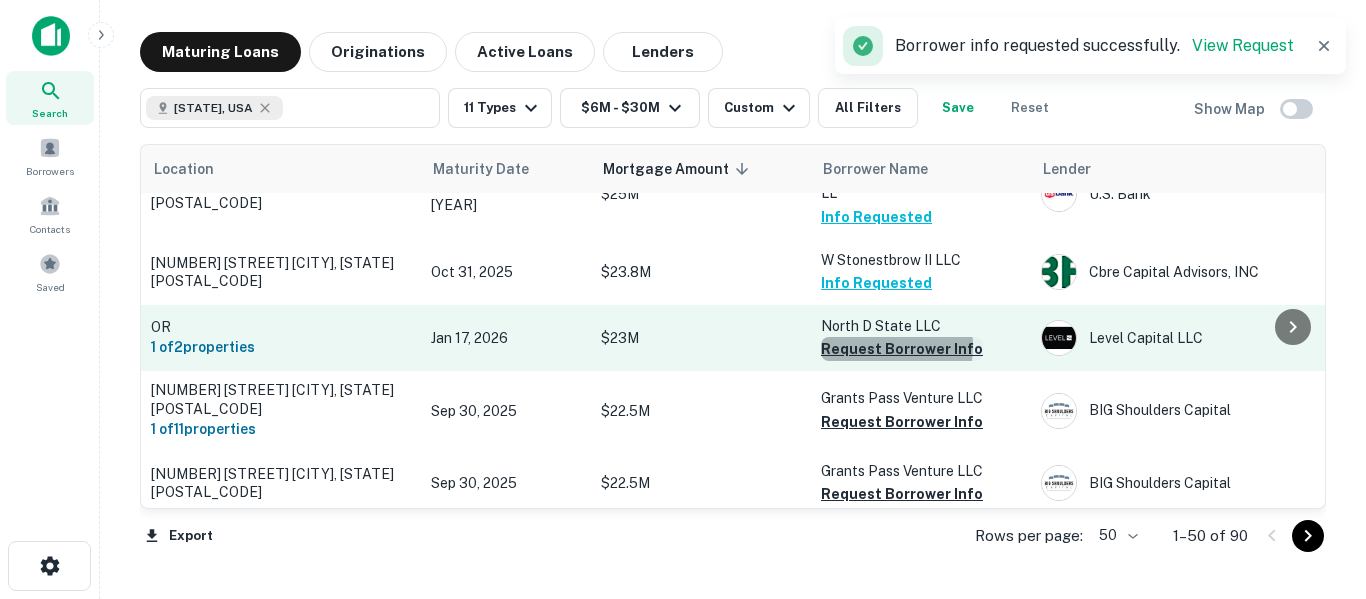 click on "Request Borrower Info" at bounding box center [902, 349] 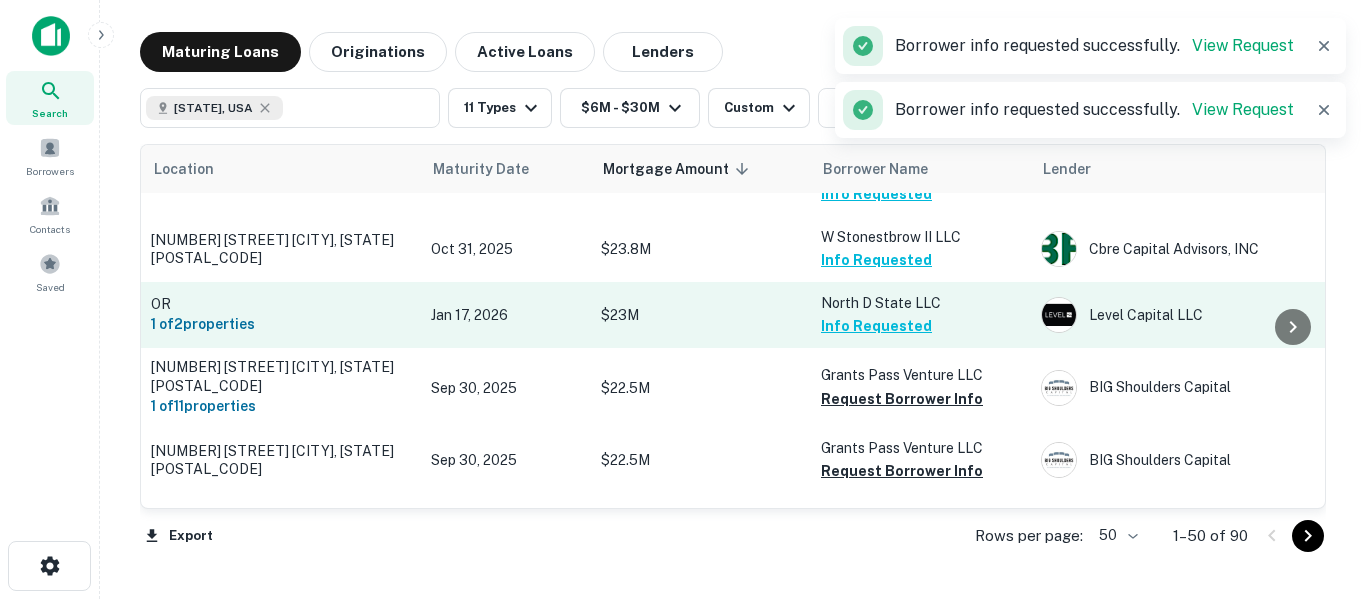 scroll, scrollTop: 633, scrollLeft: 0, axis: vertical 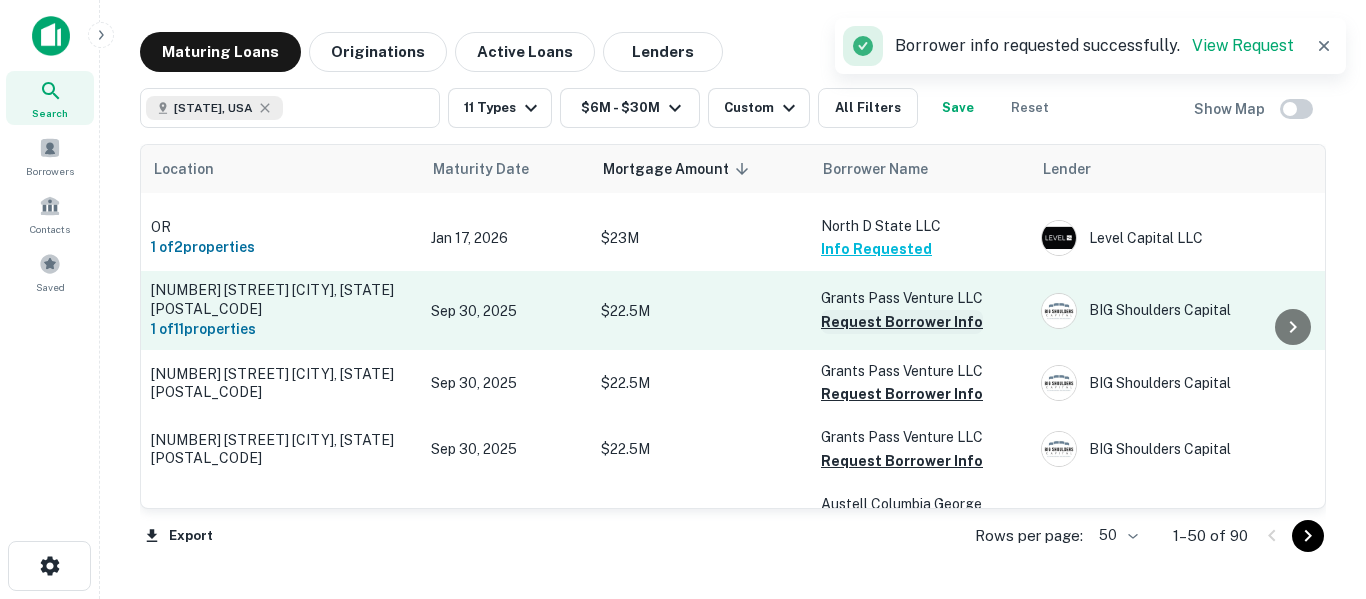 click on "Request Borrower Info" at bounding box center [902, 322] 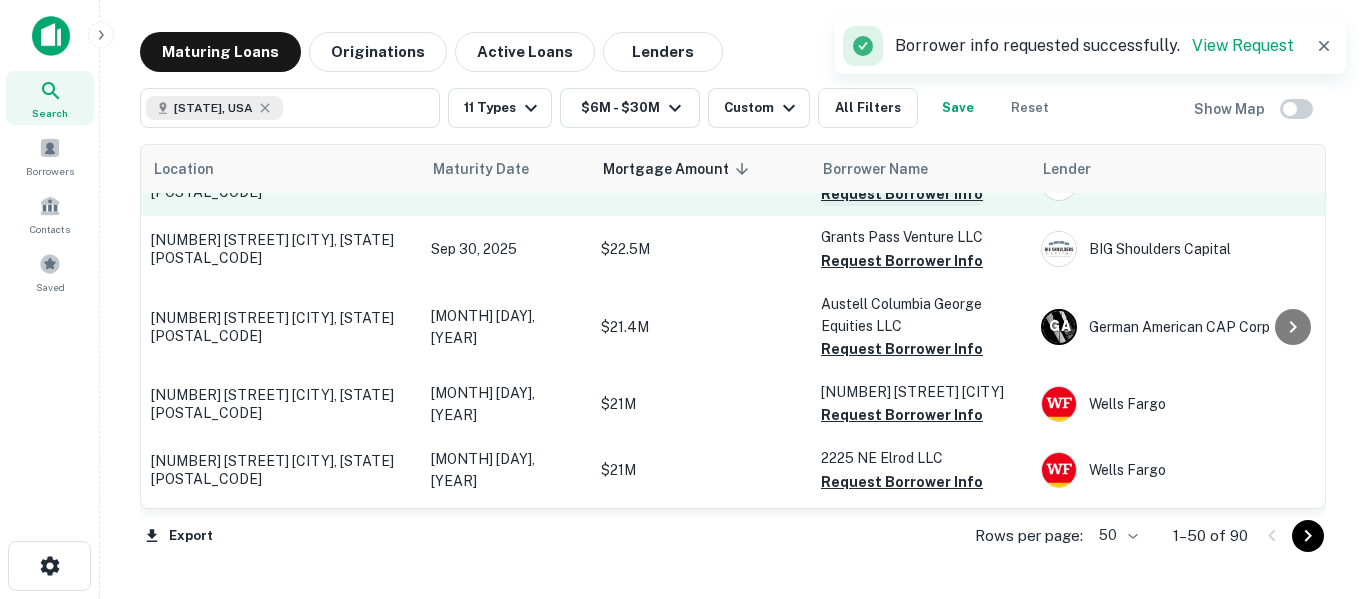 scroll, scrollTop: 867, scrollLeft: 0, axis: vertical 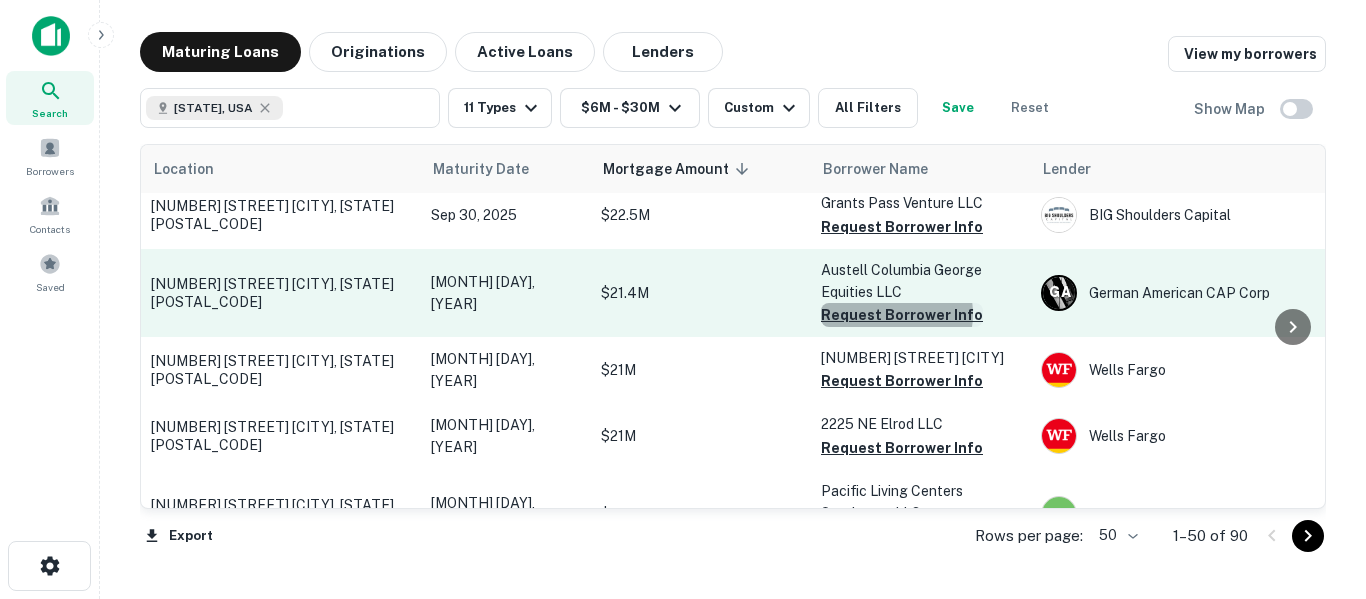 click on "Request Borrower Info" at bounding box center [902, 315] 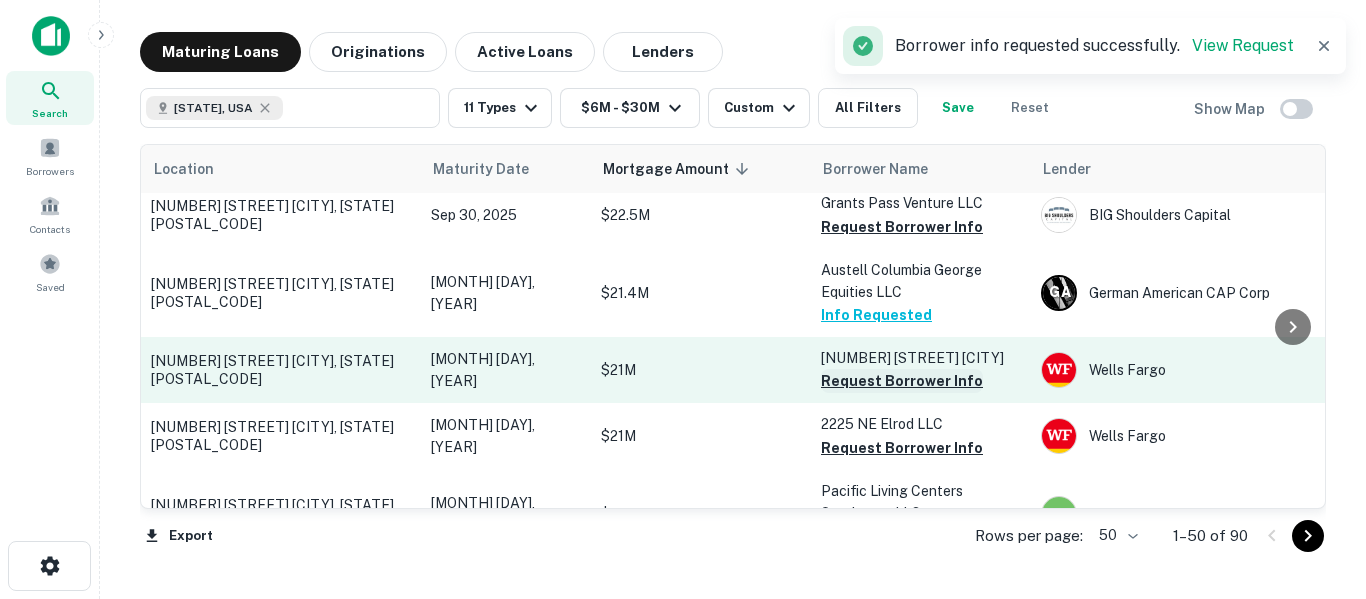 click on "Request Borrower Info" at bounding box center [902, 381] 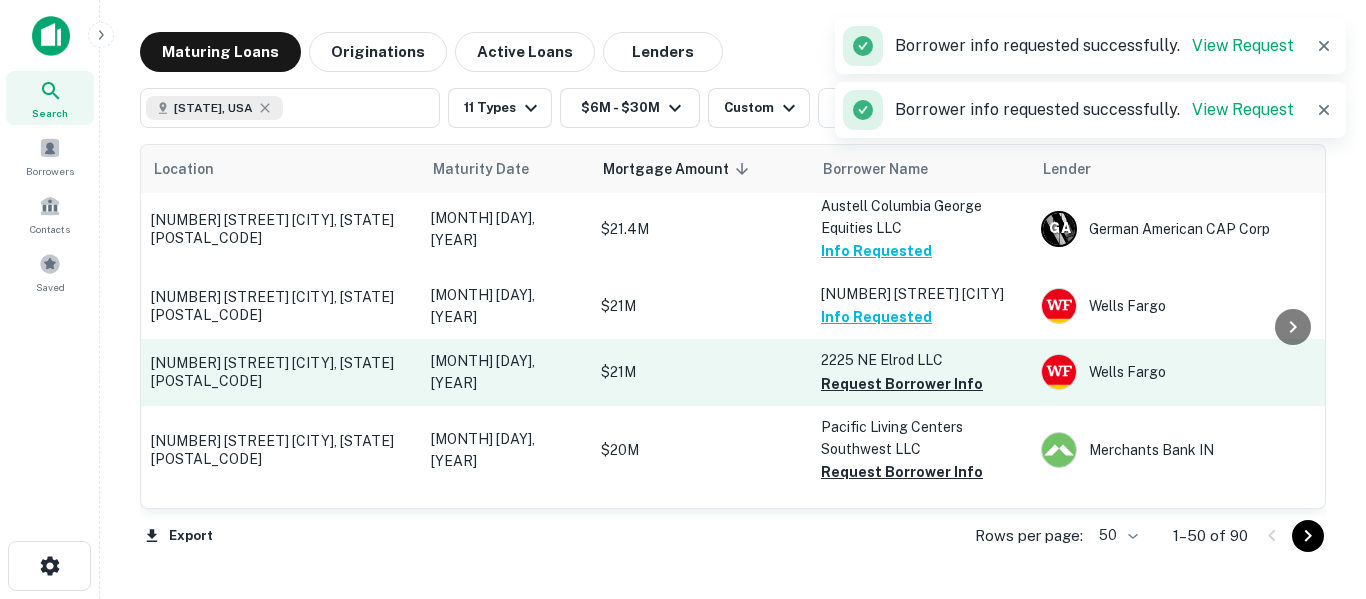 scroll, scrollTop: 967, scrollLeft: 0, axis: vertical 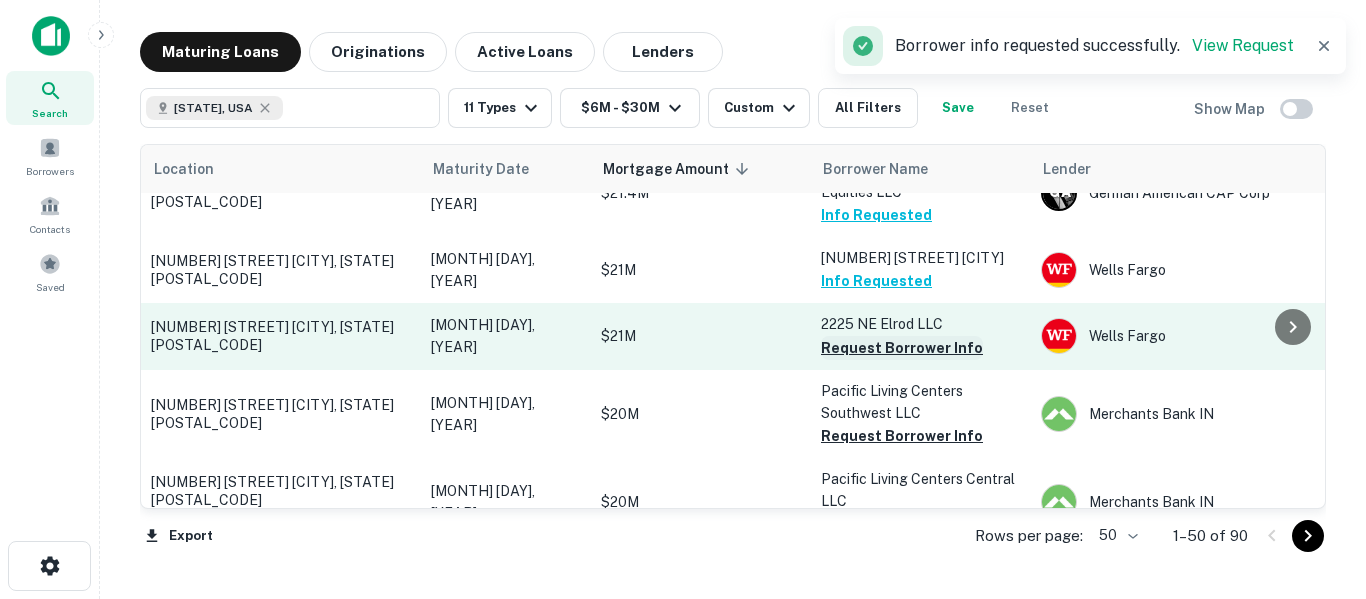 click on "Request Borrower Info" at bounding box center (902, 348) 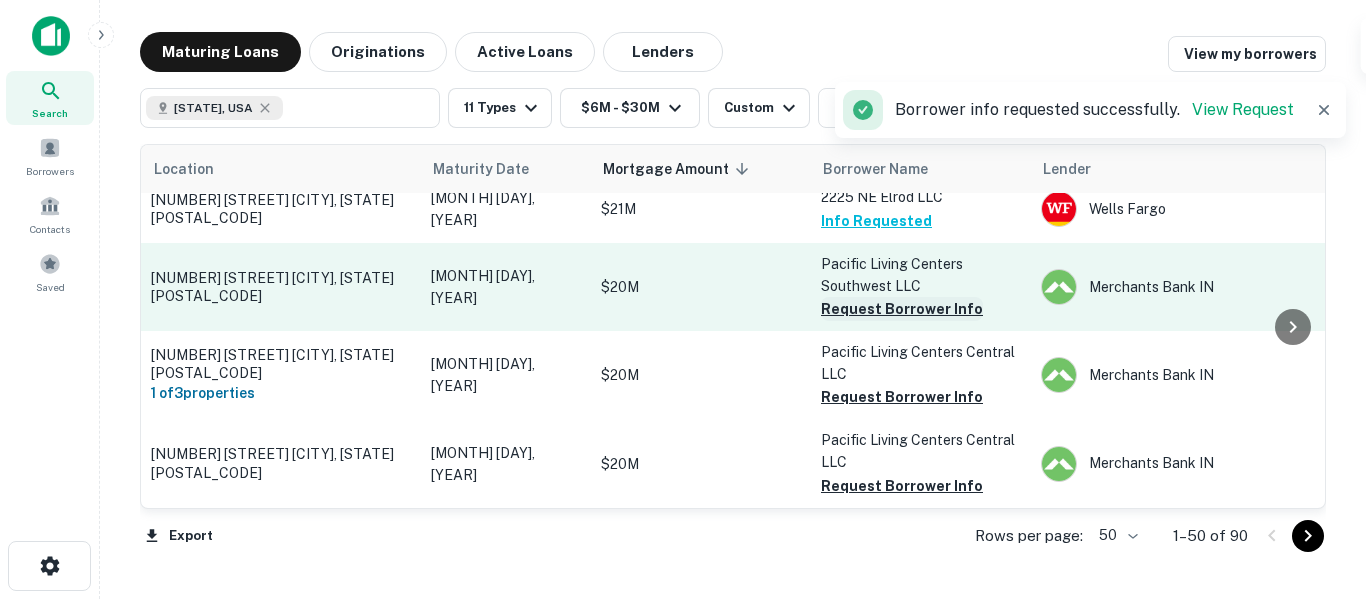 scroll, scrollTop: 1100, scrollLeft: 0, axis: vertical 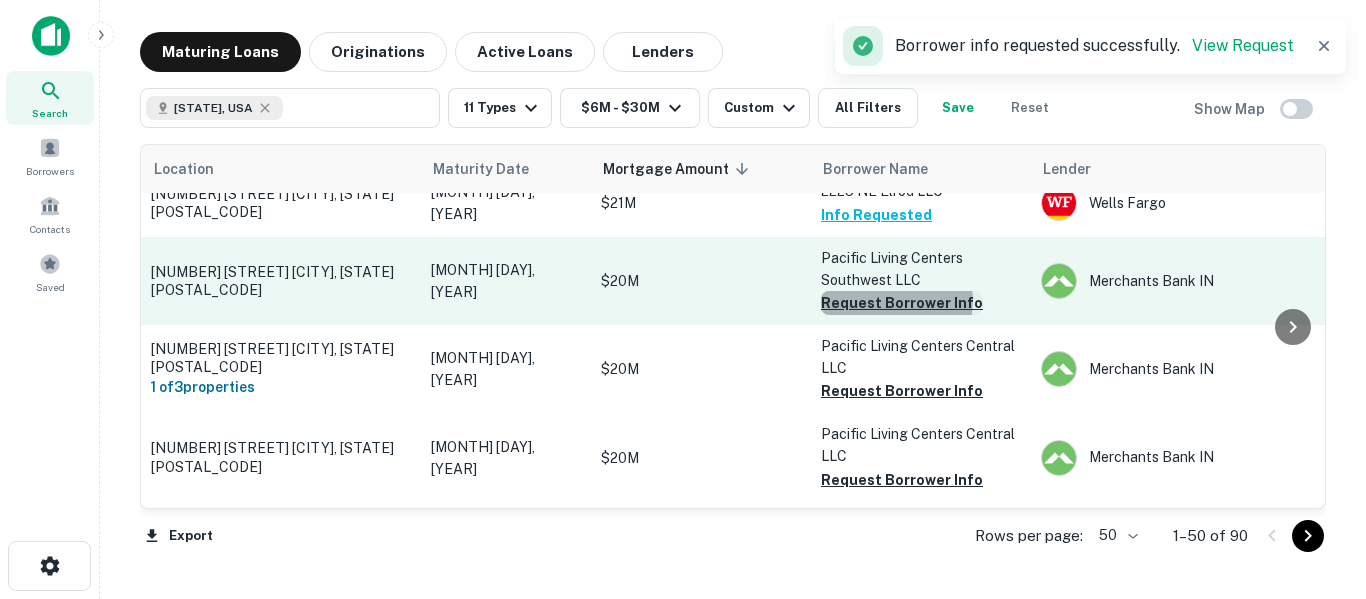 click on "Request Borrower Info" at bounding box center [902, 303] 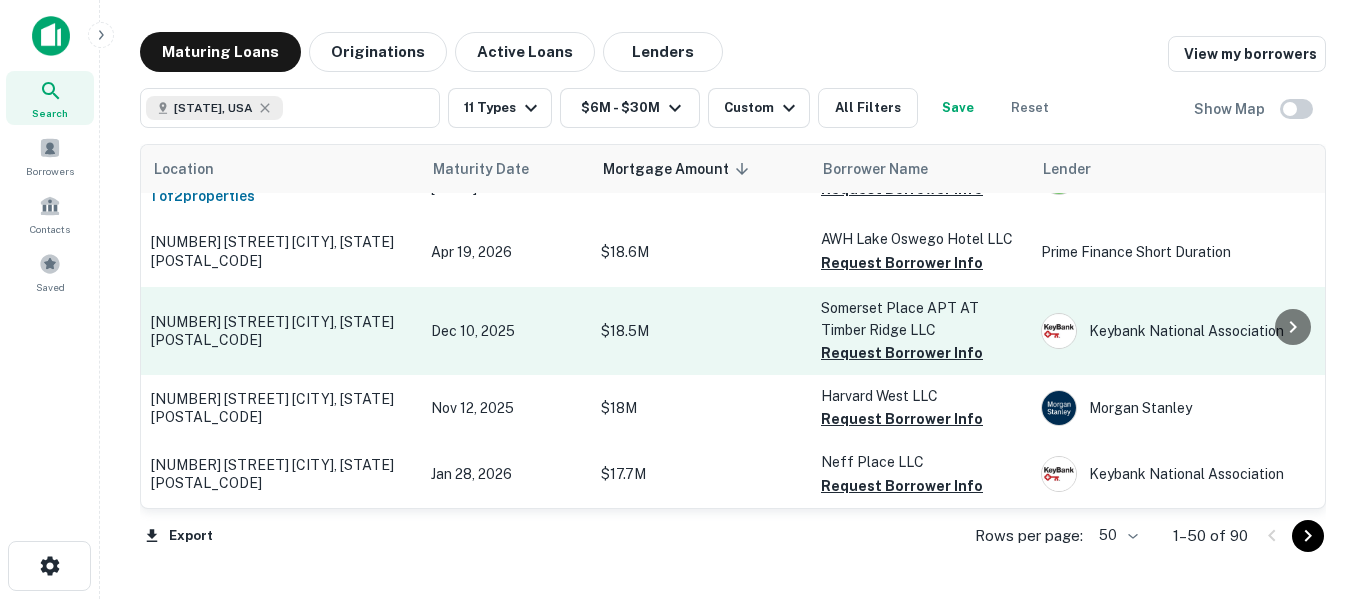 scroll, scrollTop: 1567, scrollLeft: 0, axis: vertical 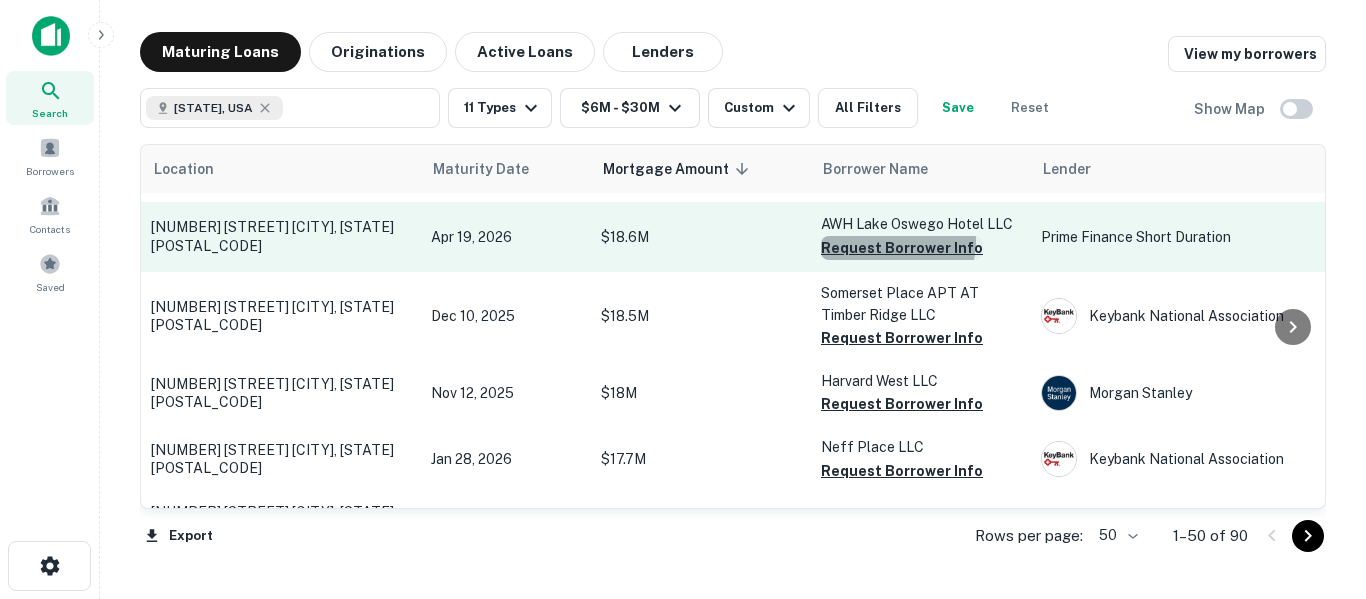 click on "Request Borrower Info" at bounding box center [902, 248] 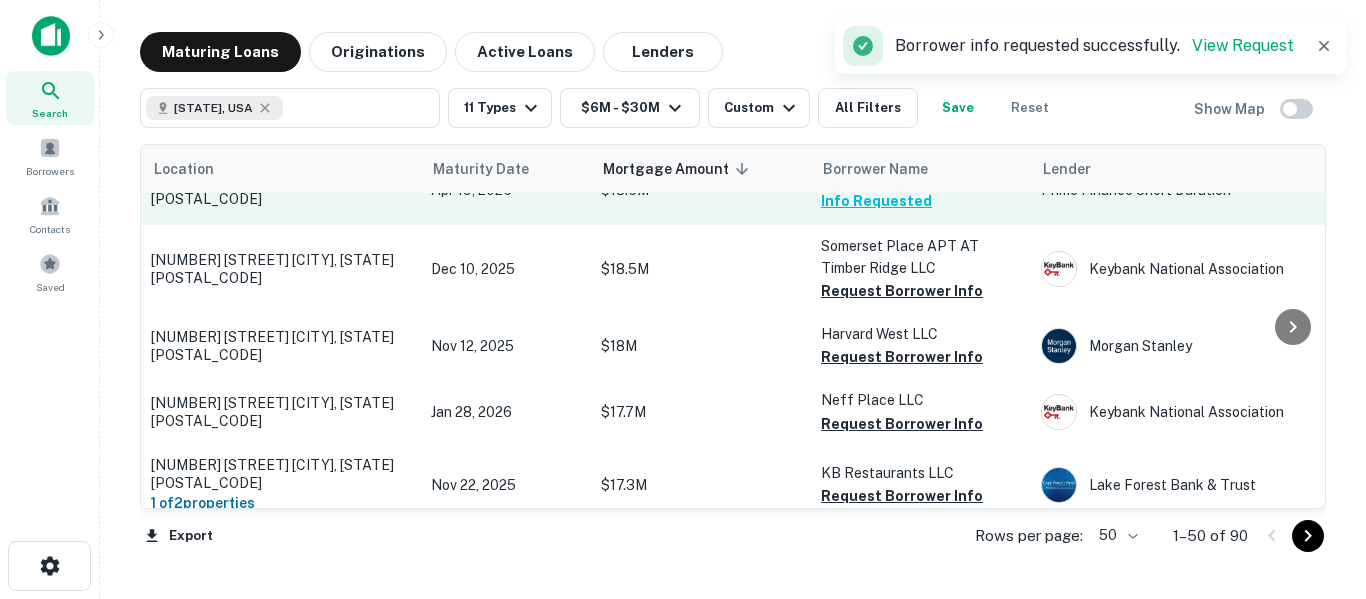 scroll, scrollTop: 1633, scrollLeft: 0, axis: vertical 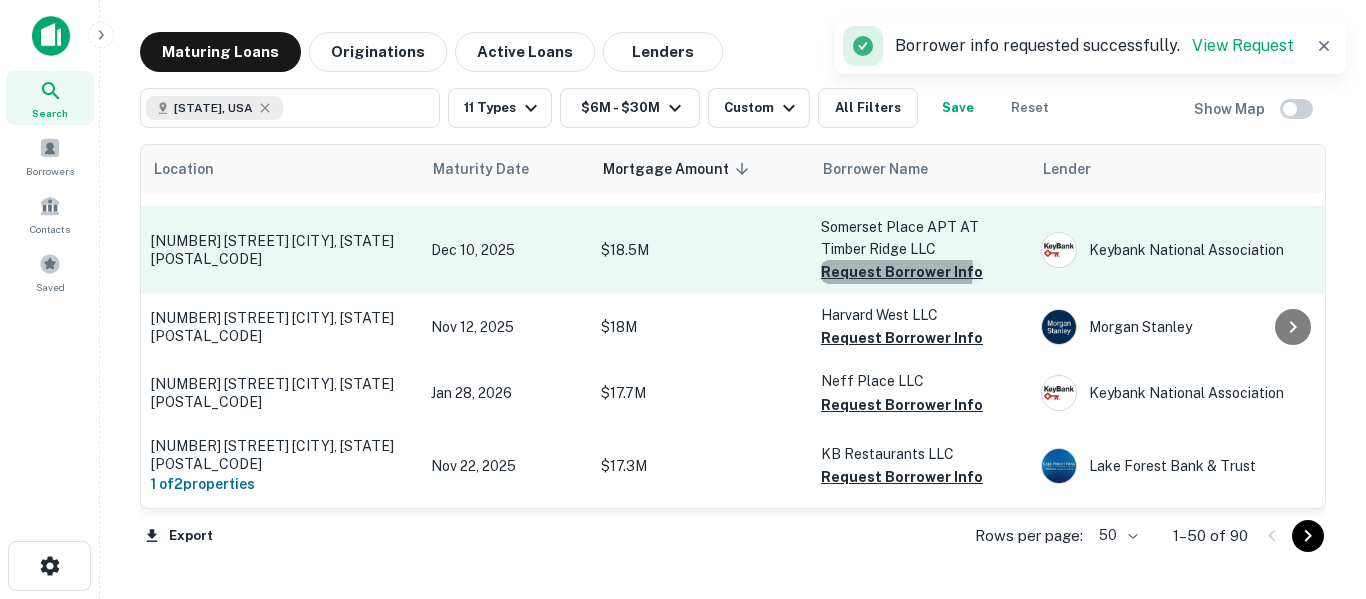click on "Request Borrower Info" at bounding box center [902, 272] 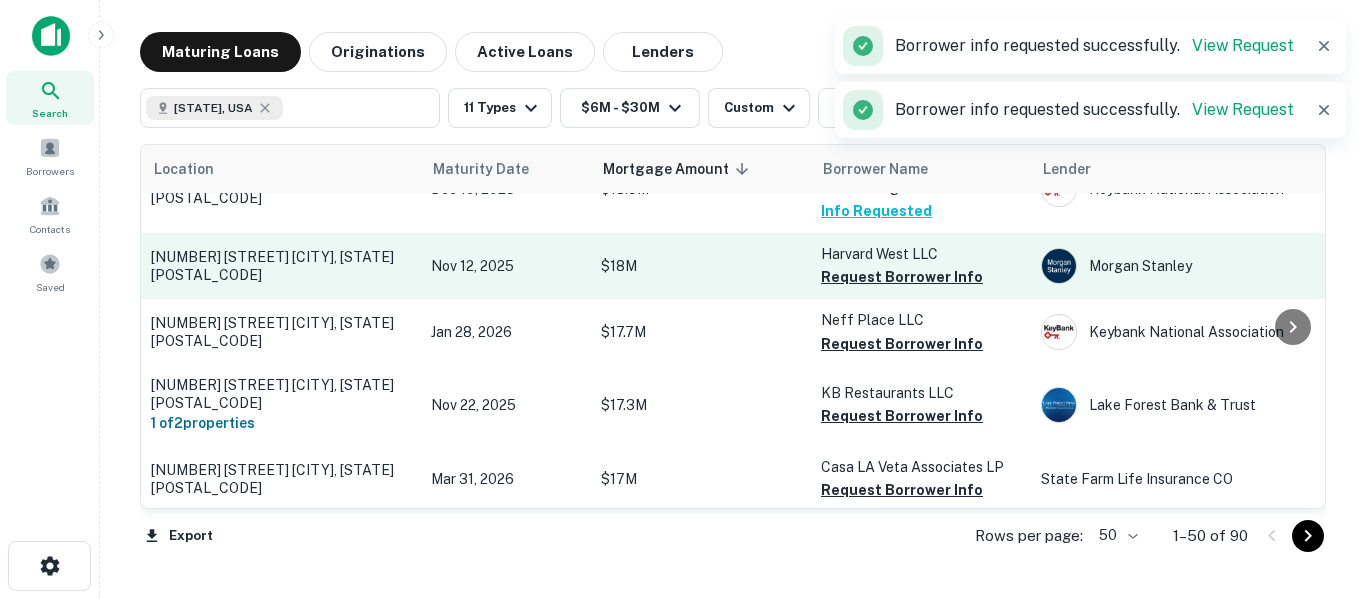 scroll, scrollTop: 1700, scrollLeft: 0, axis: vertical 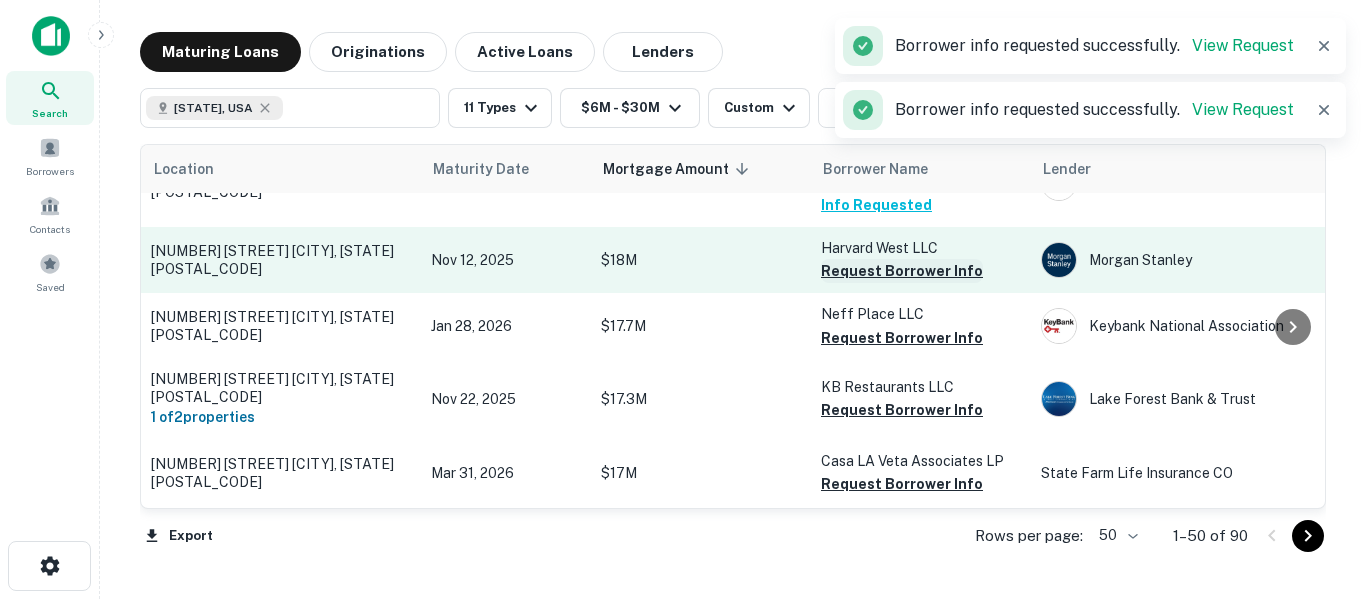 click on "Request Borrower Info" at bounding box center [902, 271] 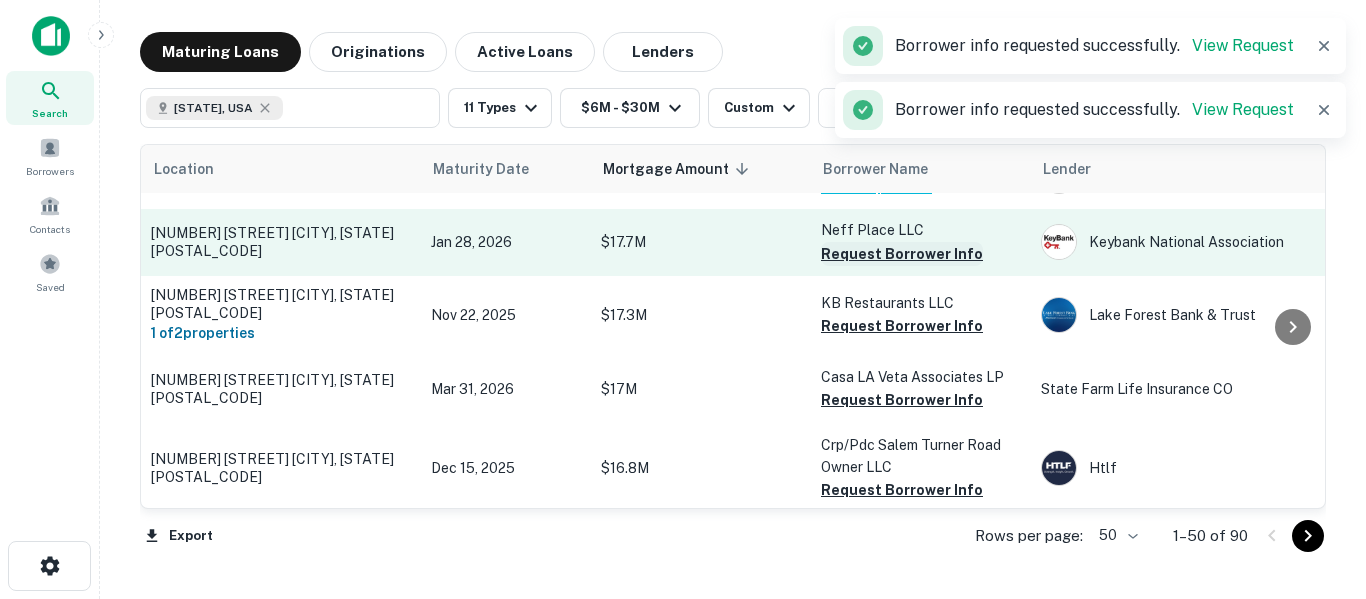 scroll, scrollTop: 1800, scrollLeft: 0, axis: vertical 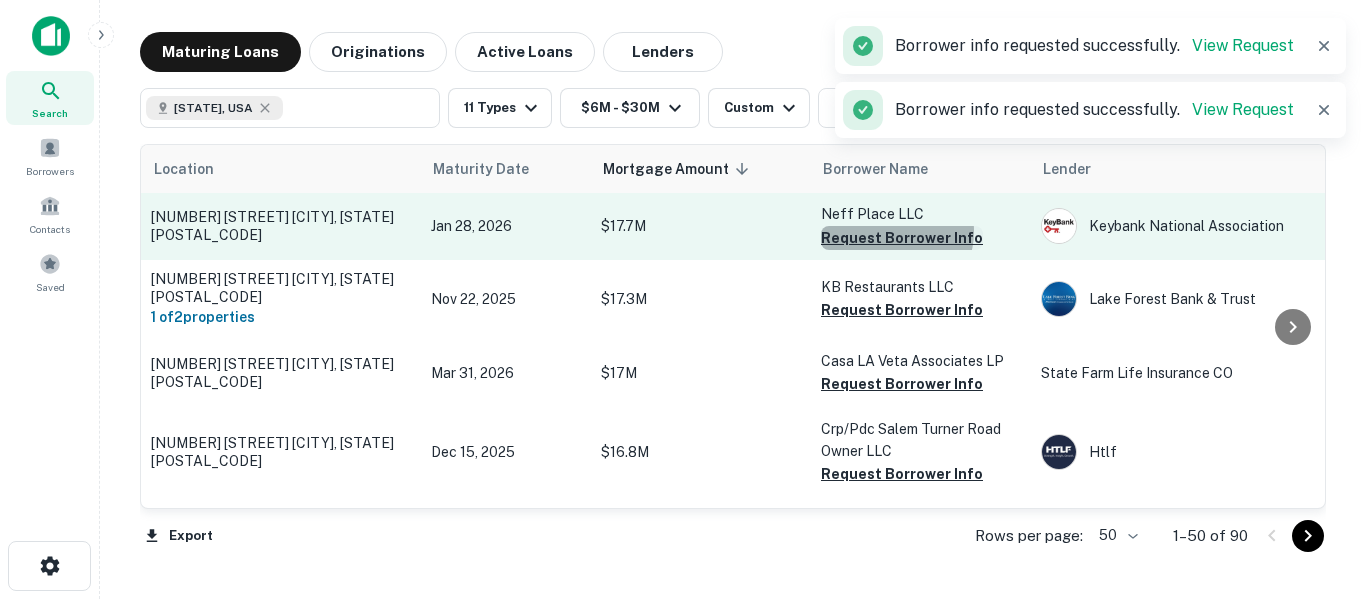 click on "Request Borrower Info" at bounding box center (902, 238) 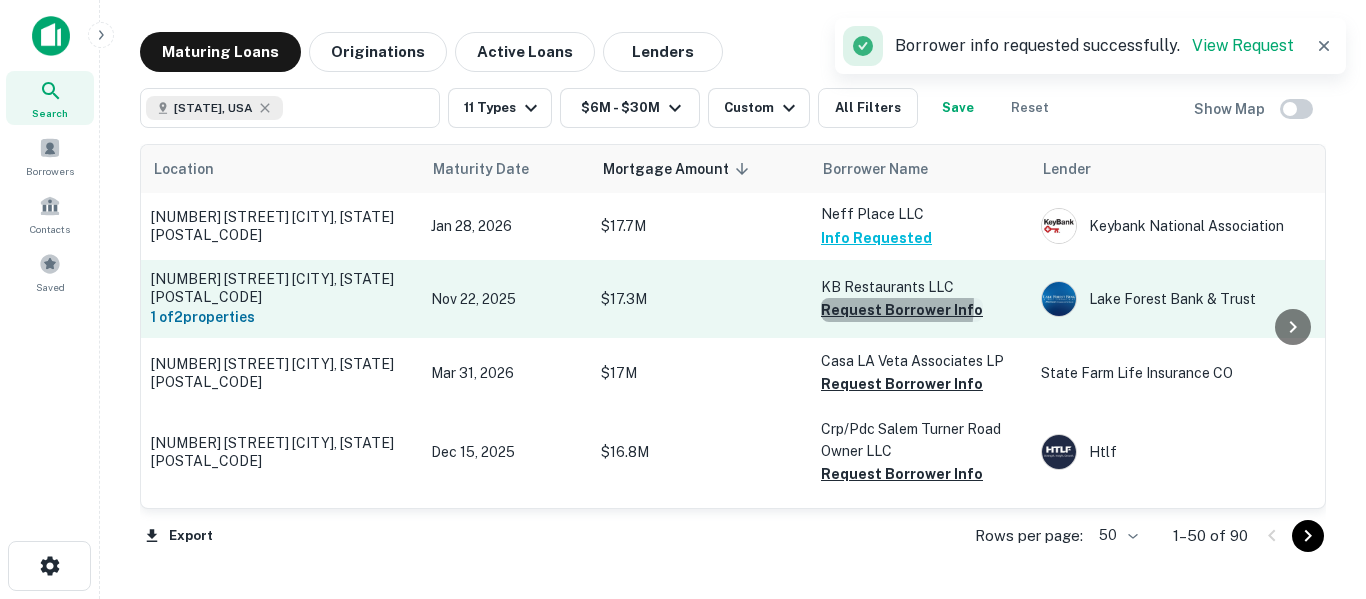 click on "Request Borrower Info" at bounding box center [902, 310] 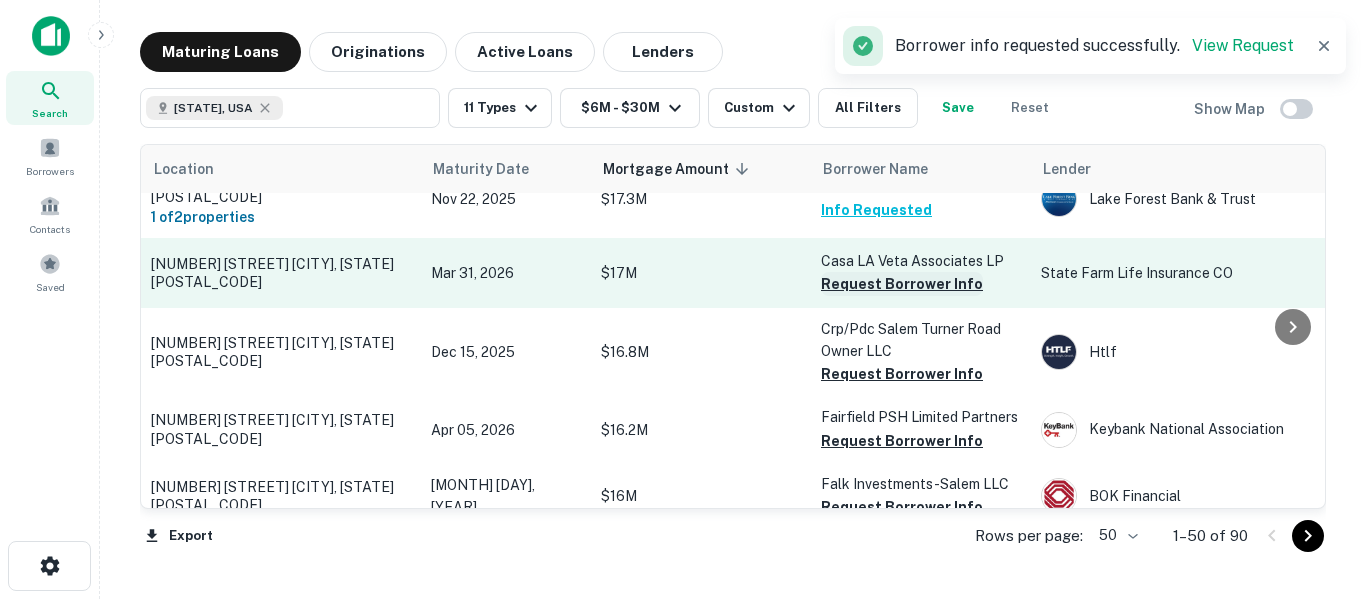 scroll, scrollTop: 1933, scrollLeft: 0, axis: vertical 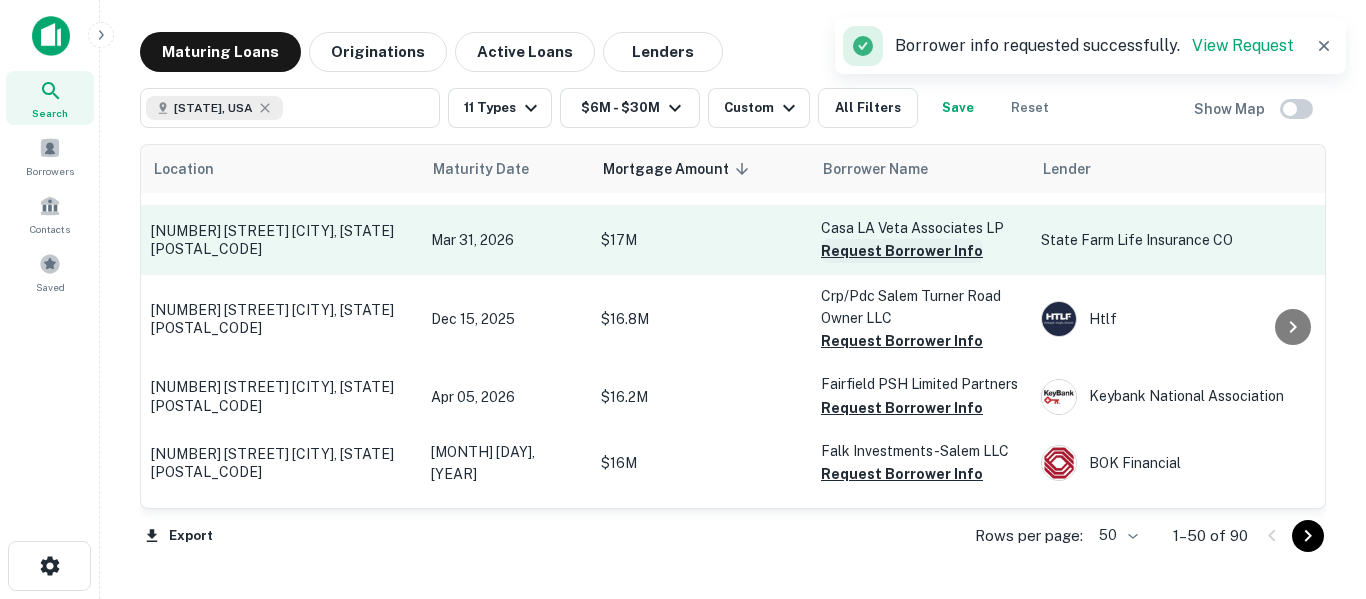 click on "Request Borrower Info" at bounding box center [902, 251] 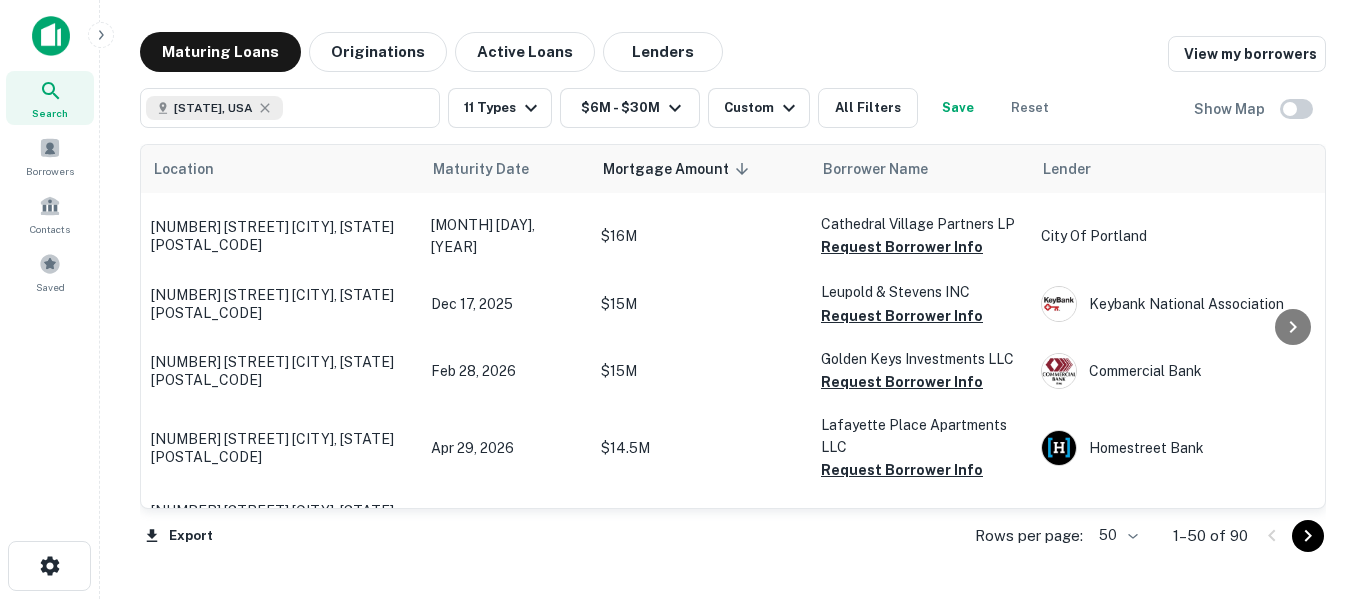 scroll, scrollTop: 2233, scrollLeft: 0, axis: vertical 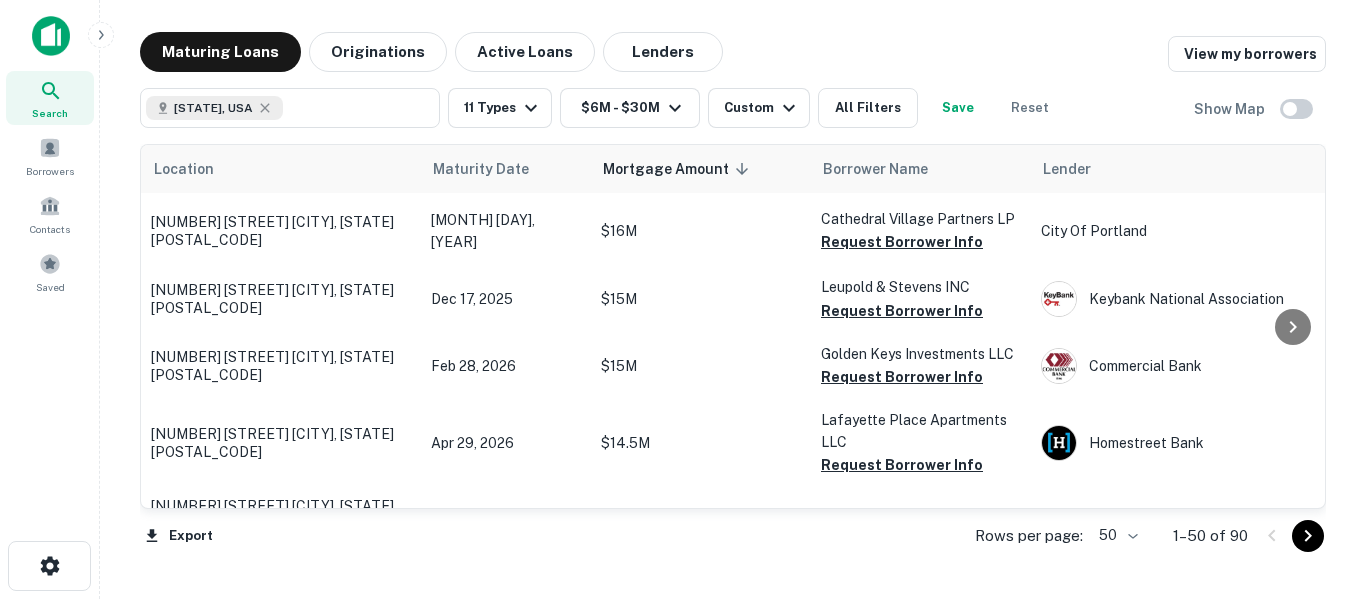 click on "Search         Borrowers         Contacts         Saved     Maturing Loans Originations Active Loans Lenders View my borrowers Oregon, USA ​ 11 Types $6M - $30M Custom All Filters Save Reset Show Map Location Maturity Date Mortgage Amount sorted descending Borrower Name Lender Purpose Type Lender Type Sale Amount LTV Year Built Unit Count 5235 N Marine Dr Portland, OR97203  Jan 31, 2026 $30M Ranger II ML P1 LP Info Requested Metlife Refinance Industrial Insurance Company - - 2008 - 655 Goodpasture Island Rd Eugene, OR97401  Jan 31, 2026 $29.8M Templeton Boulders LLC Info Requested Holliday Fenoglio Fowler LP Sale Multifamily Debt Fund - - - 249 13745 Sw Tualatin Valley Hwy Beaverton, OR97005  Dec 23, 2025 $27.8M Tualatin Valley Highway LLC Info Requested V   G Volkswagen Group Of America Refinance Retail Debt Fund - - 2015 - 5331 S Macadam Ave Portland, OR97239  Mar 29, 2026 $27.8M WL EKB Bailey Building Owner LLC I Info Requested W   A Western Alliance Bank Sale Retail Bank - - 1927 - $27.1M -" at bounding box center (683, 299) 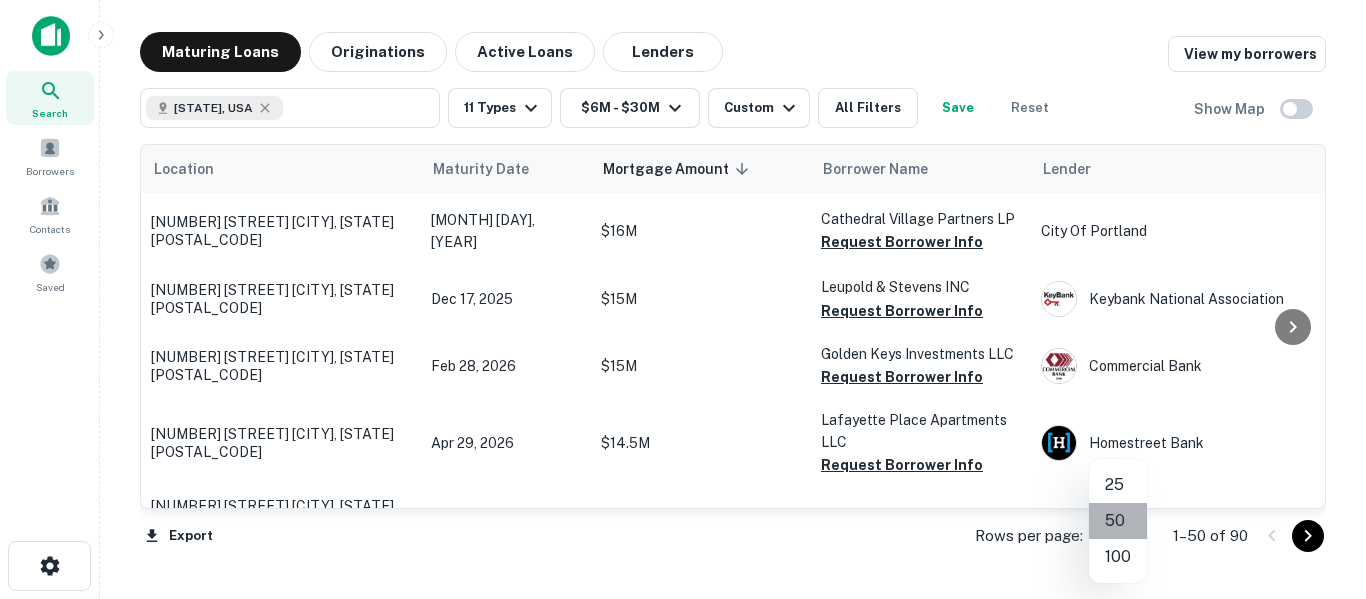click on "50" at bounding box center [1118, 521] 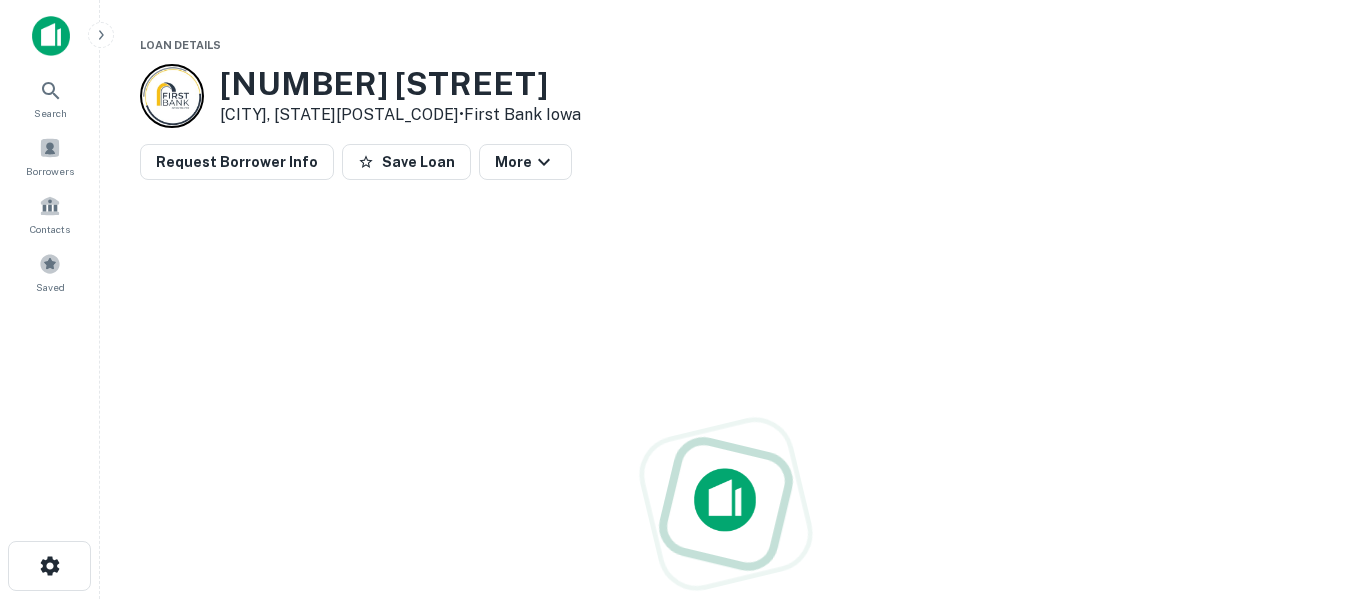 scroll, scrollTop: 0, scrollLeft: 0, axis: both 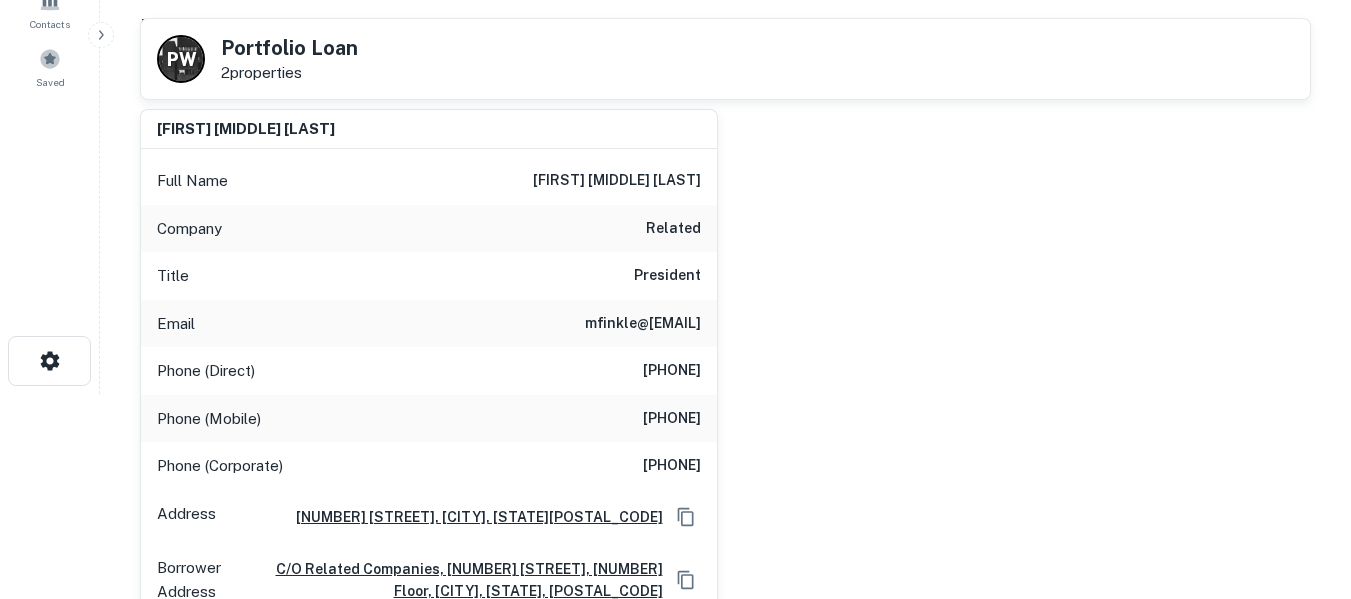 drag, startPoint x: 704, startPoint y: 324, endPoint x: 559, endPoint y: 325, distance: 145.00345 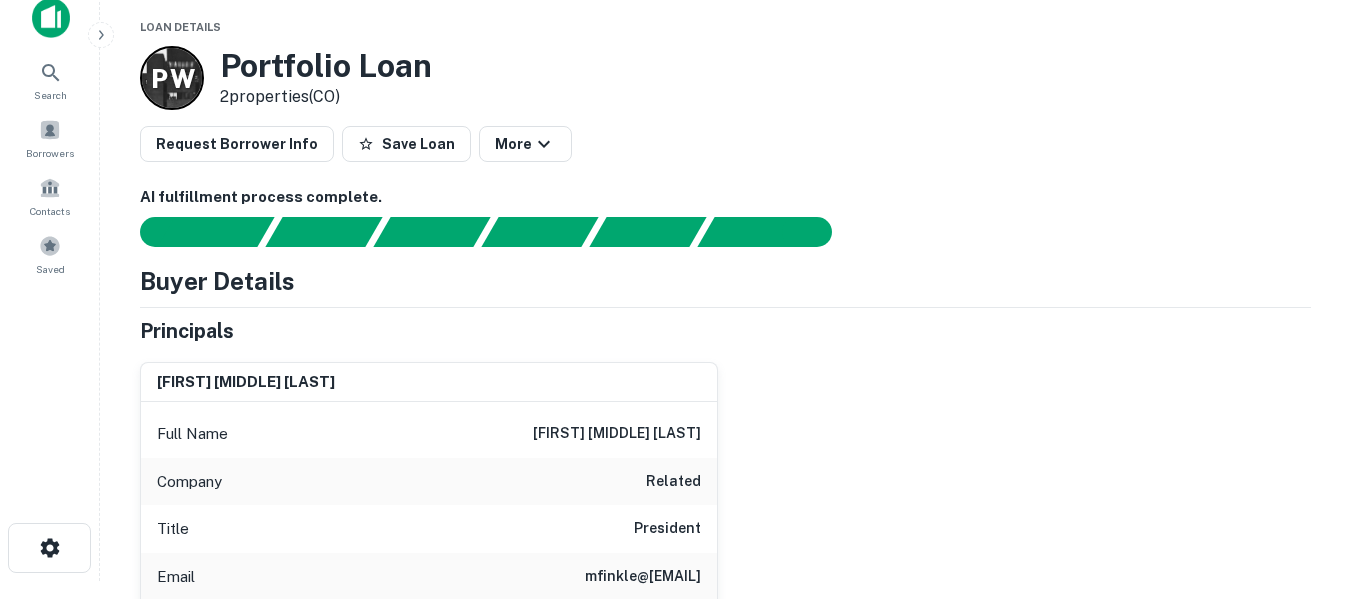 scroll, scrollTop: 0, scrollLeft: 0, axis: both 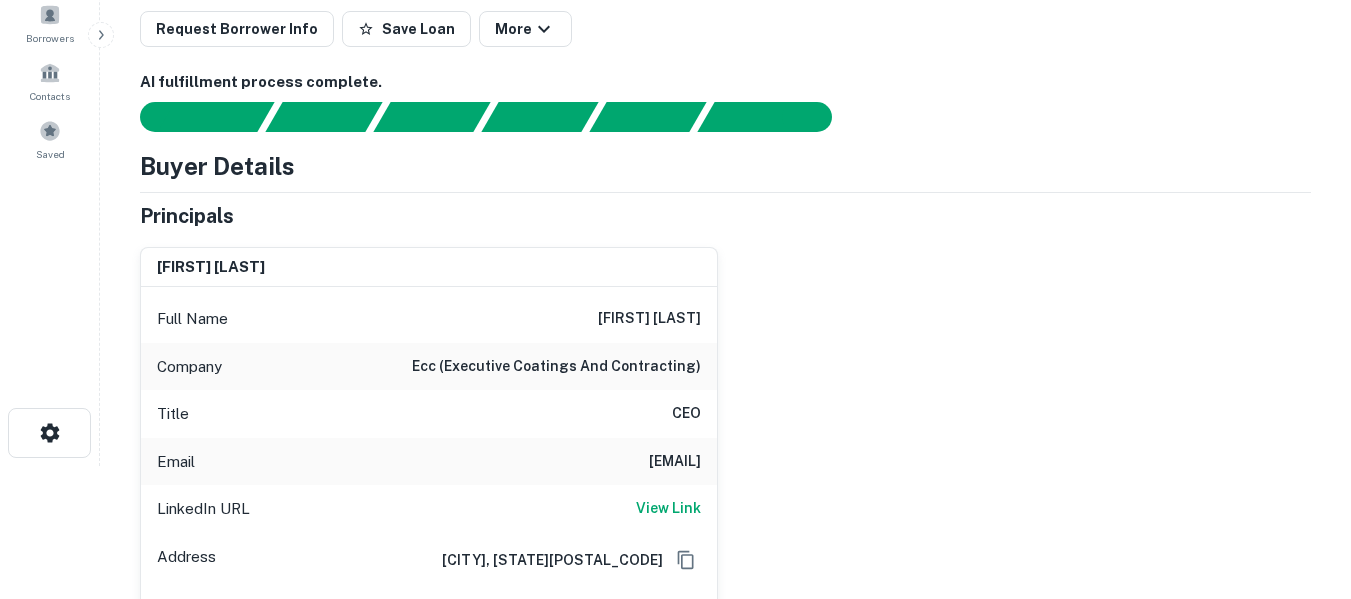 drag, startPoint x: 500, startPoint y: 467, endPoint x: 699, endPoint y: 468, distance: 199.00252 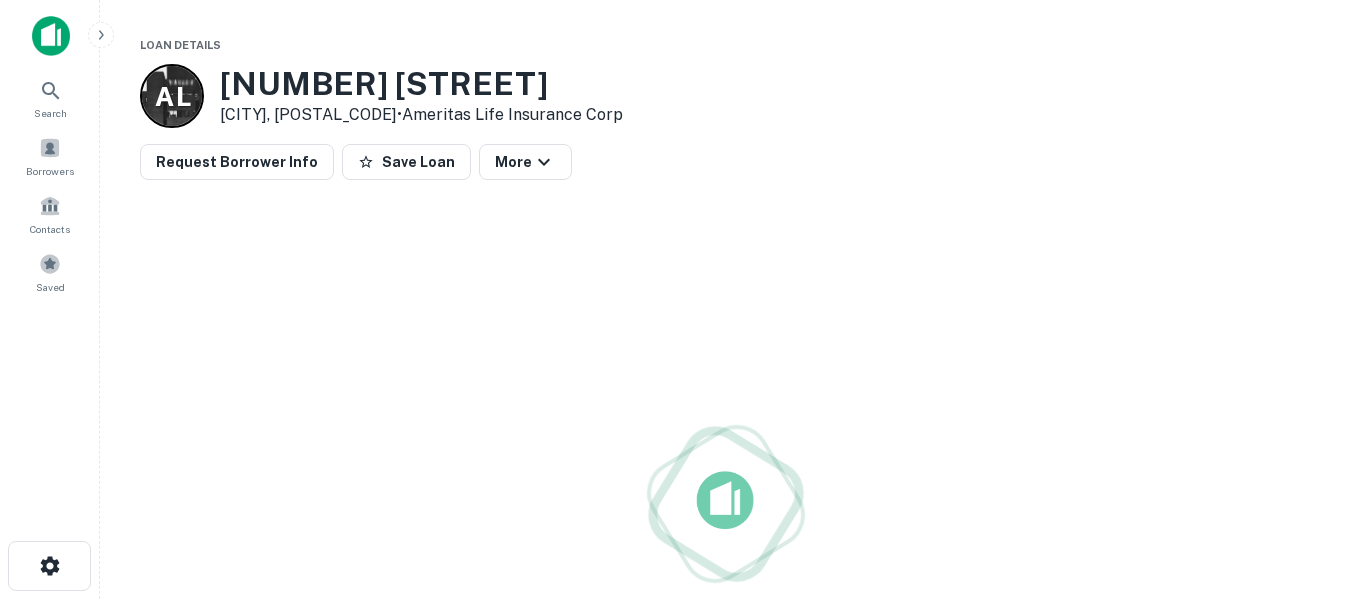 scroll, scrollTop: 0, scrollLeft: 0, axis: both 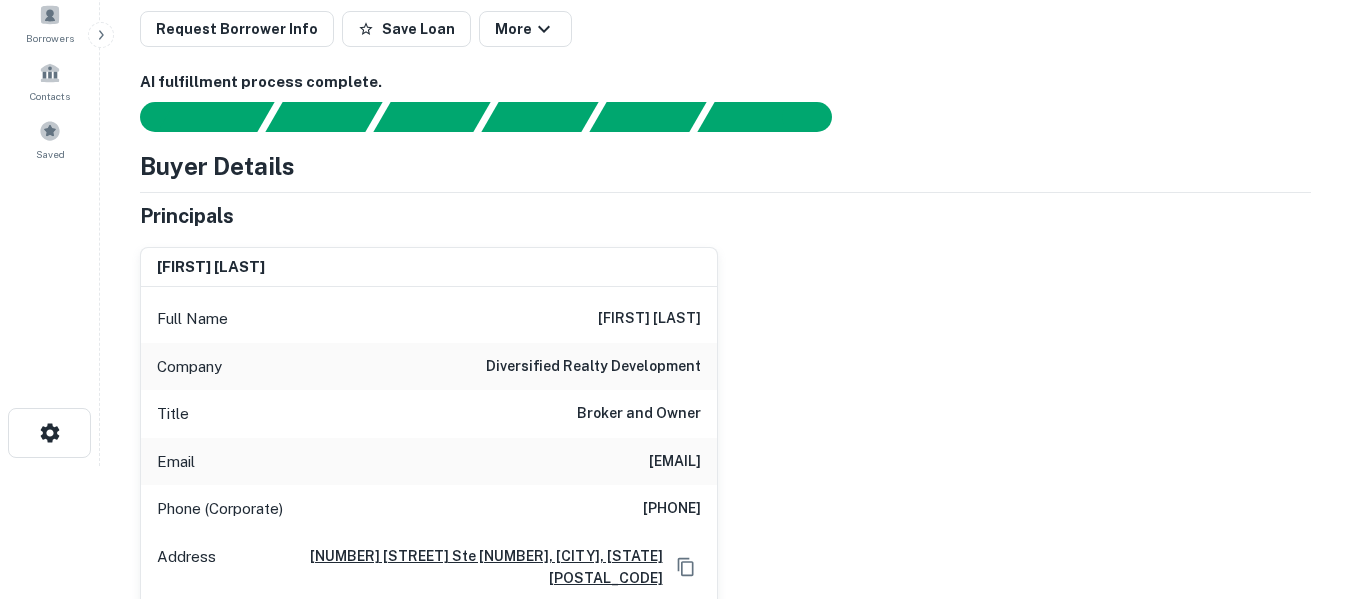 drag, startPoint x: 556, startPoint y: 461, endPoint x: 698, endPoint y: 455, distance: 142.12671 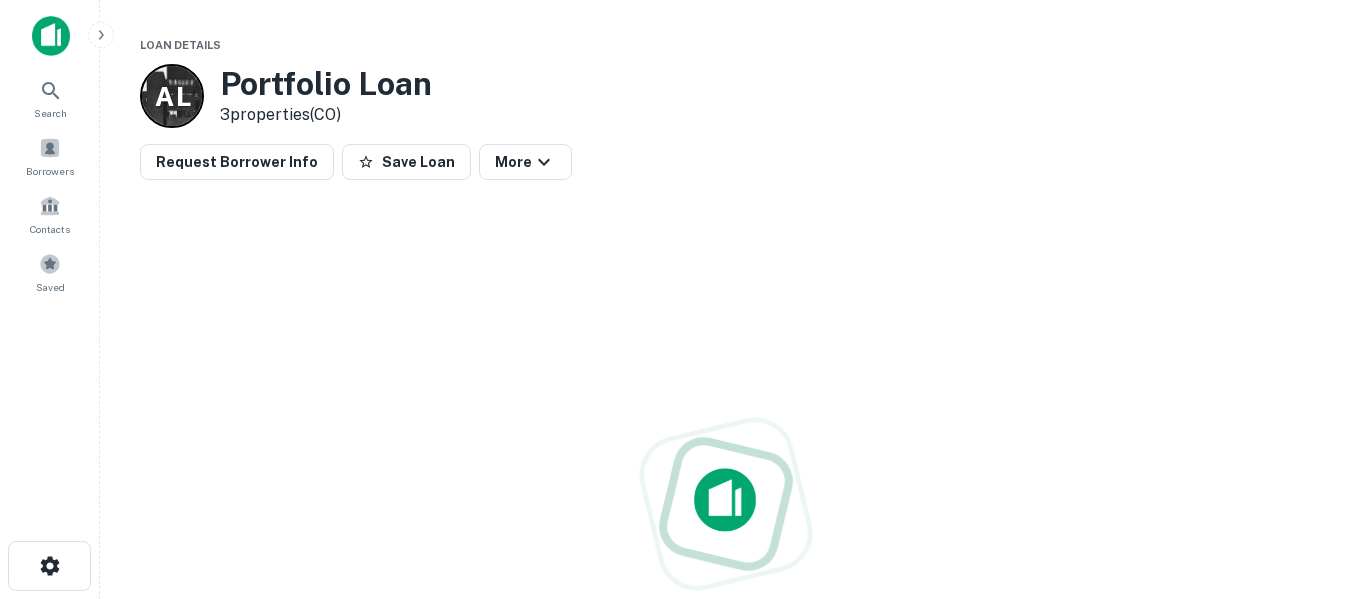 scroll, scrollTop: 0, scrollLeft: 0, axis: both 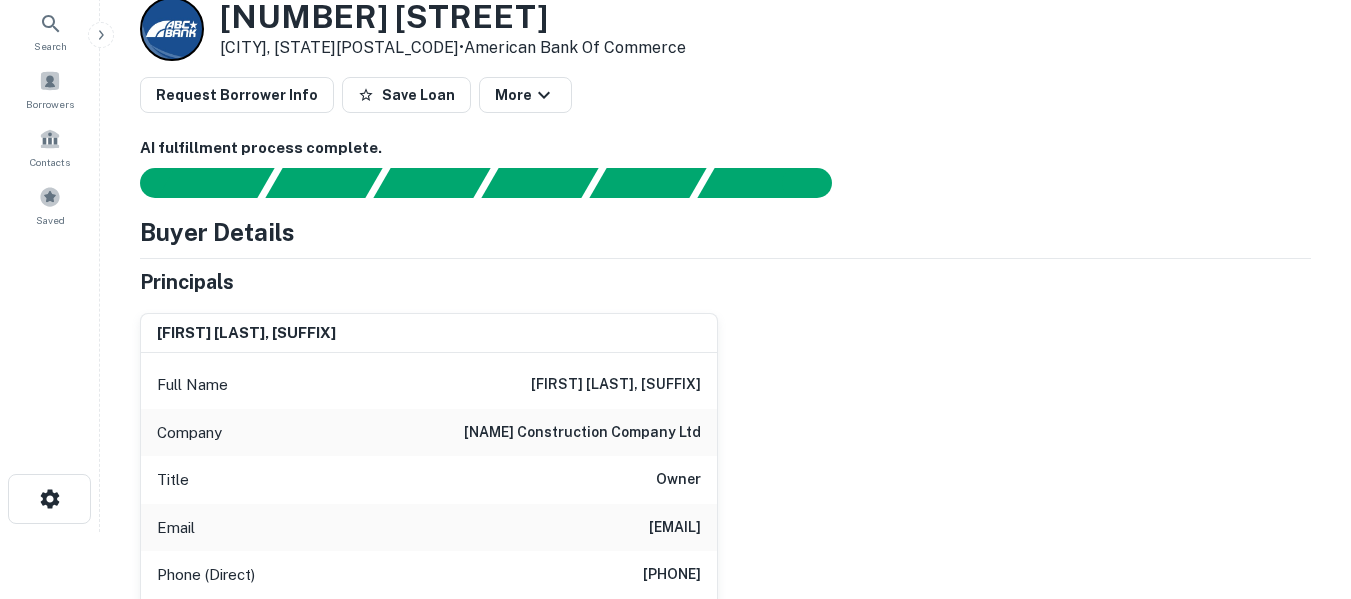 drag, startPoint x: 491, startPoint y: 525, endPoint x: 695, endPoint y: 535, distance: 204.24495 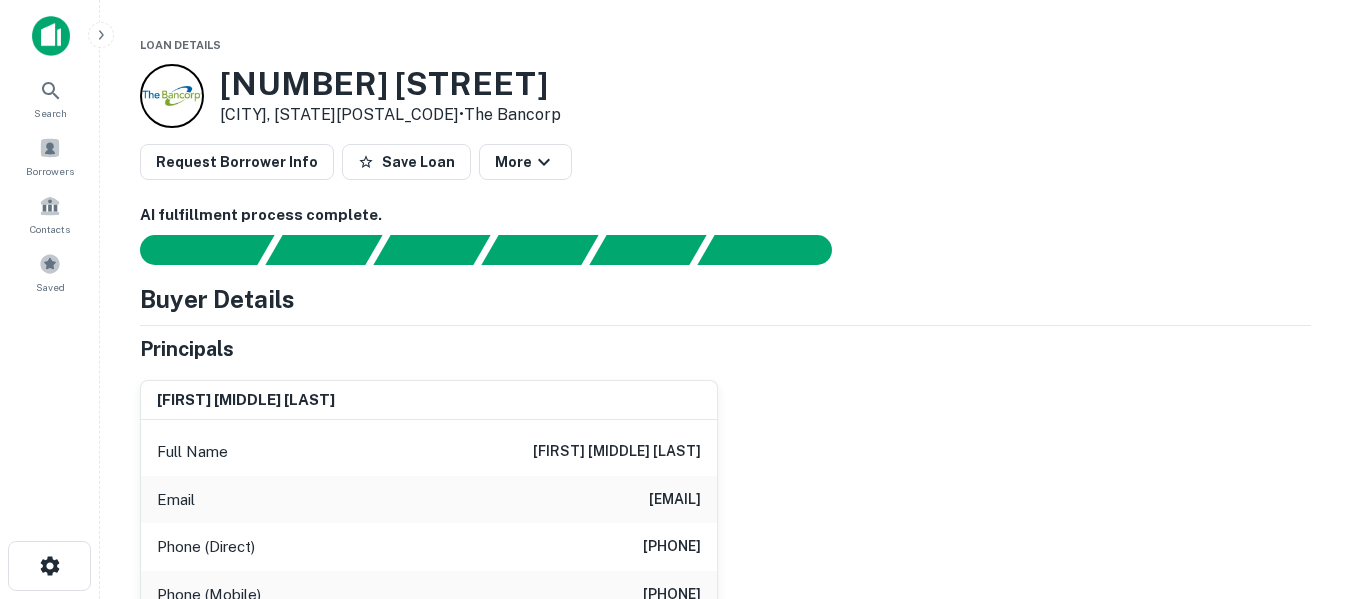 scroll, scrollTop: 0, scrollLeft: 0, axis: both 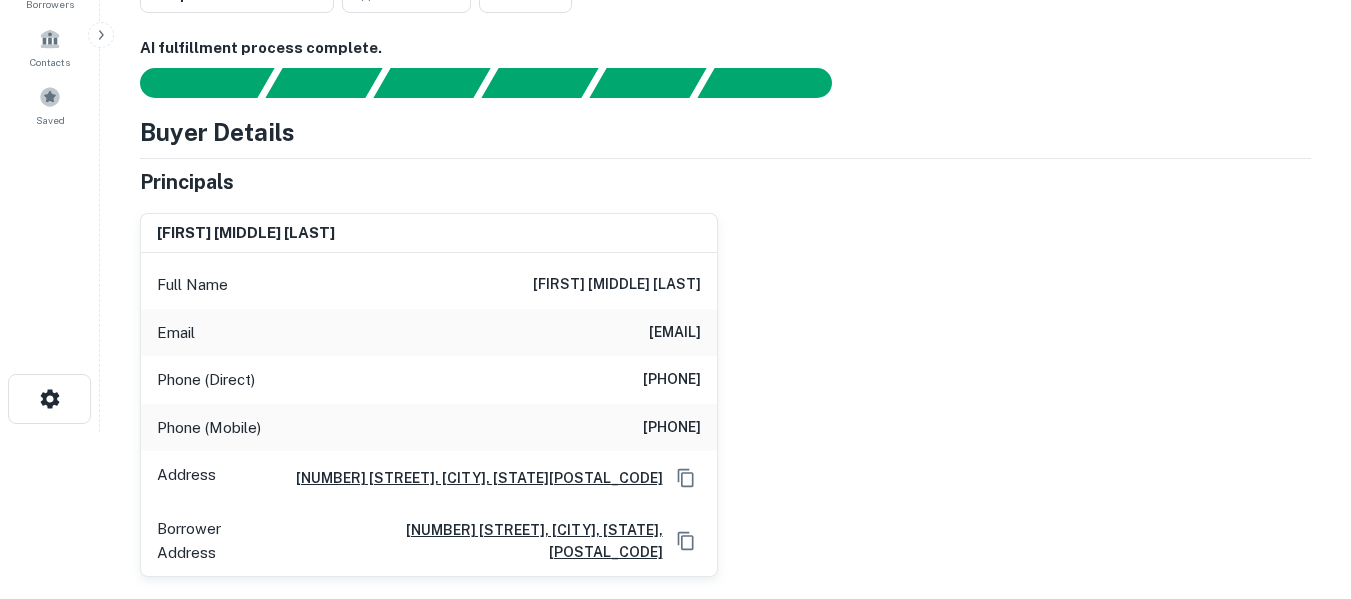 drag, startPoint x: 533, startPoint y: 331, endPoint x: 698, endPoint y: 325, distance: 165.10905 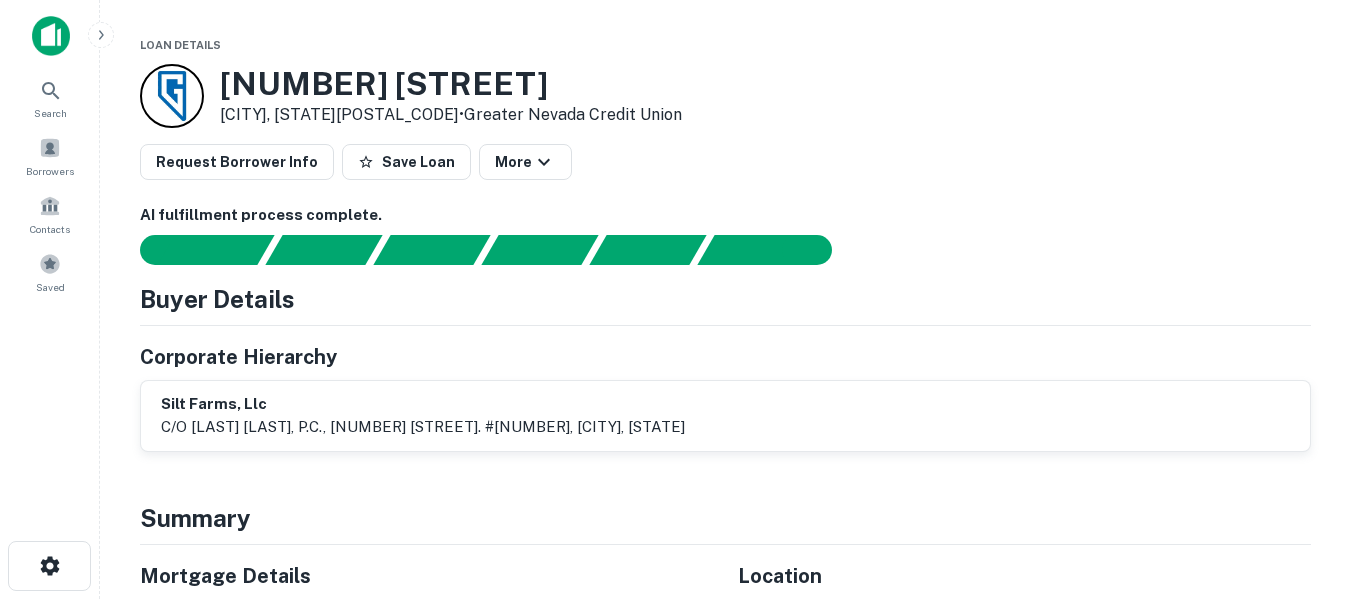 scroll, scrollTop: 0, scrollLeft: 0, axis: both 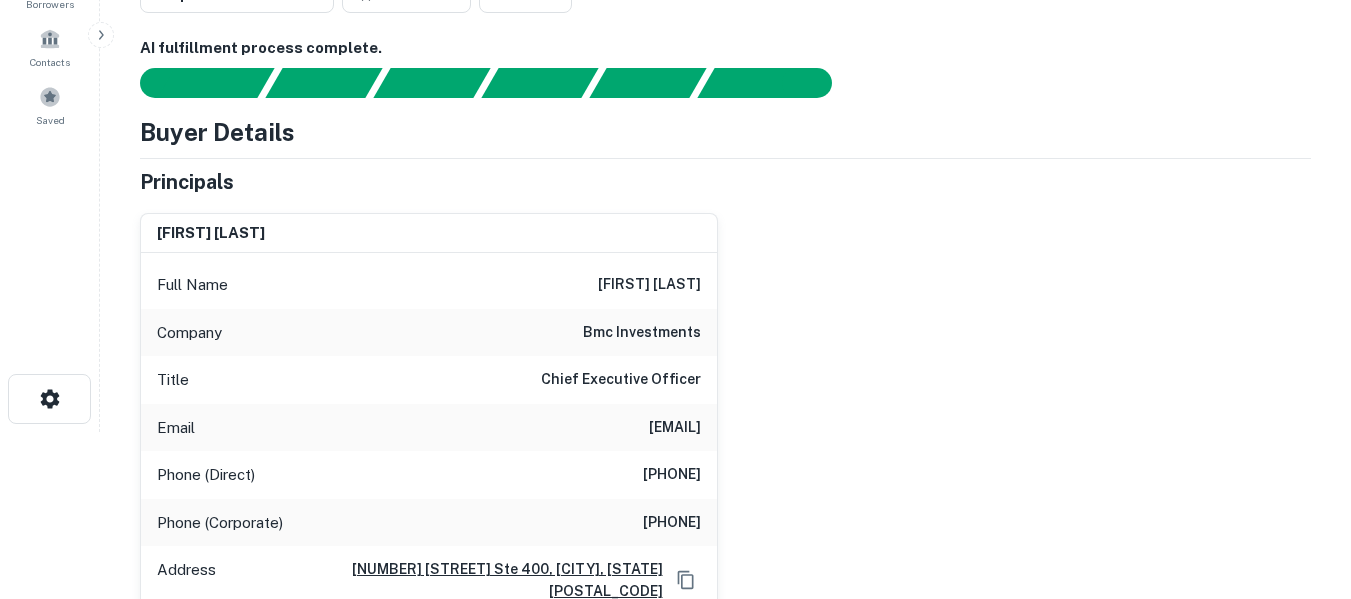 drag, startPoint x: 577, startPoint y: 426, endPoint x: 708, endPoint y: 426, distance: 131 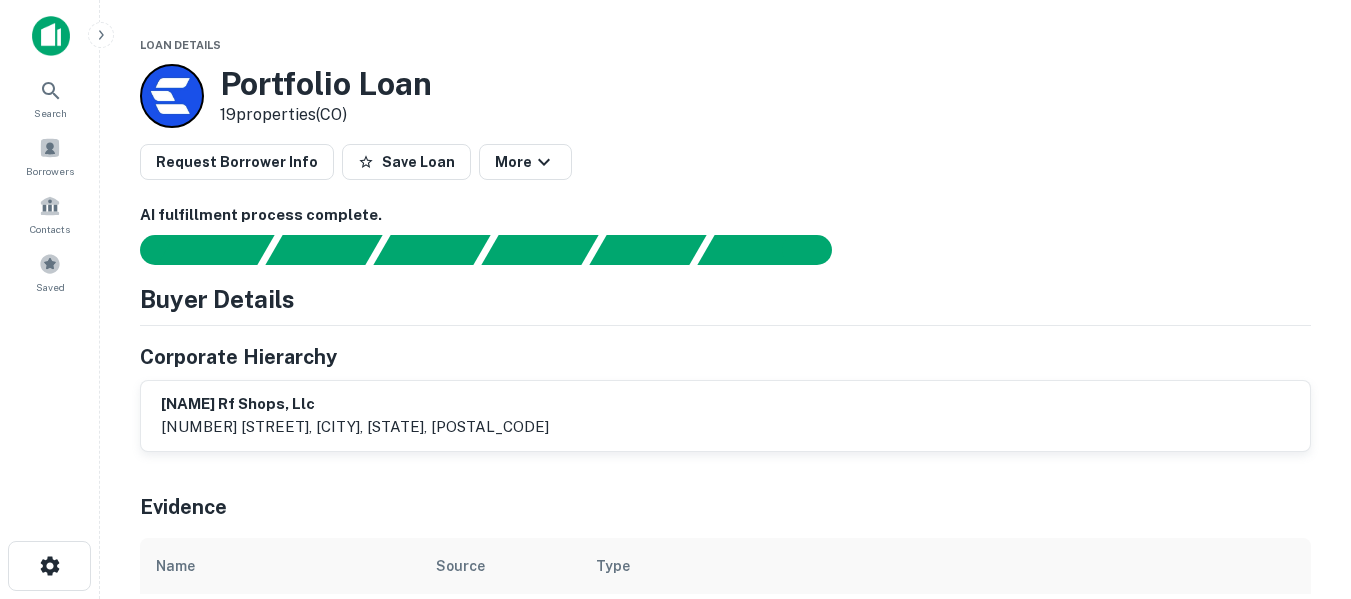 scroll, scrollTop: 0, scrollLeft: 0, axis: both 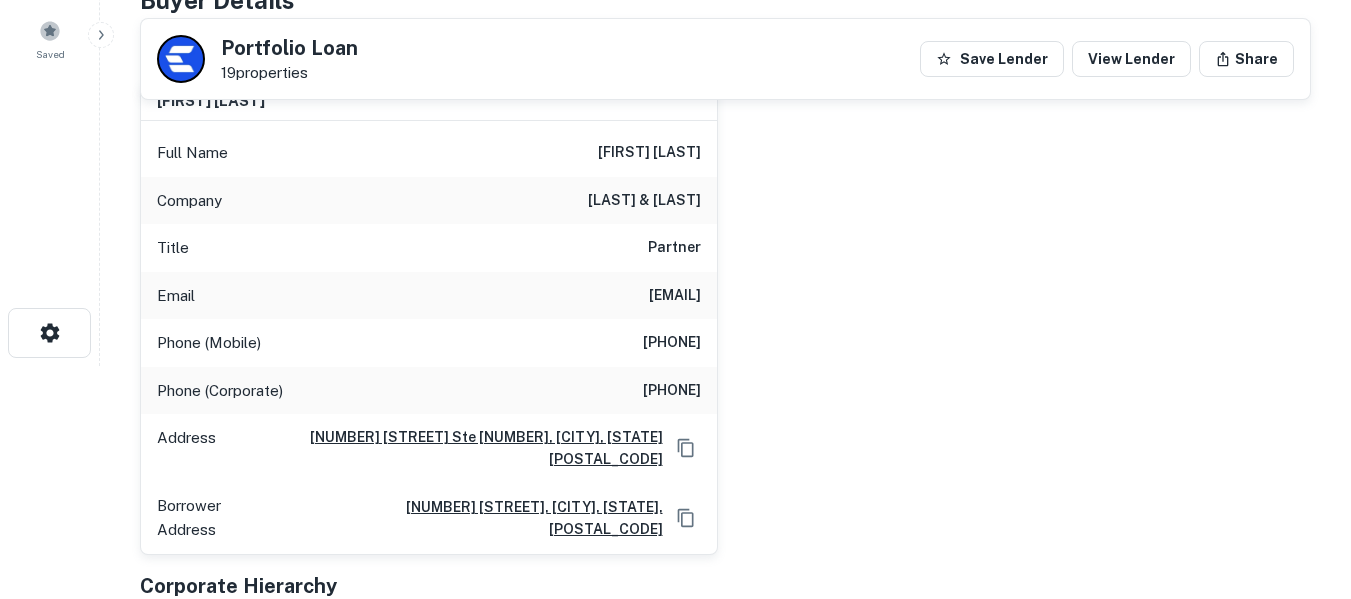 drag, startPoint x: 574, startPoint y: 292, endPoint x: 702, endPoint y: 295, distance: 128.03516 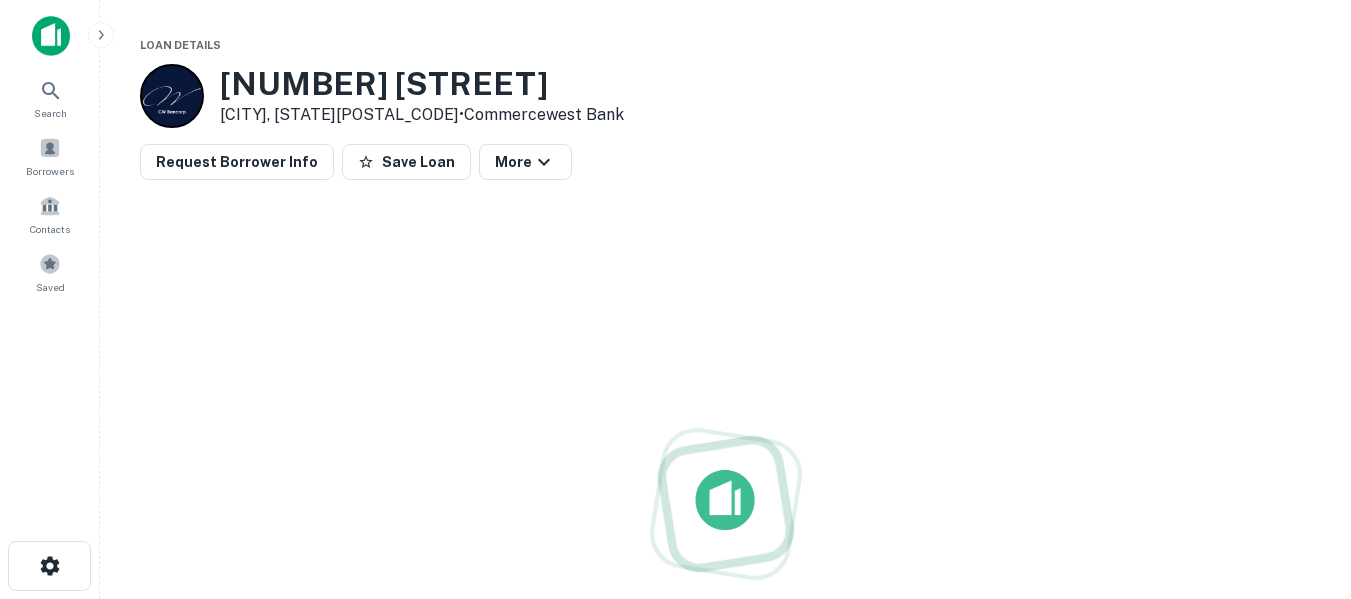 scroll, scrollTop: 0, scrollLeft: 0, axis: both 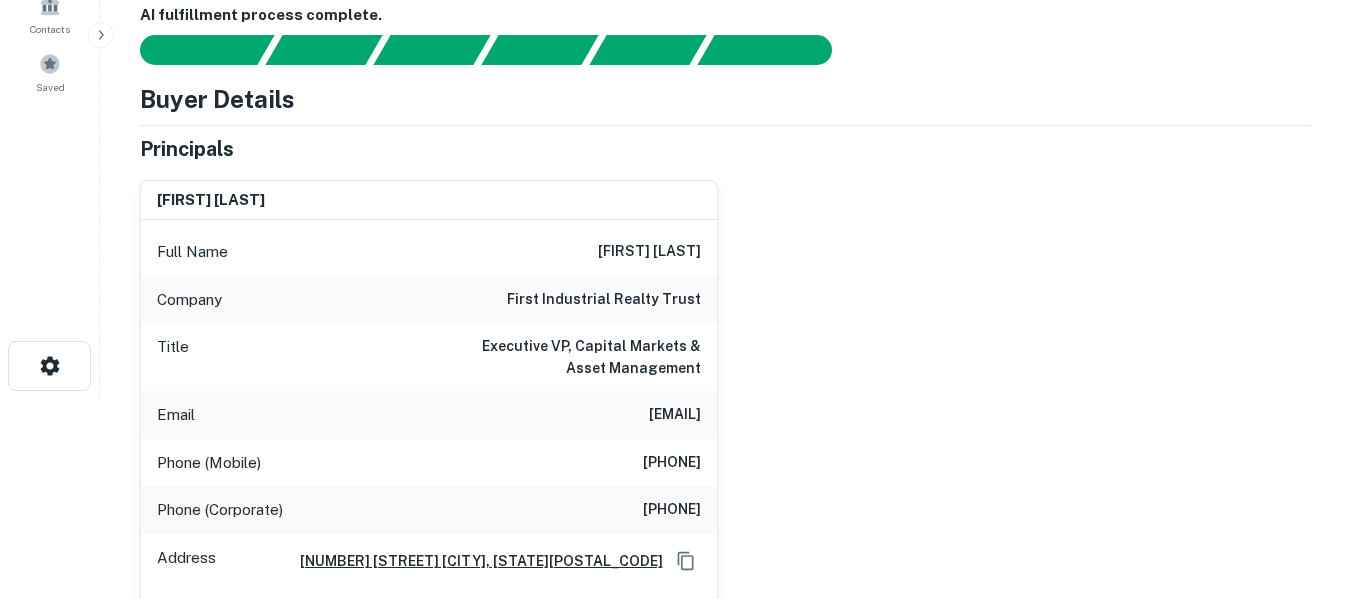 drag, startPoint x: 518, startPoint y: 416, endPoint x: 706, endPoint y: 415, distance: 188.00266 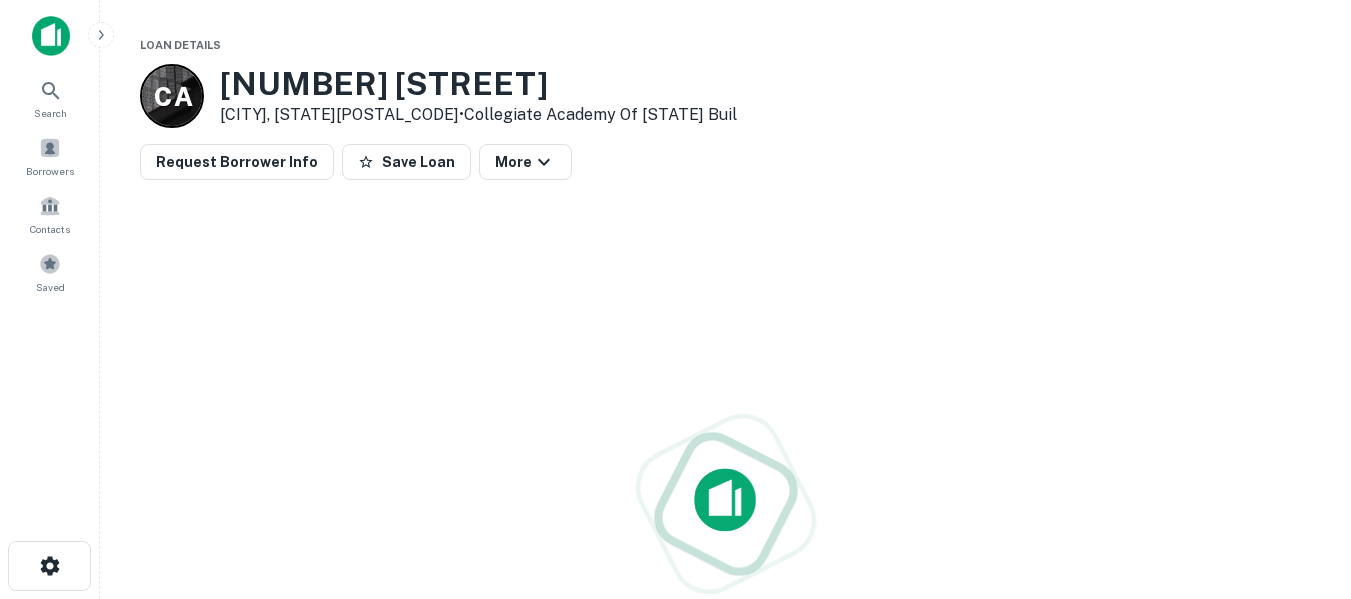 scroll, scrollTop: 0, scrollLeft: 0, axis: both 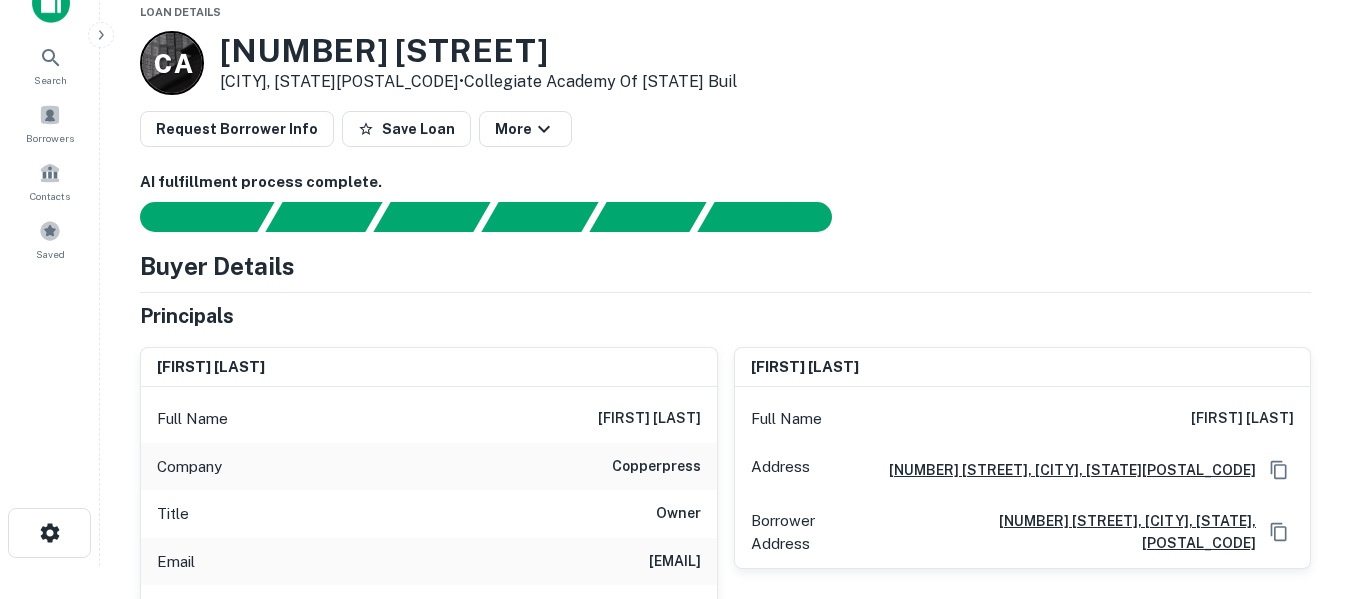 drag, startPoint x: 536, startPoint y: 567, endPoint x: 700, endPoint y: 563, distance: 164.04877 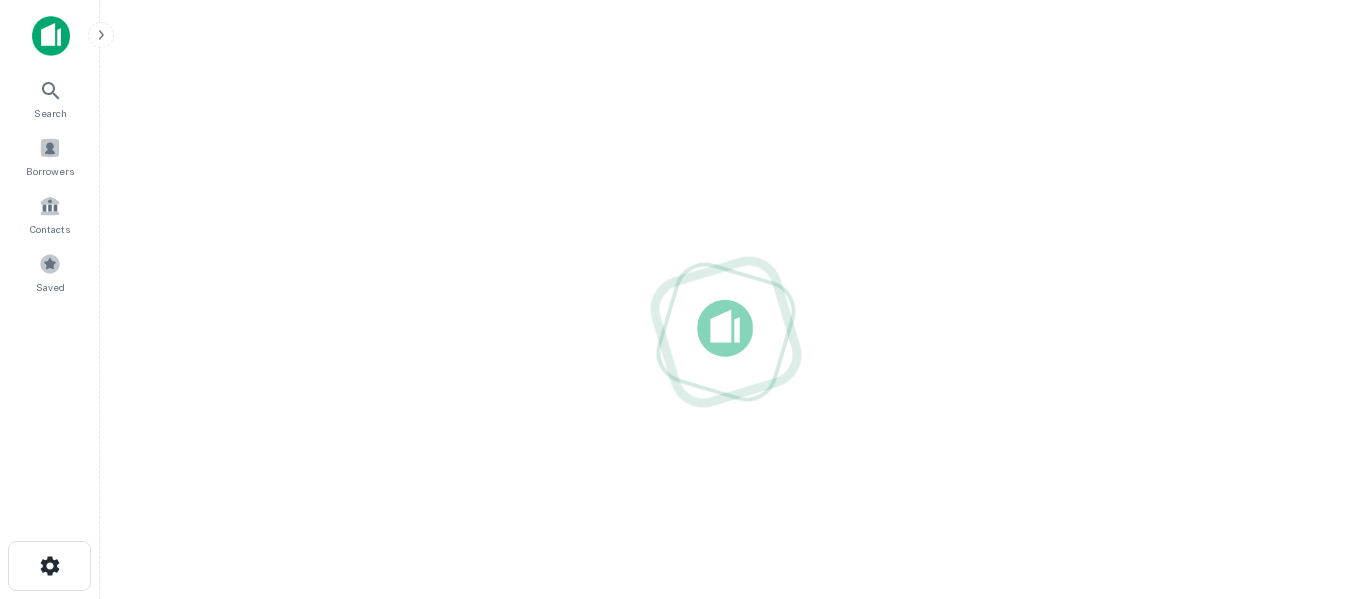 scroll, scrollTop: 0, scrollLeft: 0, axis: both 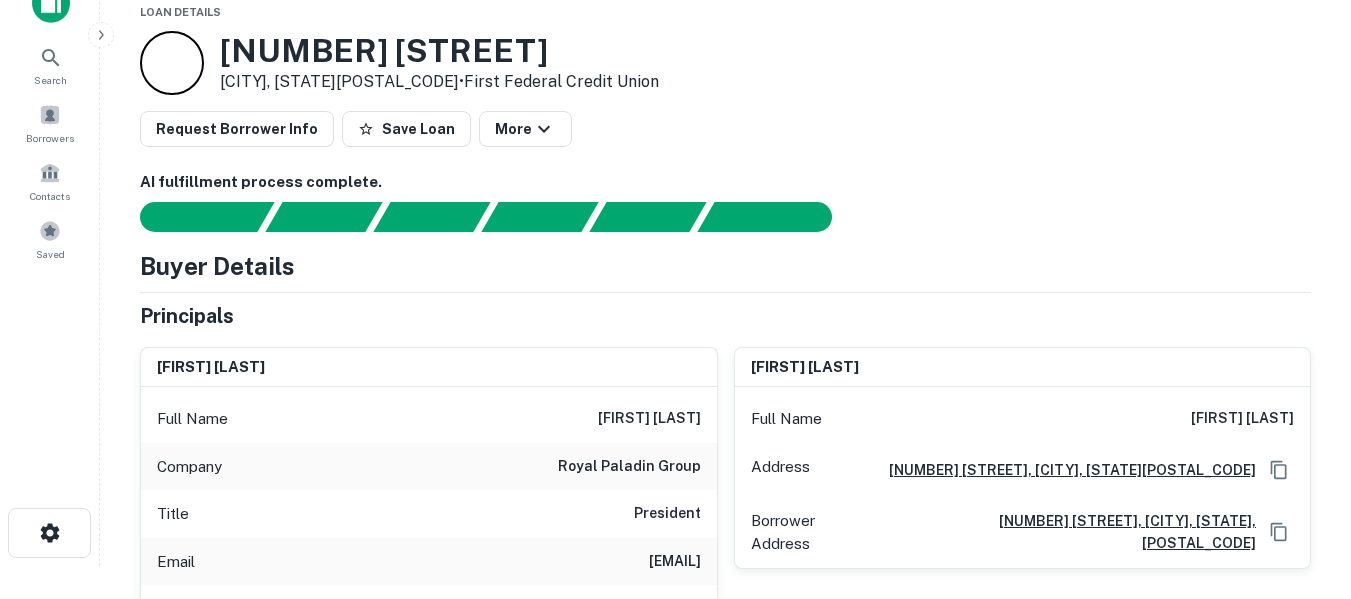 drag, startPoint x: 504, startPoint y: 560, endPoint x: 705, endPoint y: 569, distance: 201.20139 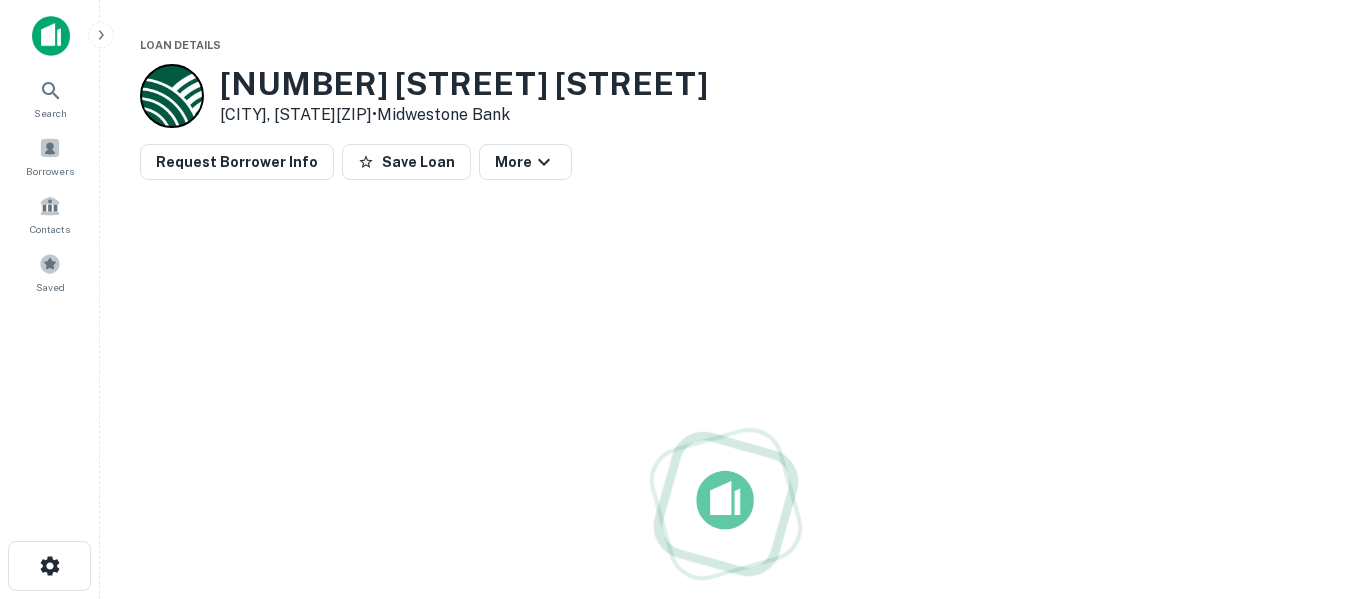 scroll, scrollTop: 0, scrollLeft: 0, axis: both 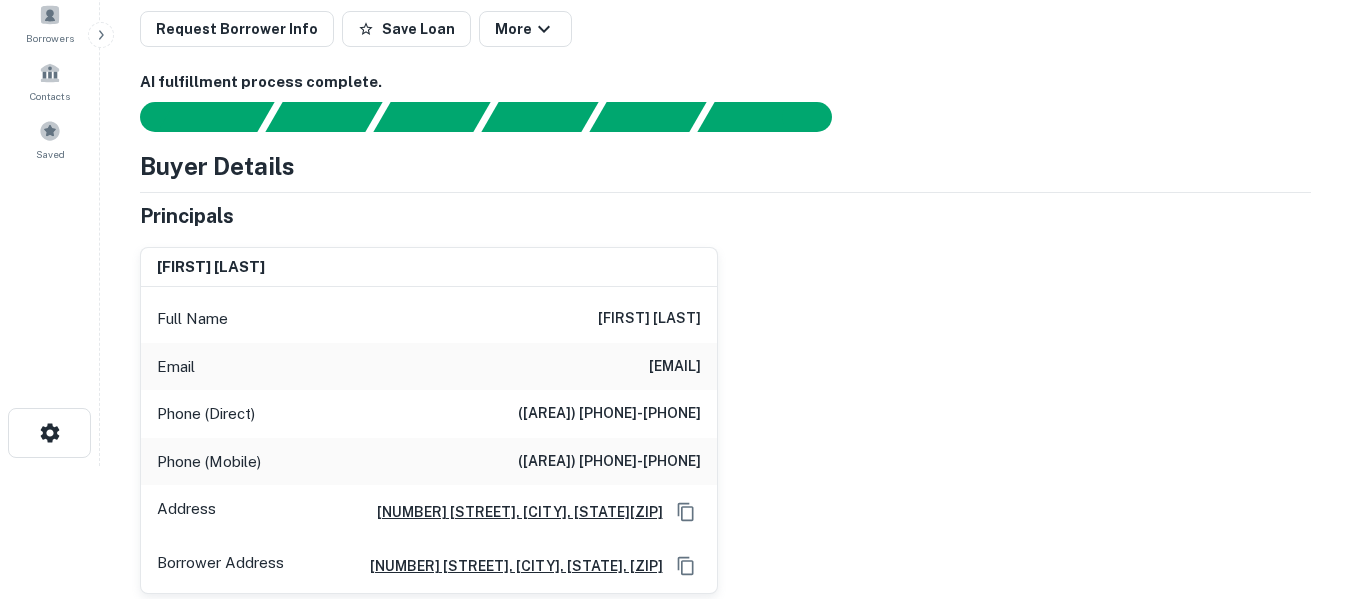 drag, startPoint x: 490, startPoint y: 368, endPoint x: 700, endPoint y: 377, distance: 210.19276 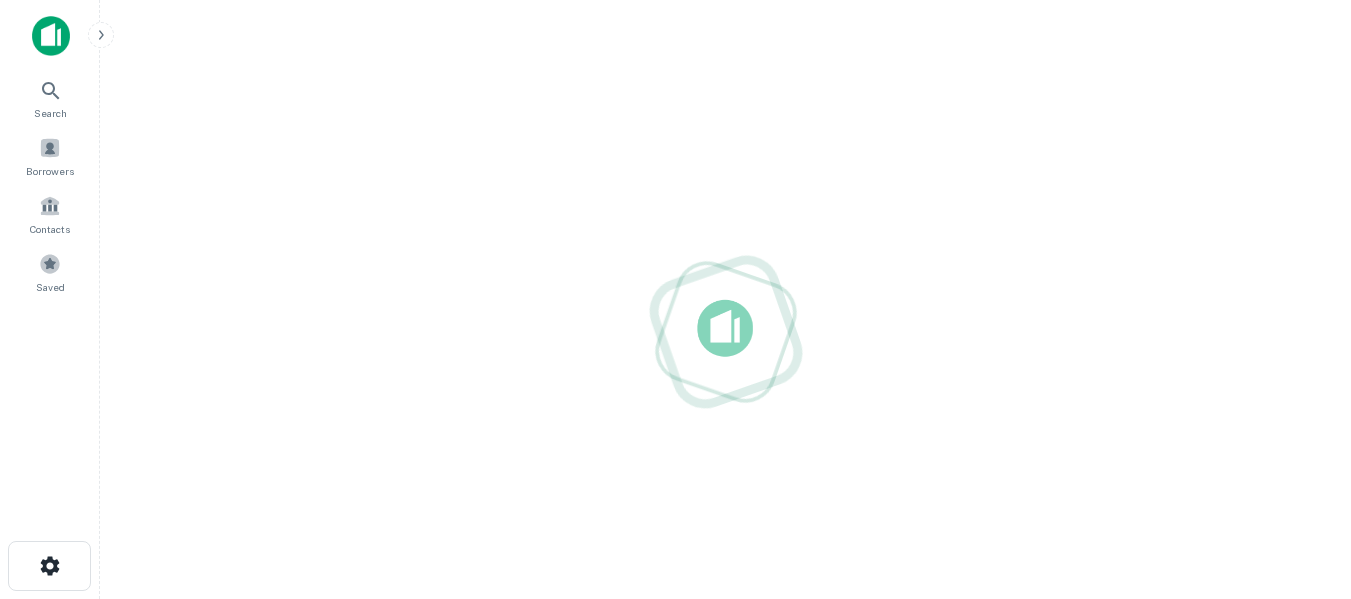 scroll, scrollTop: 0, scrollLeft: 0, axis: both 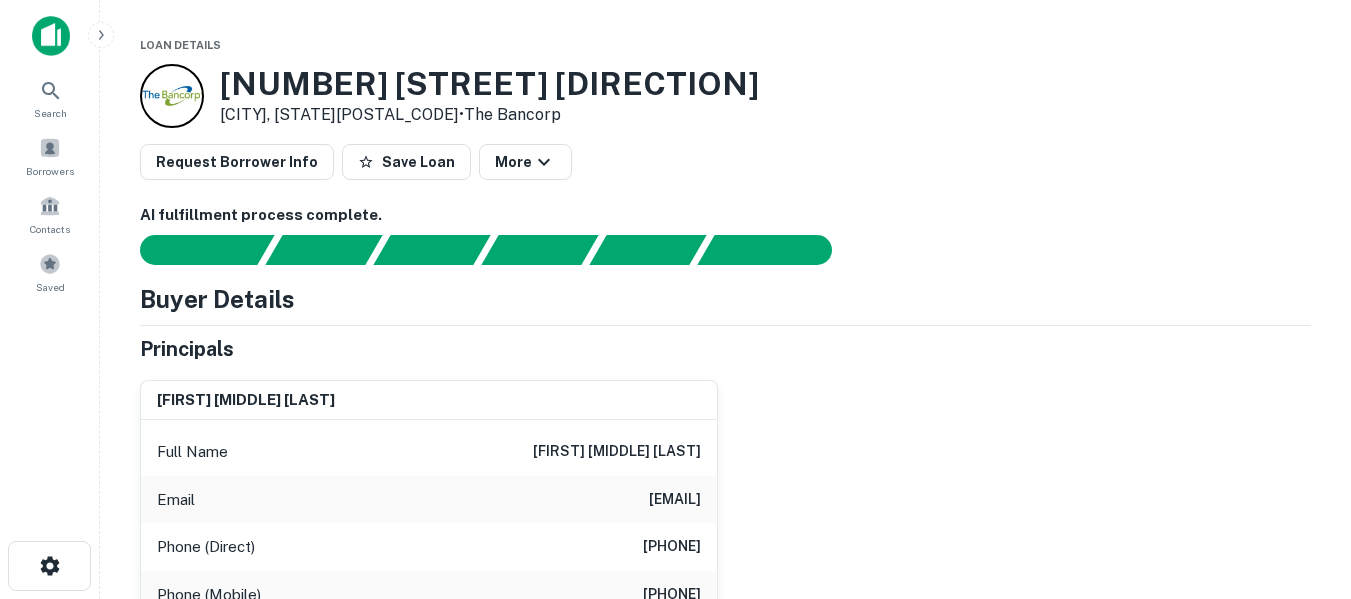 drag, startPoint x: 533, startPoint y: 495, endPoint x: 698, endPoint y: 483, distance: 165.43579 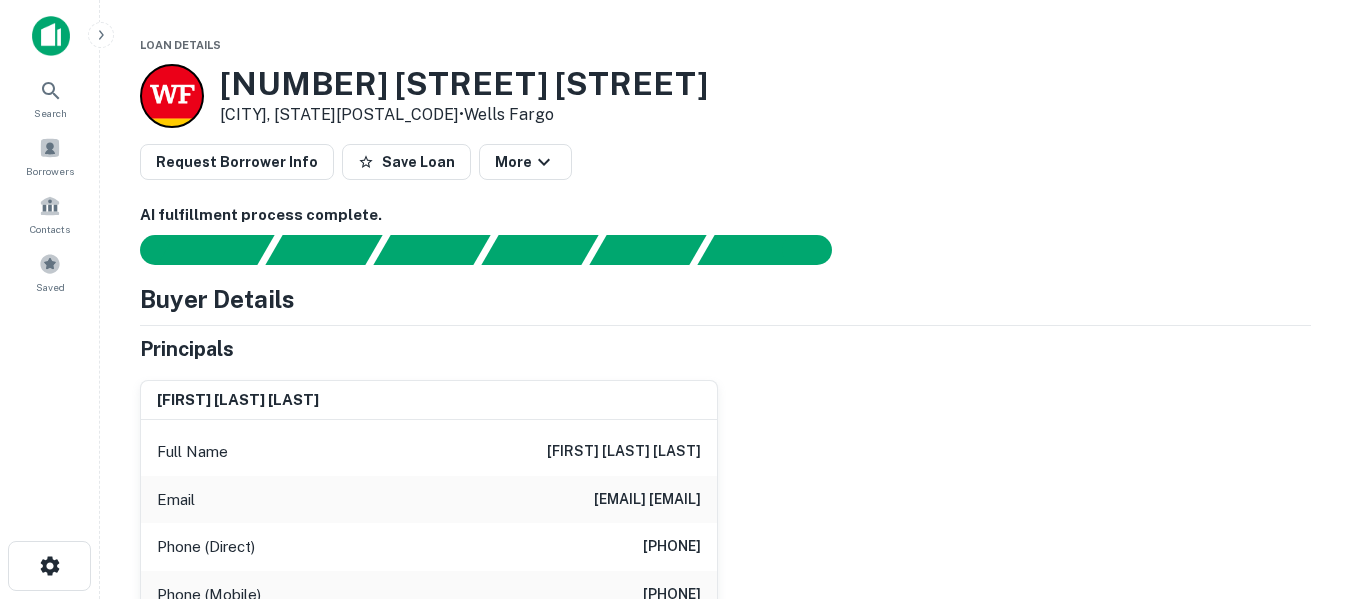scroll, scrollTop: 0, scrollLeft: 0, axis: both 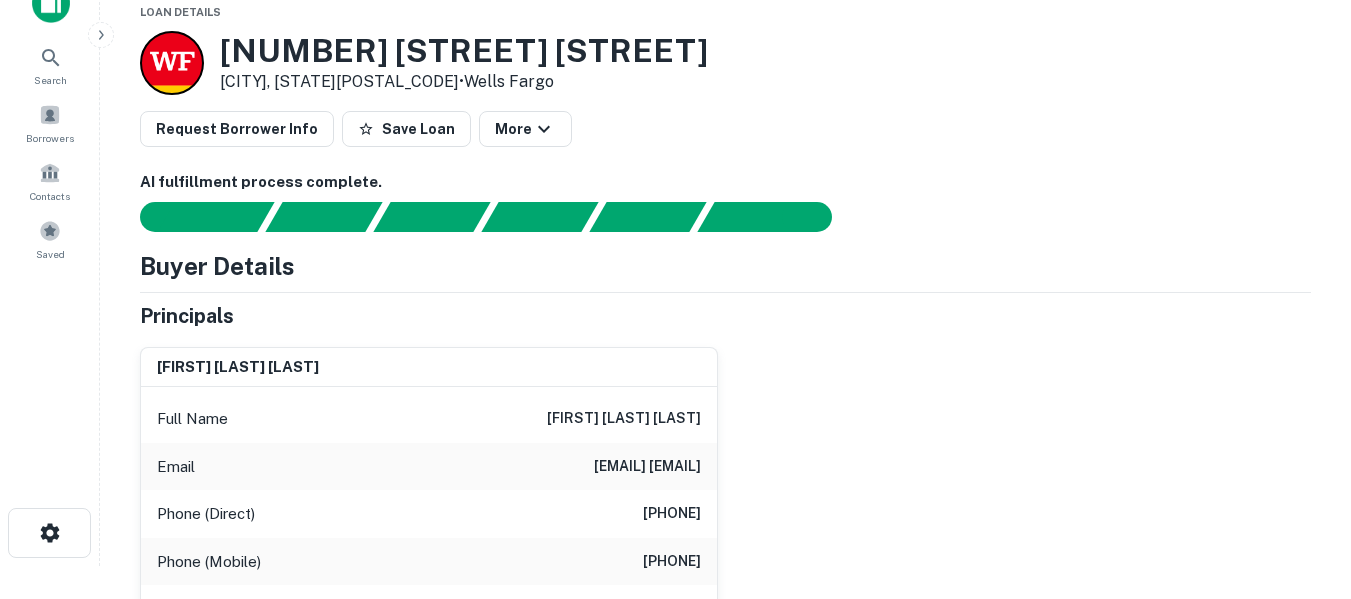 drag, startPoint x: 705, startPoint y: 461, endPoint x: 553, endPoint y: 470, distance: 152.26622 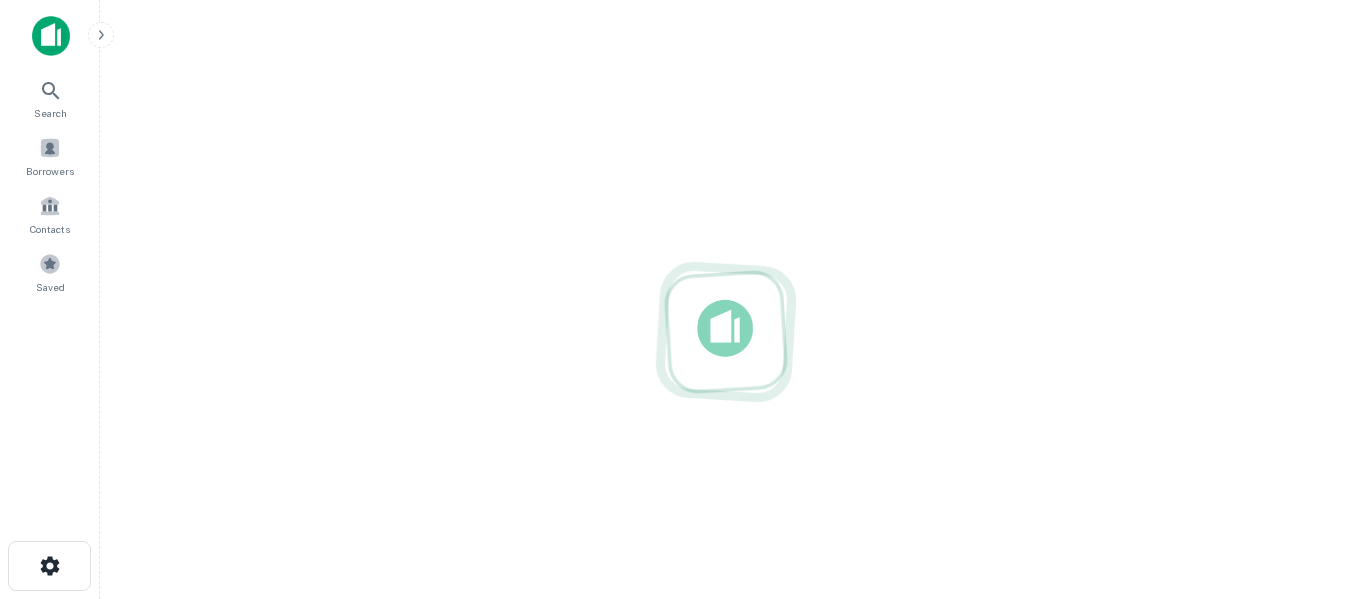 scroll, scrollTop: 0, scrollLeft: 0, axis: both 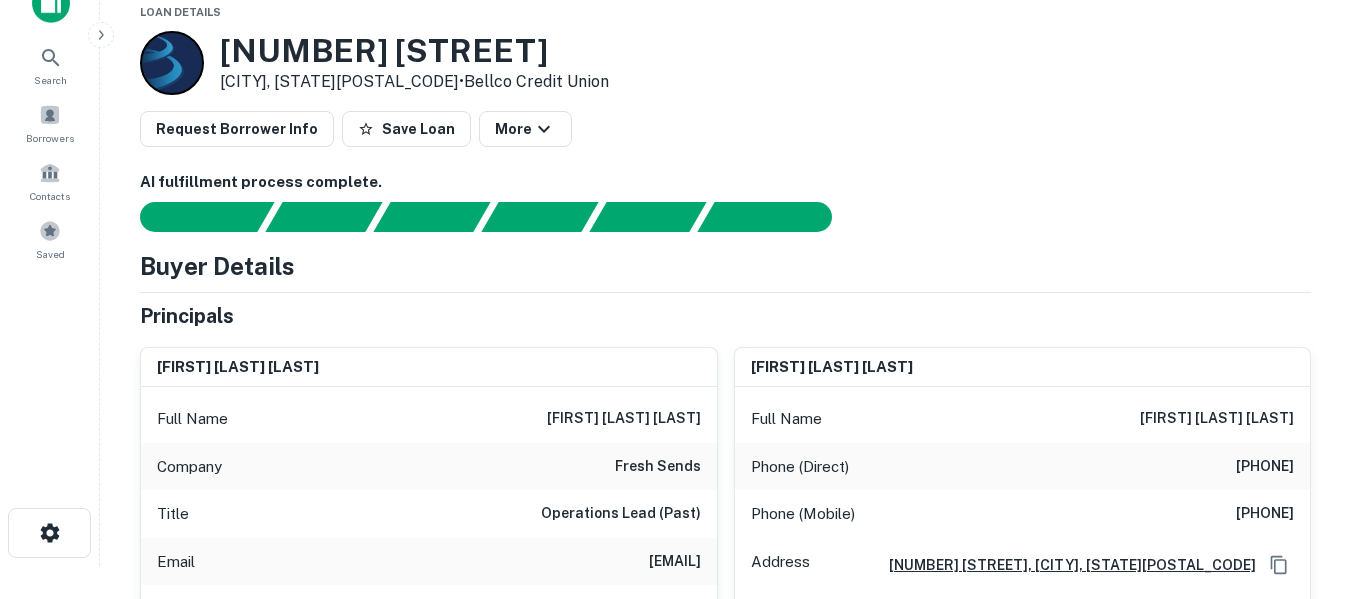 drag, startPoint x: 494, startPoint y: 565, endPoint x: 698, endPoint y: 573, distance: 204.1568 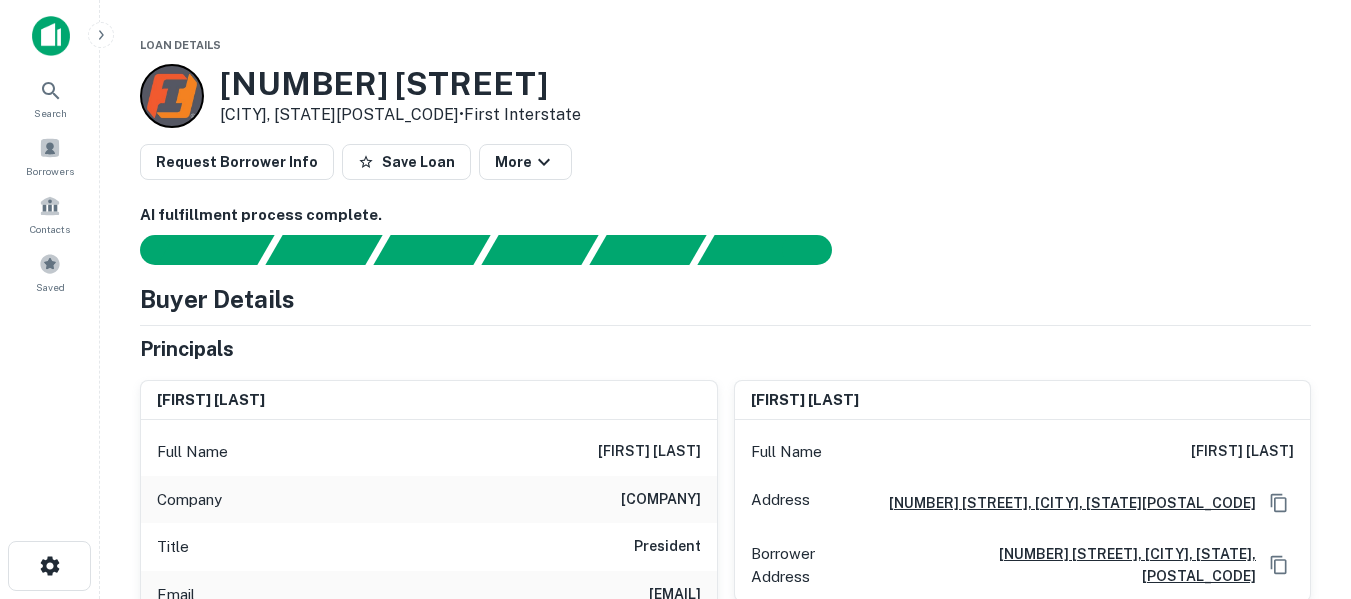 scroll, scrollTop: 0, scrollLeft: 0, axis: both 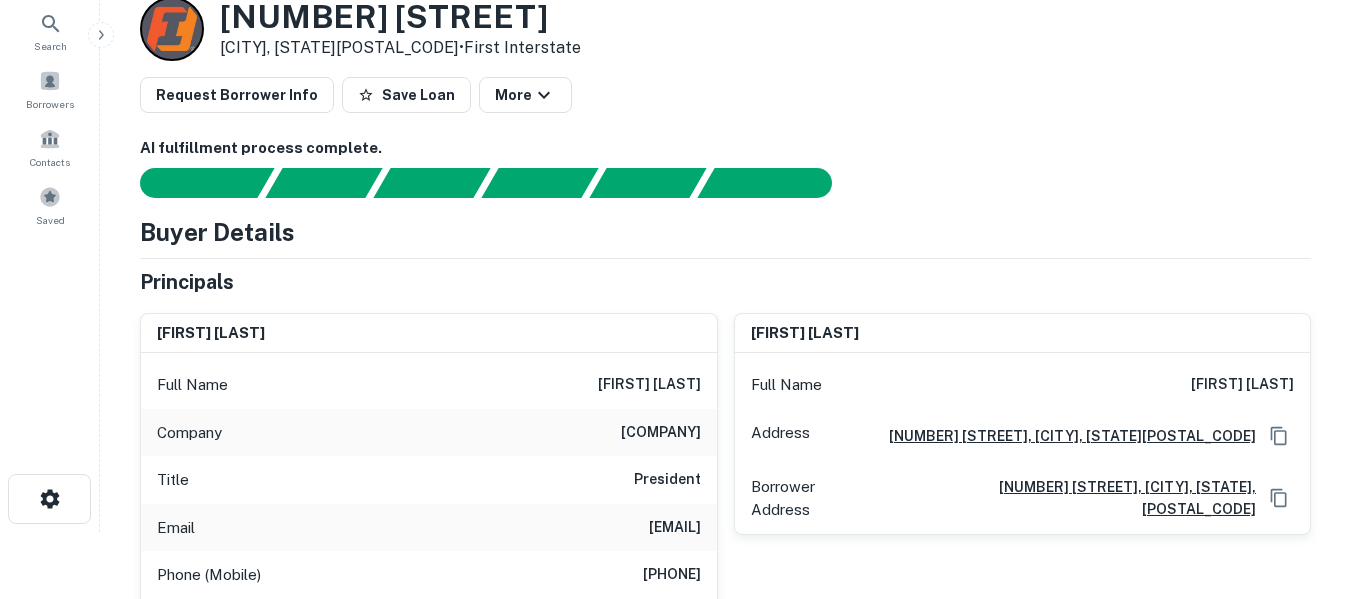 drag, startPoint x: 530, startPoint y: 529, endPoint x: 696, endPoint y: 528, distance: 166.003 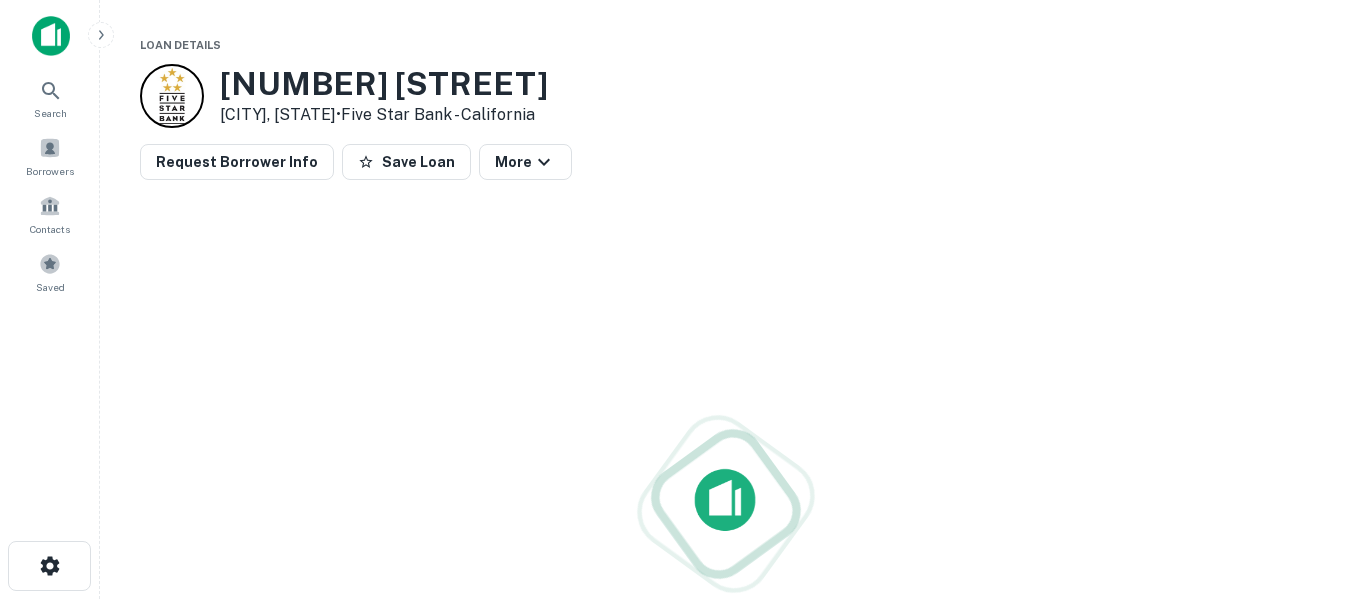 scroll, scrollTop: 0, scrollLeft: 0, axis: both 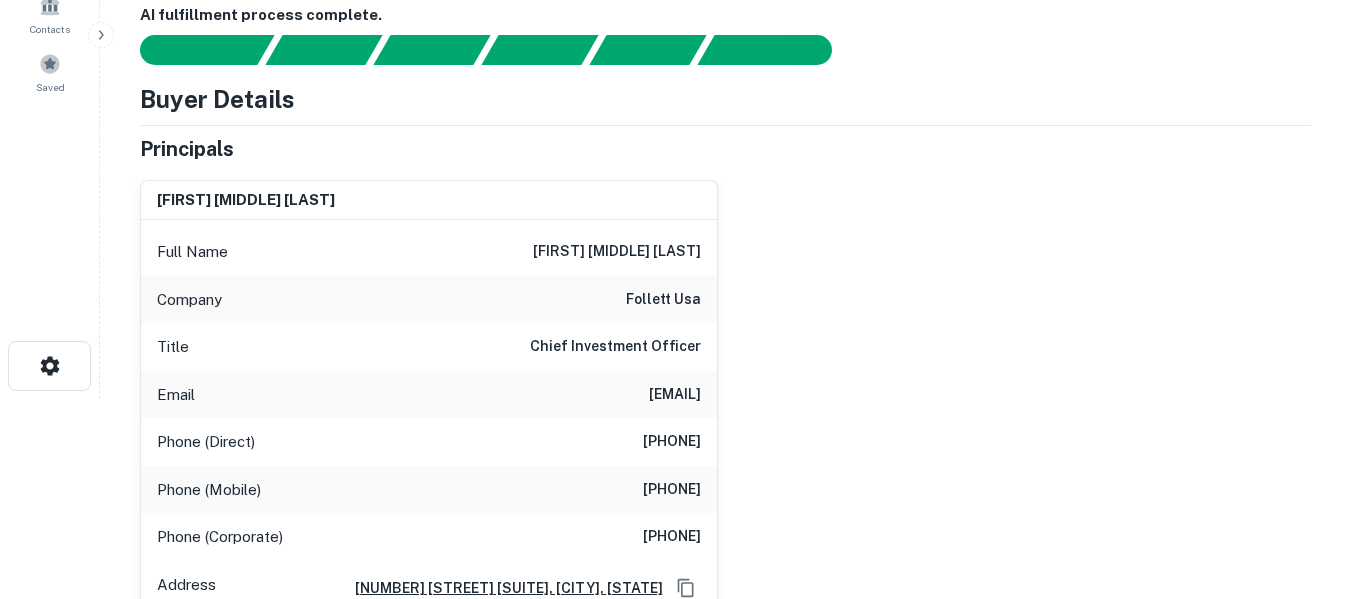 drag, startPoint x: 545, startPoint y: 394, endPoint x: 700, endPoint y: 392, distance: 155.01291 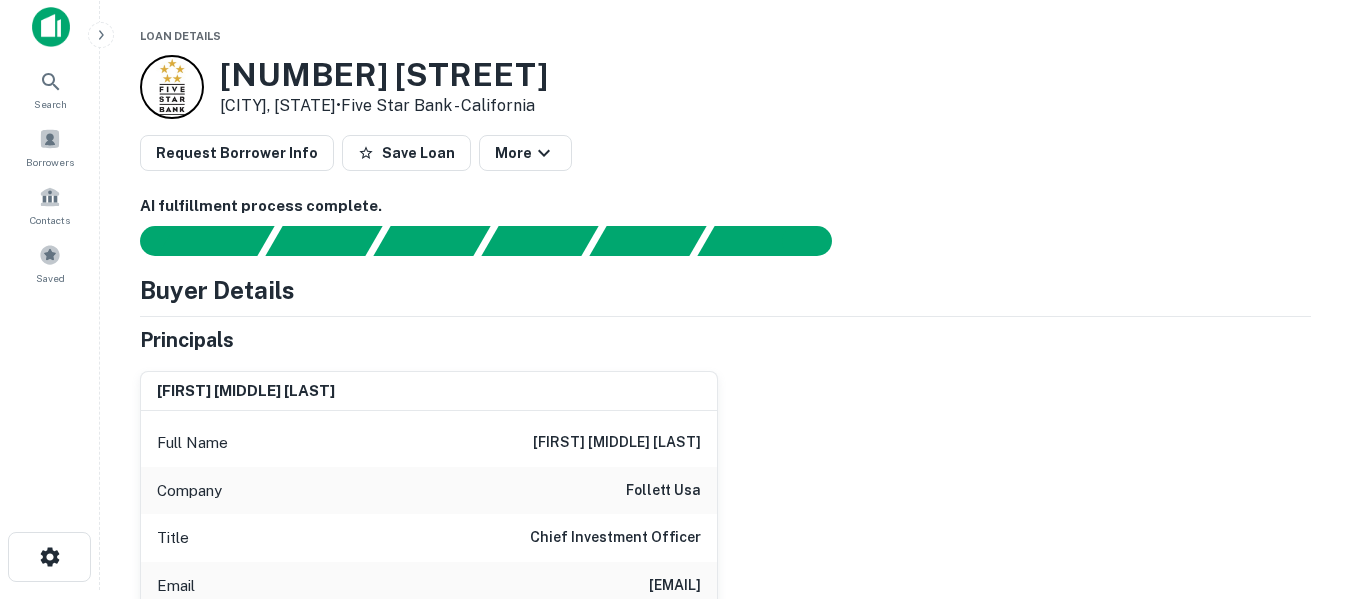 scroll, scrollTop: 0, scrollLeft: 0, axis: both 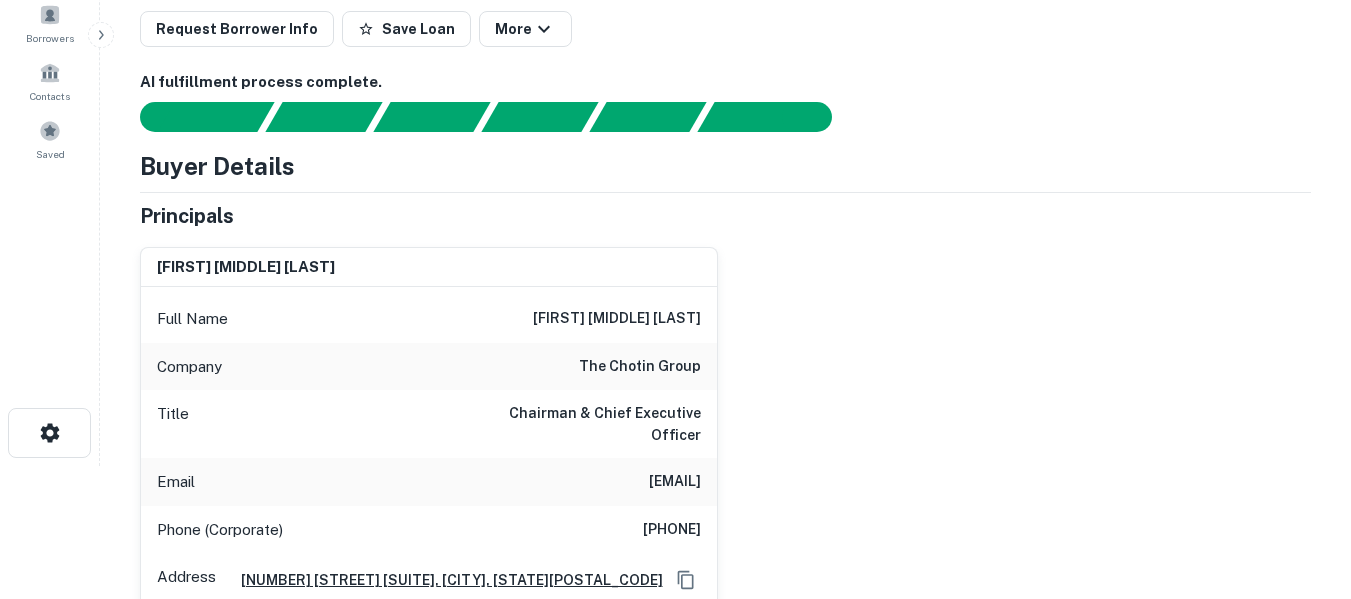 drag, startPoint x: 569, startPoint y: 461, endPoint x: 704, endPoint y: 470, distance: 135.29967 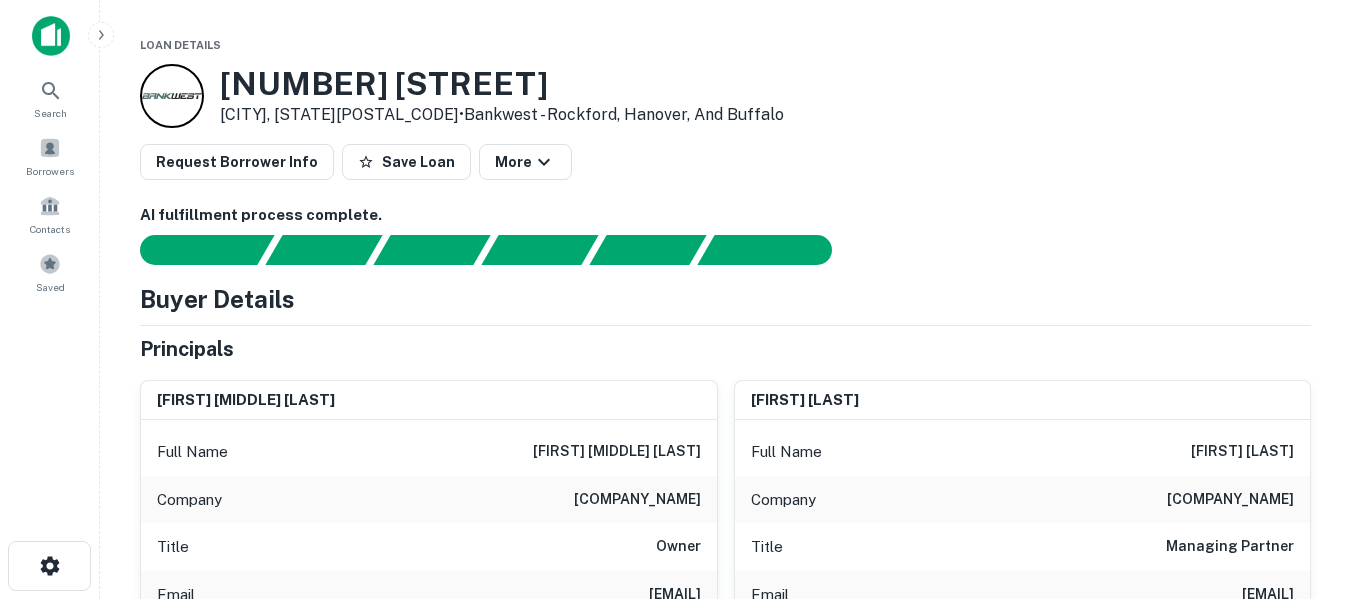 scroll, scrollTop: 0, scrollLeft: 0, axis: both 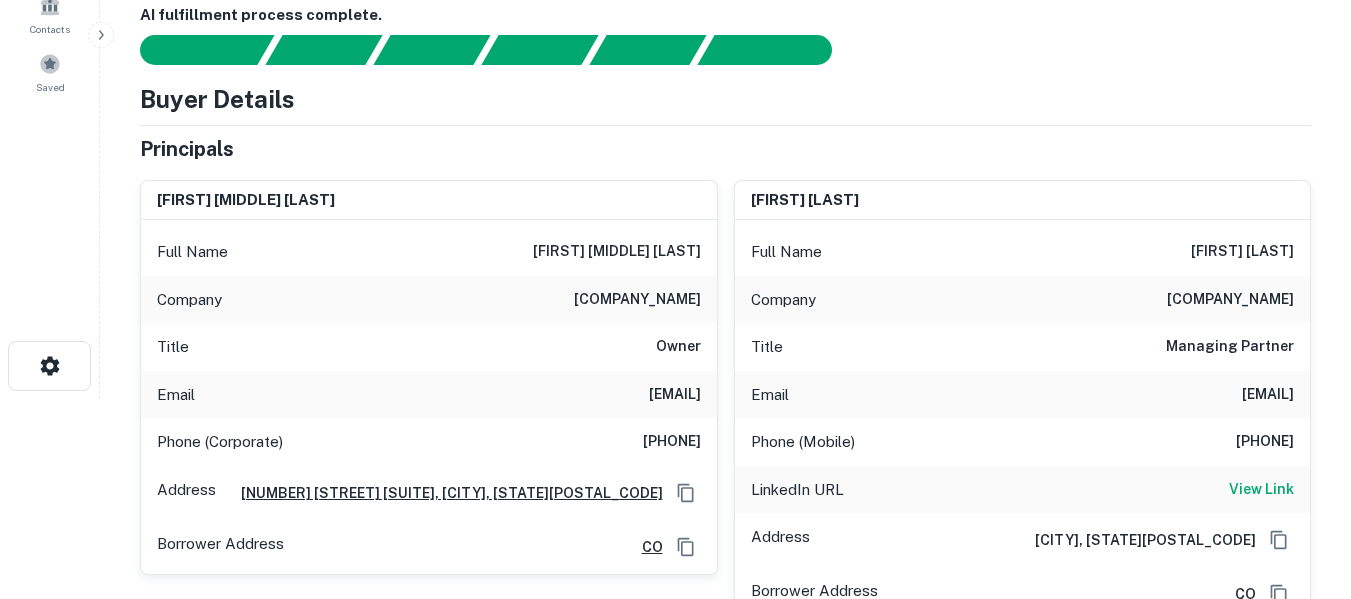 drag, startPoint x: 486, startPoint y: 394, endPoint x: 697, endPoint y: 391, distance: 211.02133 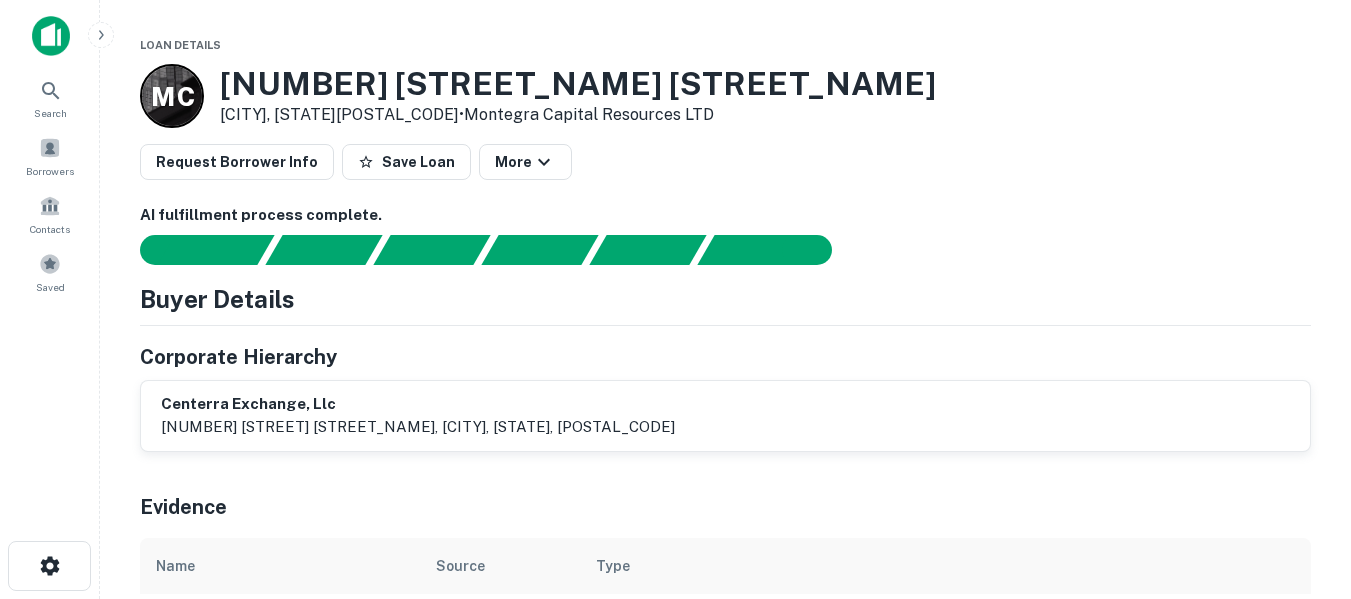 scroll, scrollTop: 0, scrollLeft: 0, axis: both 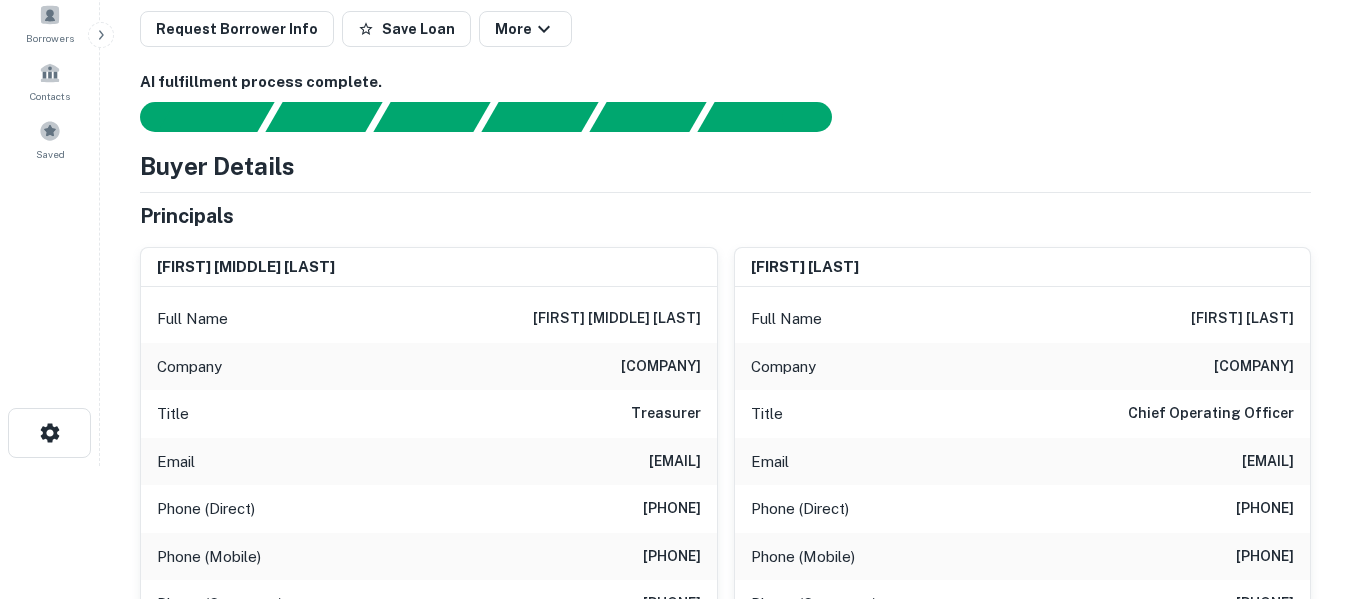 drag, startPoint x: 539, startPoint y: 465, endPoint x: 698, endPoint y: 462, distance: 159.0283 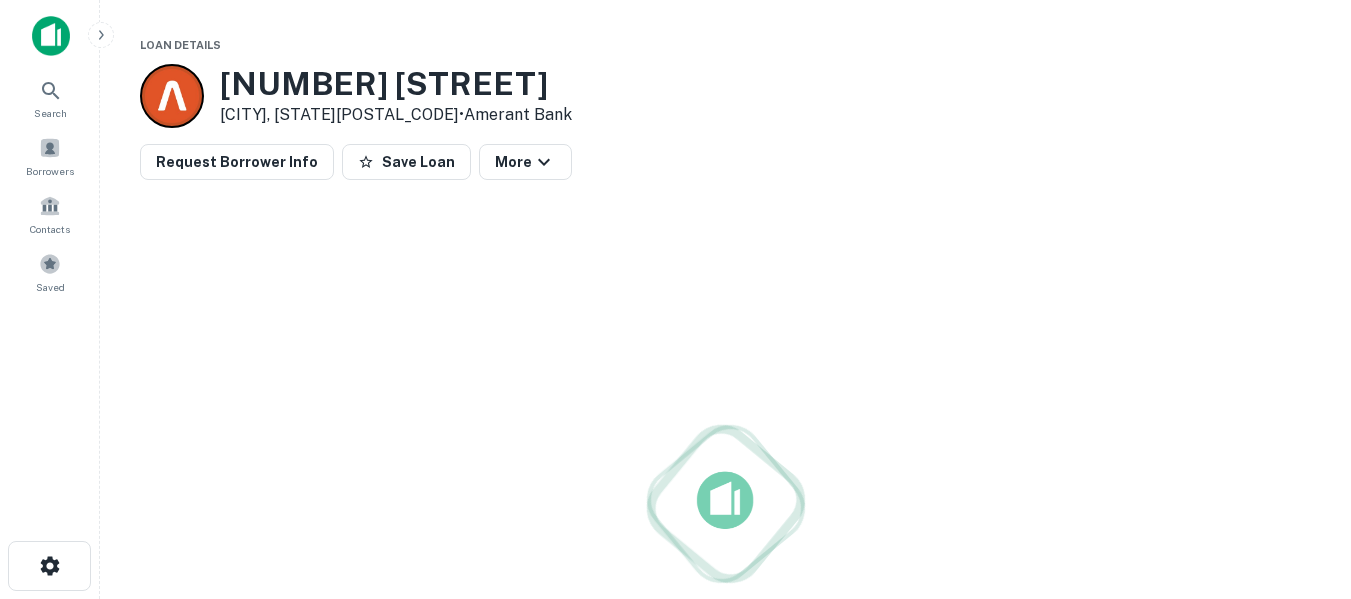 scroll, scrollTop: 0, scrollLeft: 0, axis: both 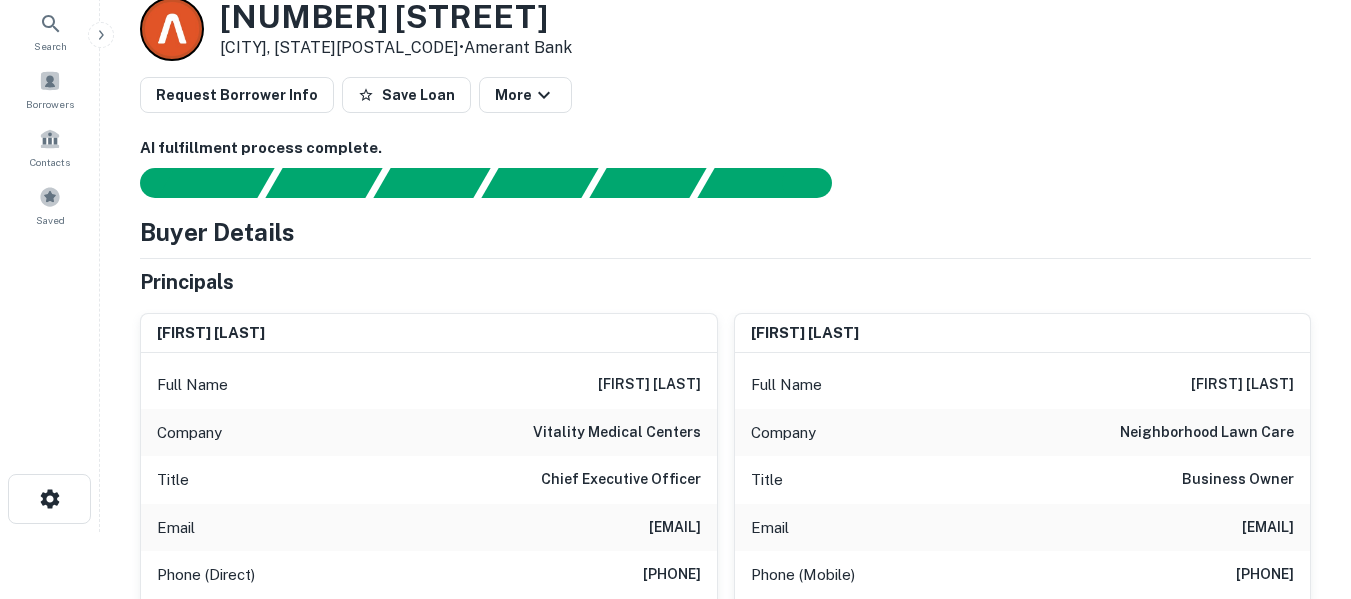 drag, startPoint x: 471, startPoint y: 529, endPoint x: 696, endPoint y: 546, distance: 225.64131 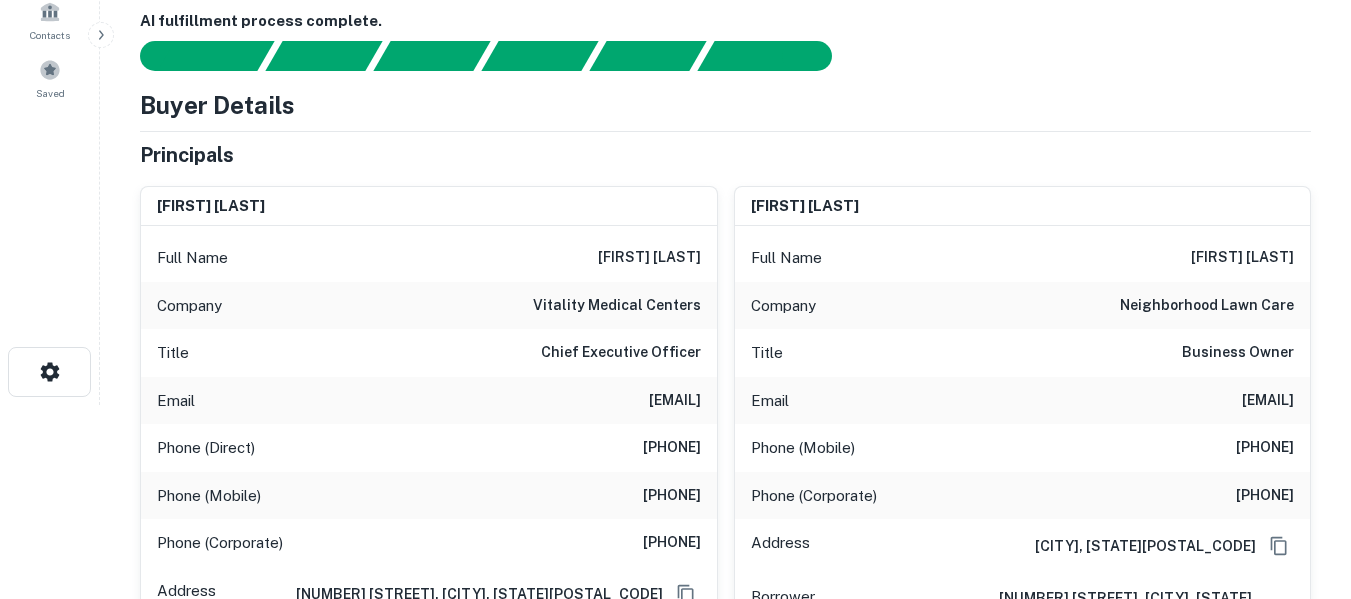 scroll, scrollTop: 200, scrollLeft: 0, axis: vertical 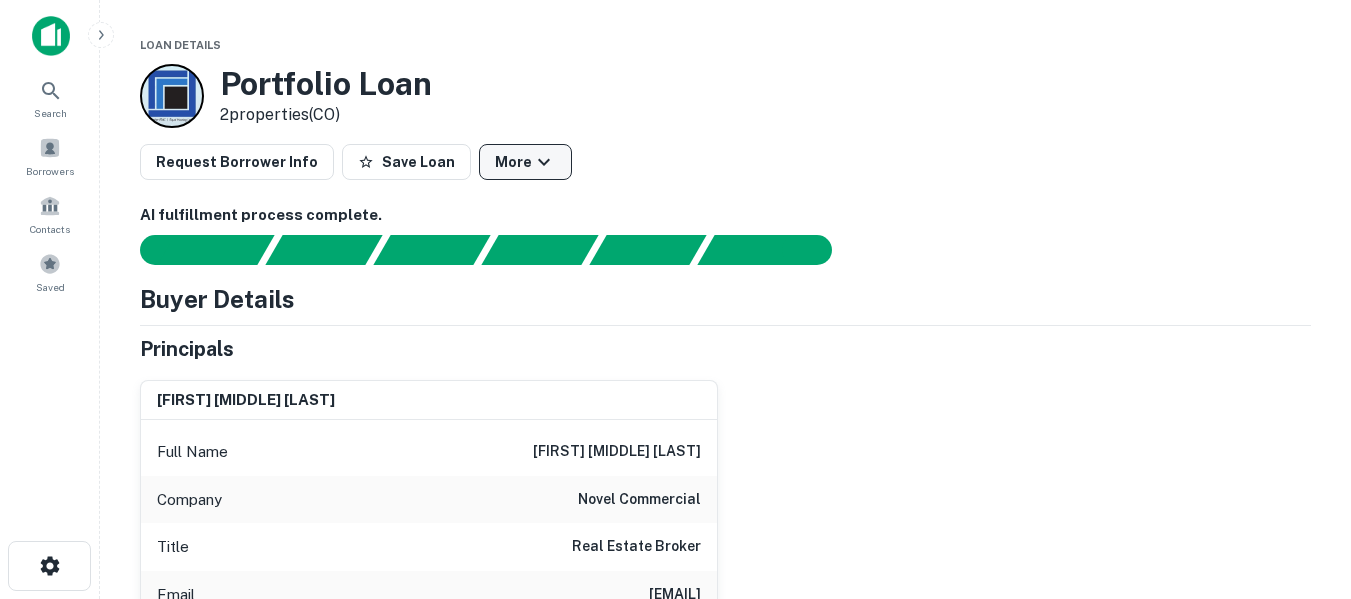 click on "More" at bounding box center (525, 162) 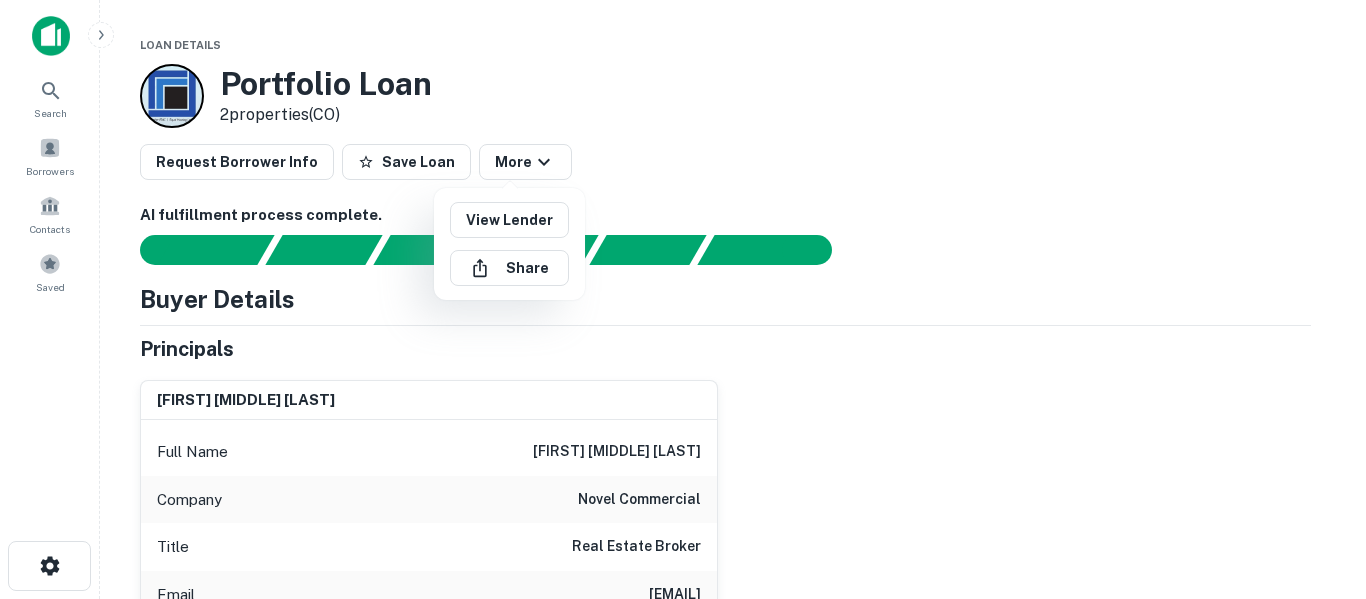 click at bounding box center (683, 299) 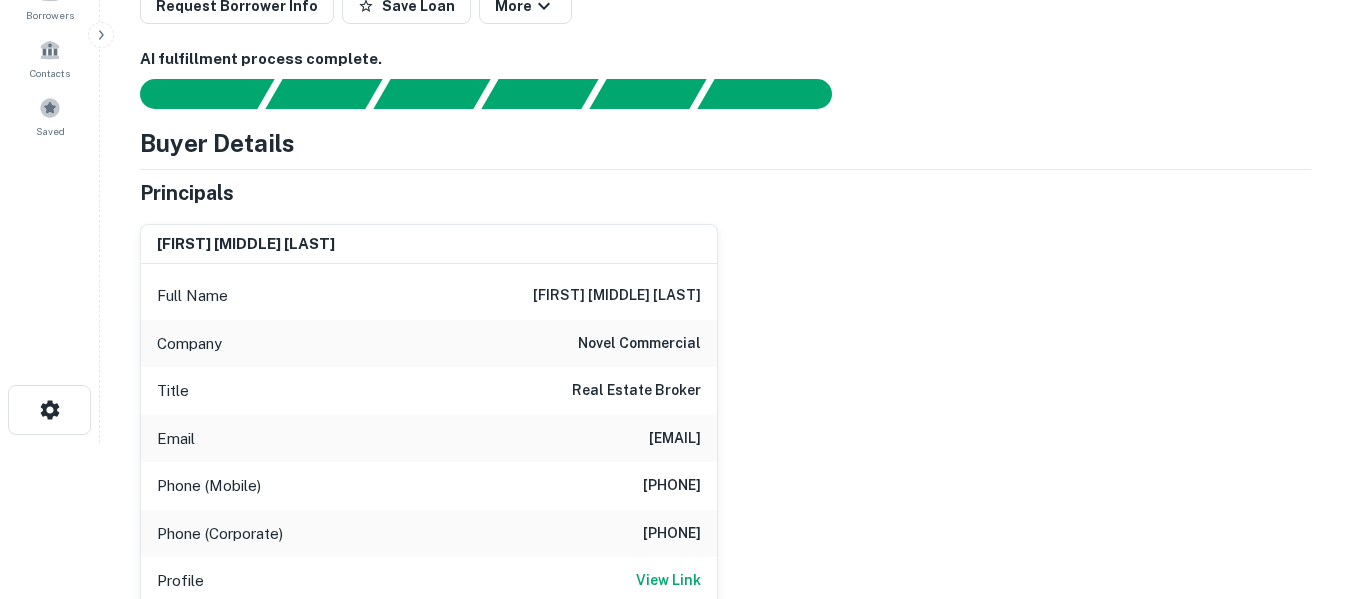 scroll, scrollTop: 167, scrollLeft: 0, axis: vertical 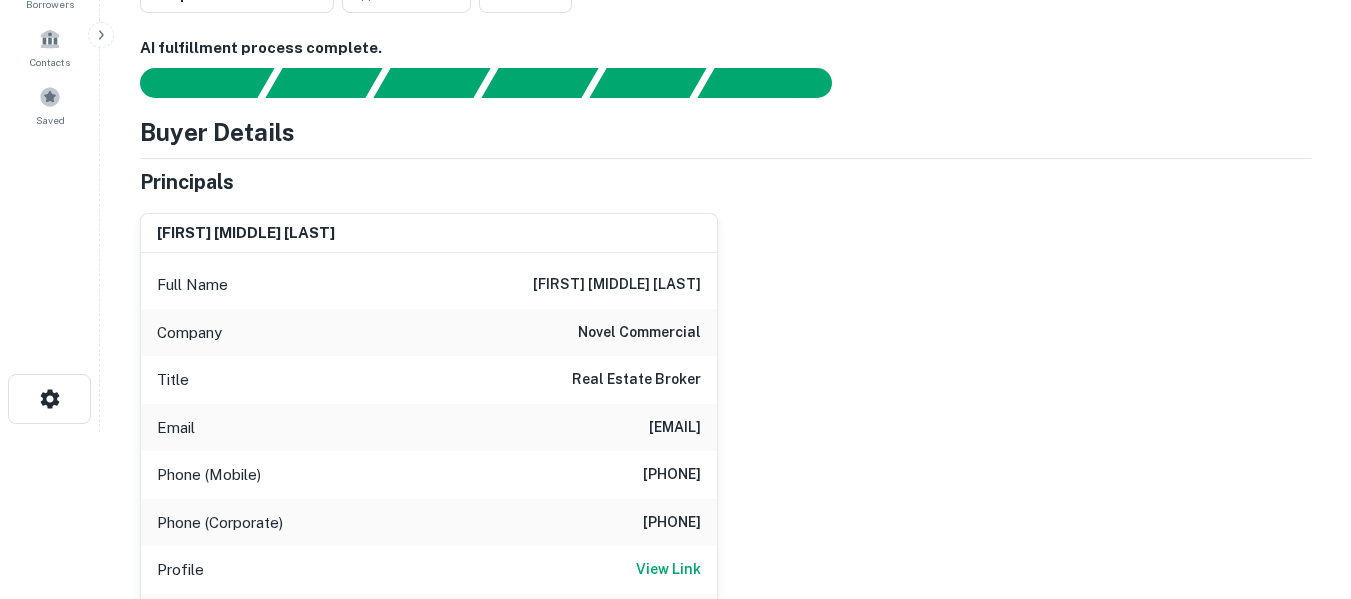 drag, startPoint x: 569, startPoint y: 427, endPoint x: 701, endPoint y: 432, distance: 132.09467 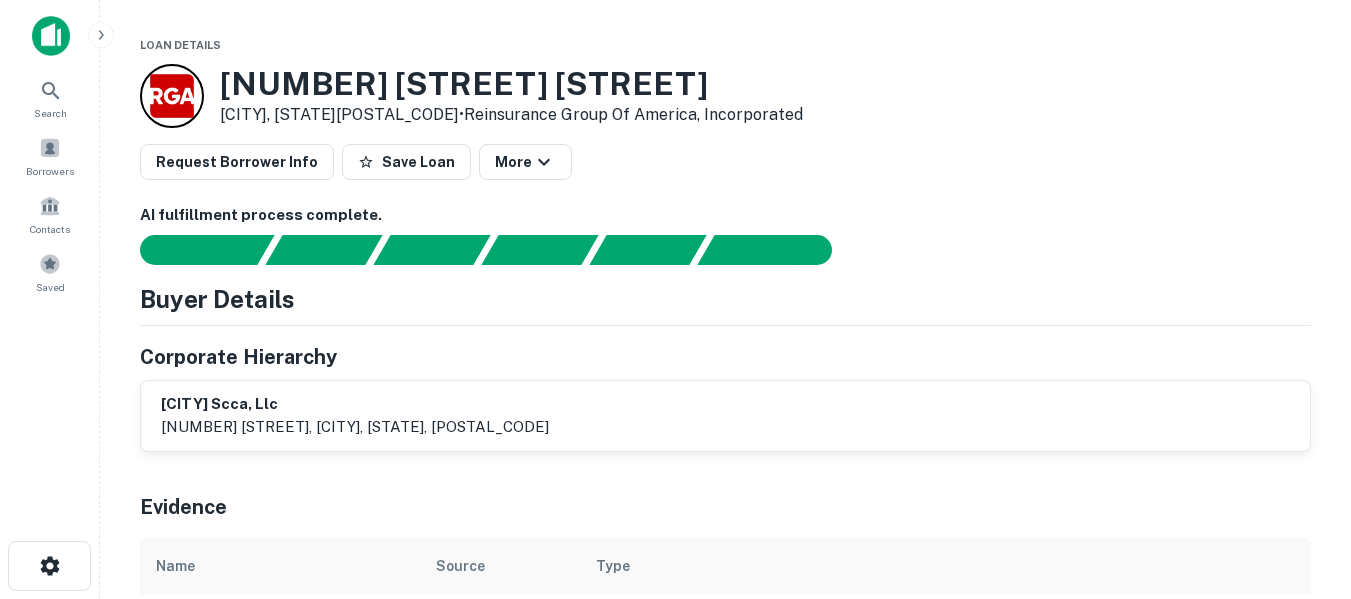 scroll, scrollTop: 0, scrollLeft: 0, axis: both 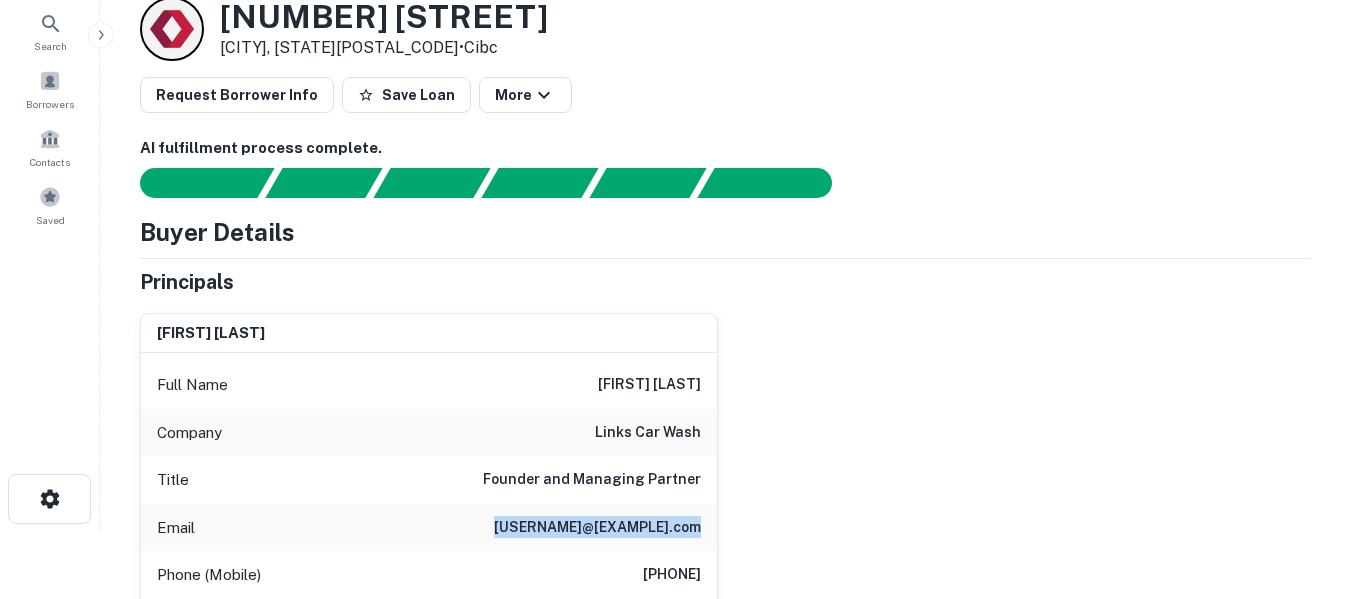 drag, startPoint x: 510, startPoint y: 526, endPoint x: 698, endPoint y: 527, distance: 188.00266 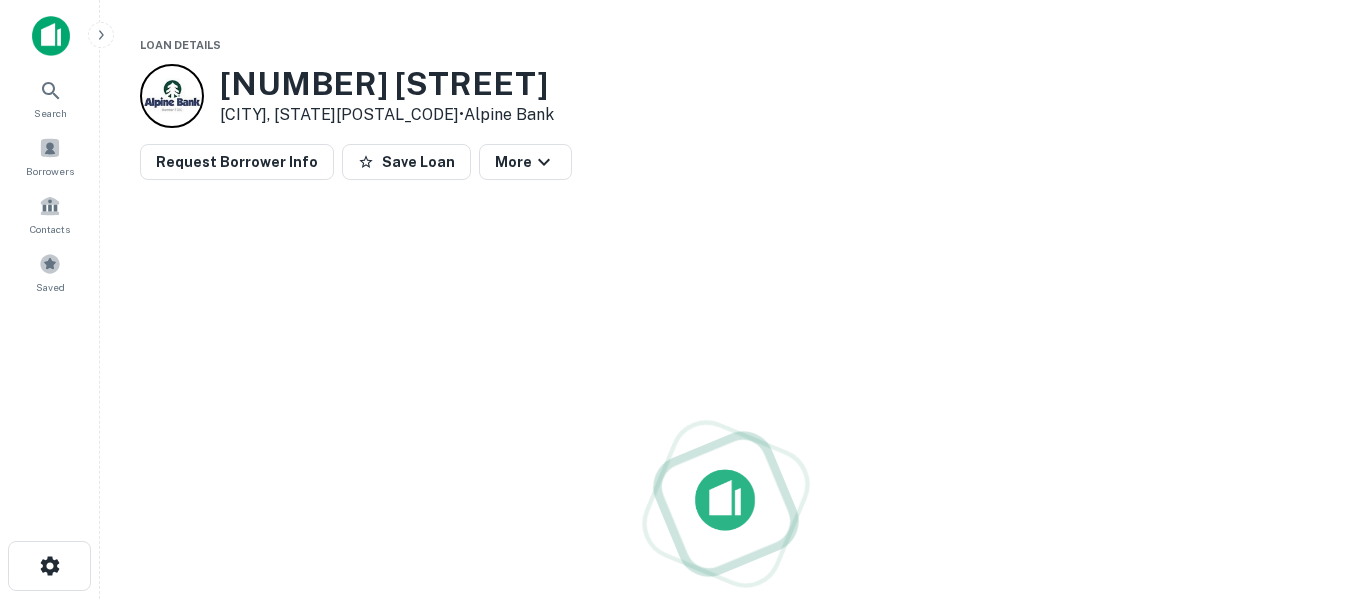scroll, scrollTop: 0, scrollLeft: 0, axis: both 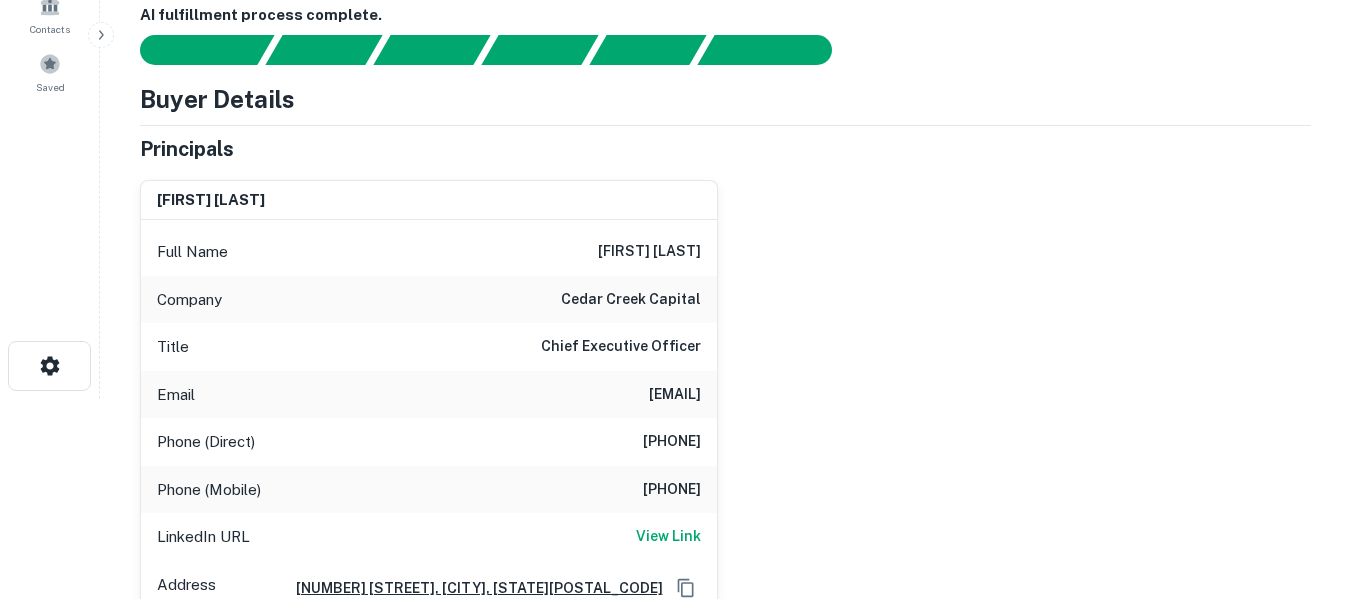 drag, startPoint x: 588, startPoint y: 396, endPoint x: 698, endPoint y: 391, distance: 110.11358 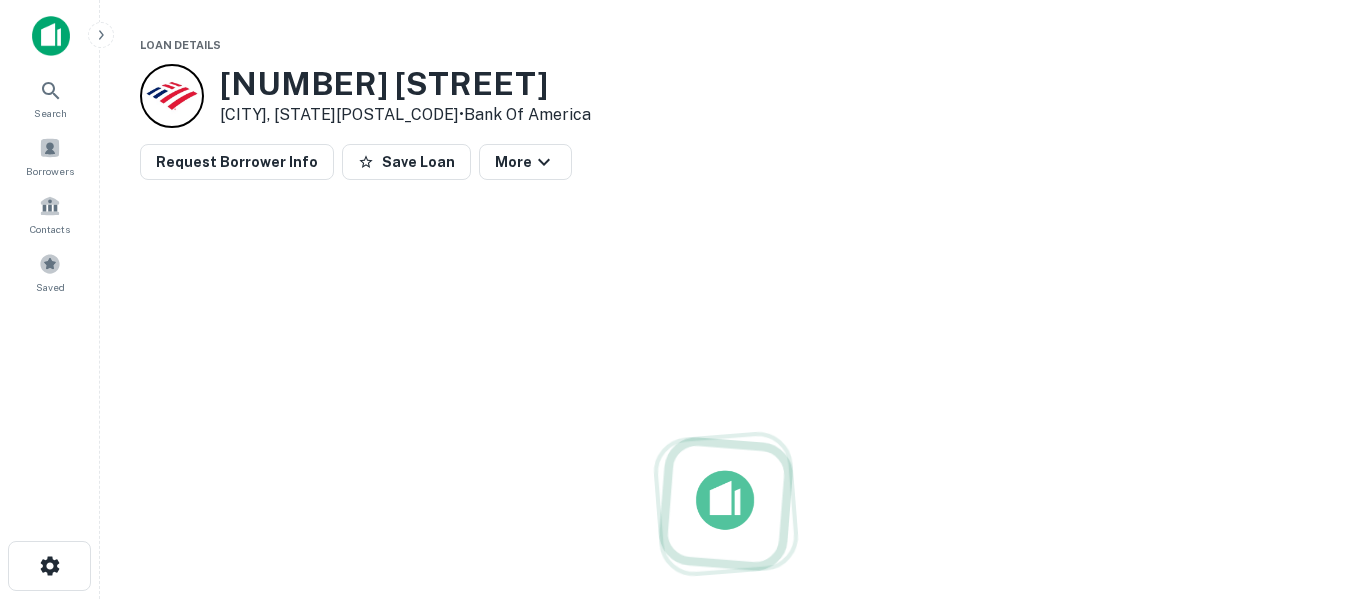 scroll, scrollTop: 0, scrollLeft: 0, axis: both 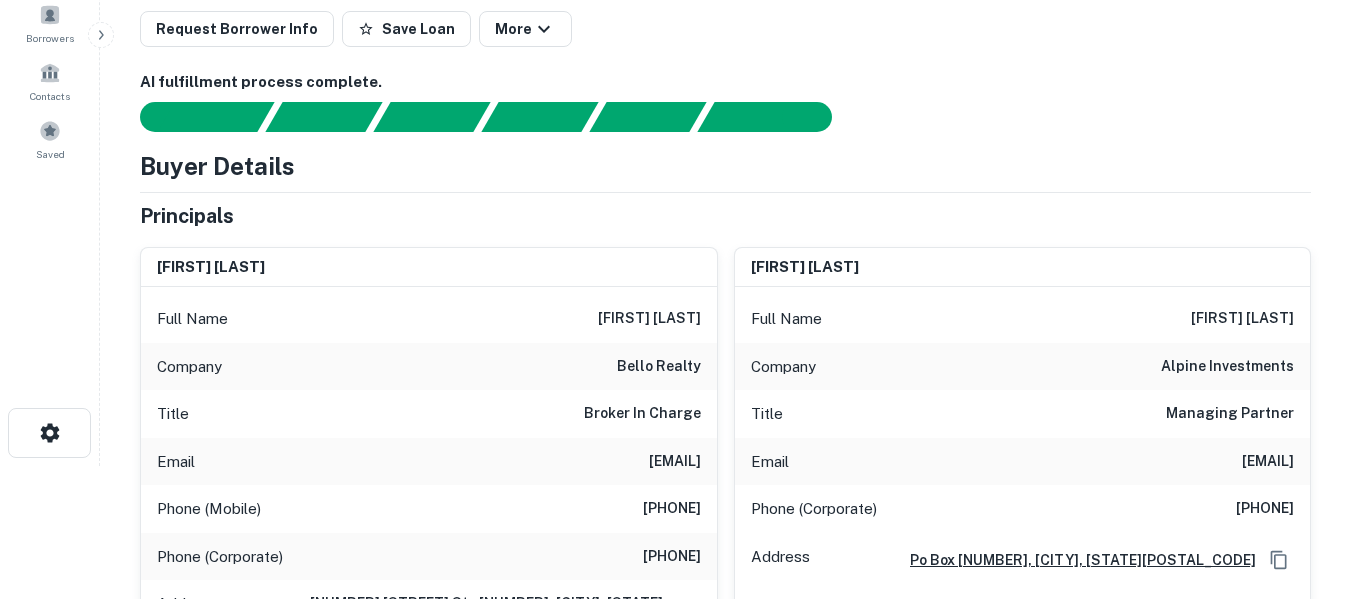 drag, startPoint x: 567, startPoint y: 463, endPoint x: 700, endPoint y: 465, distance: 133.01503 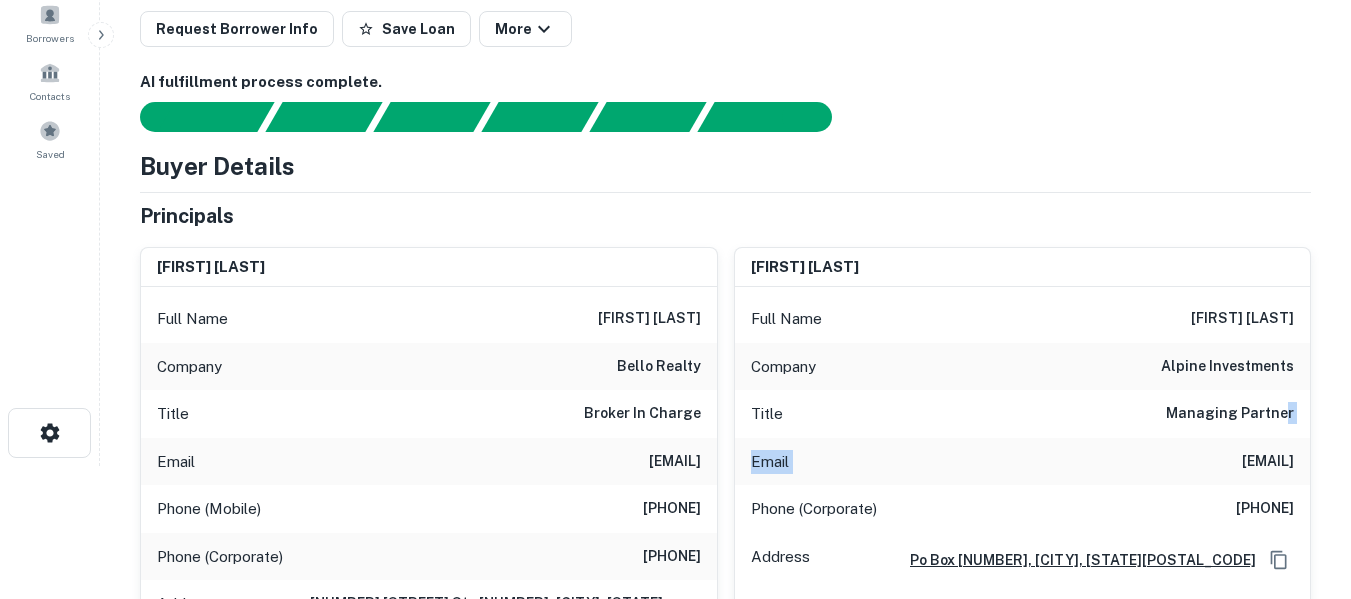 drag, startPoint x: 1136, startPoint y: 465, endPoint x: 1292, endPoint y: 424, distance: 161.29787 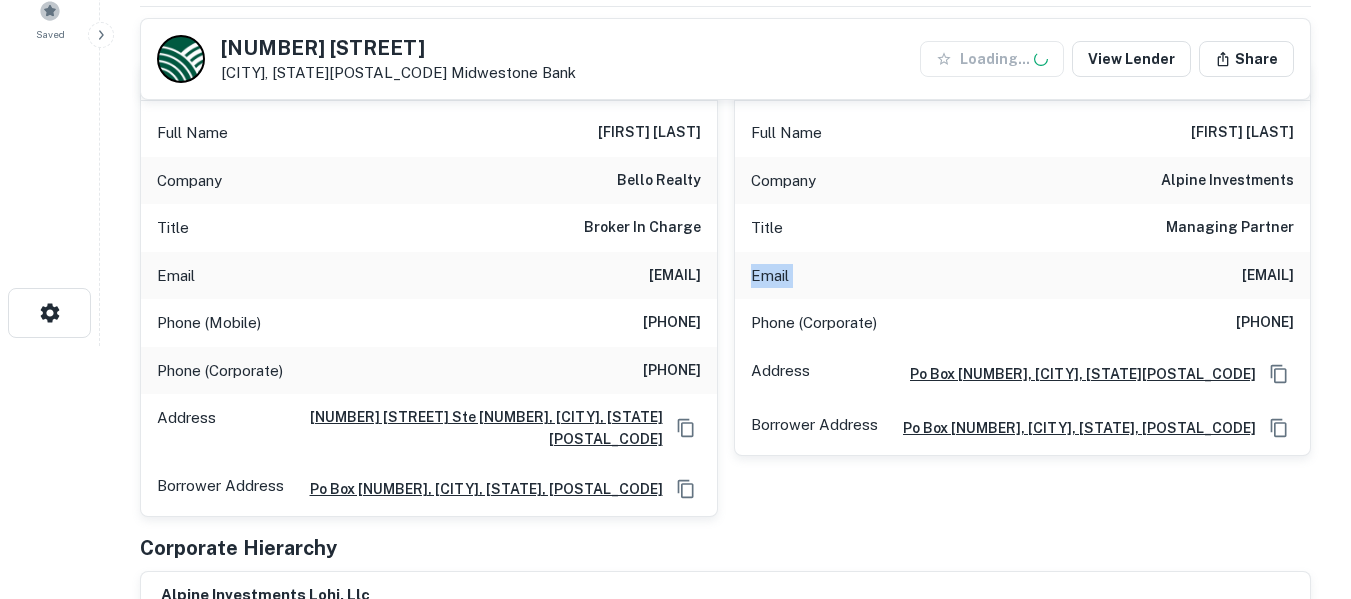 scroll, scrollTop: 267, scrollLeft: 0, axis: vertical 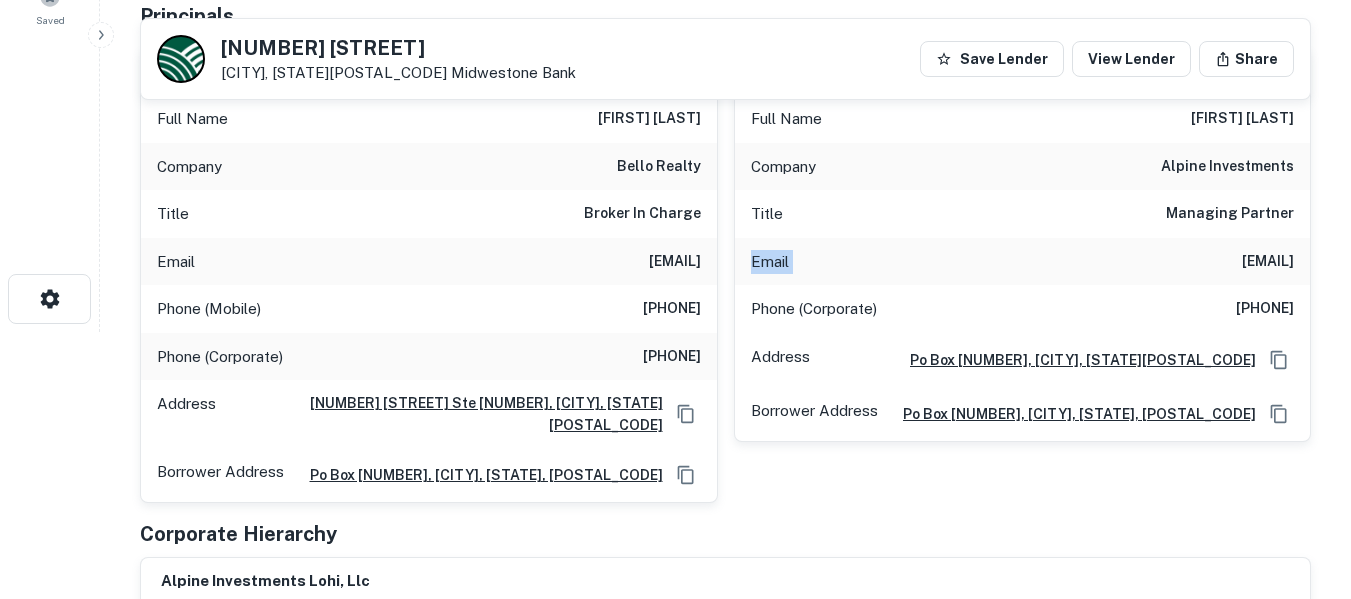 drag, startPoint x: 1295, startPoint y: 258, endPoint x: 1136, endPoint y: 260, distance: 159.01257 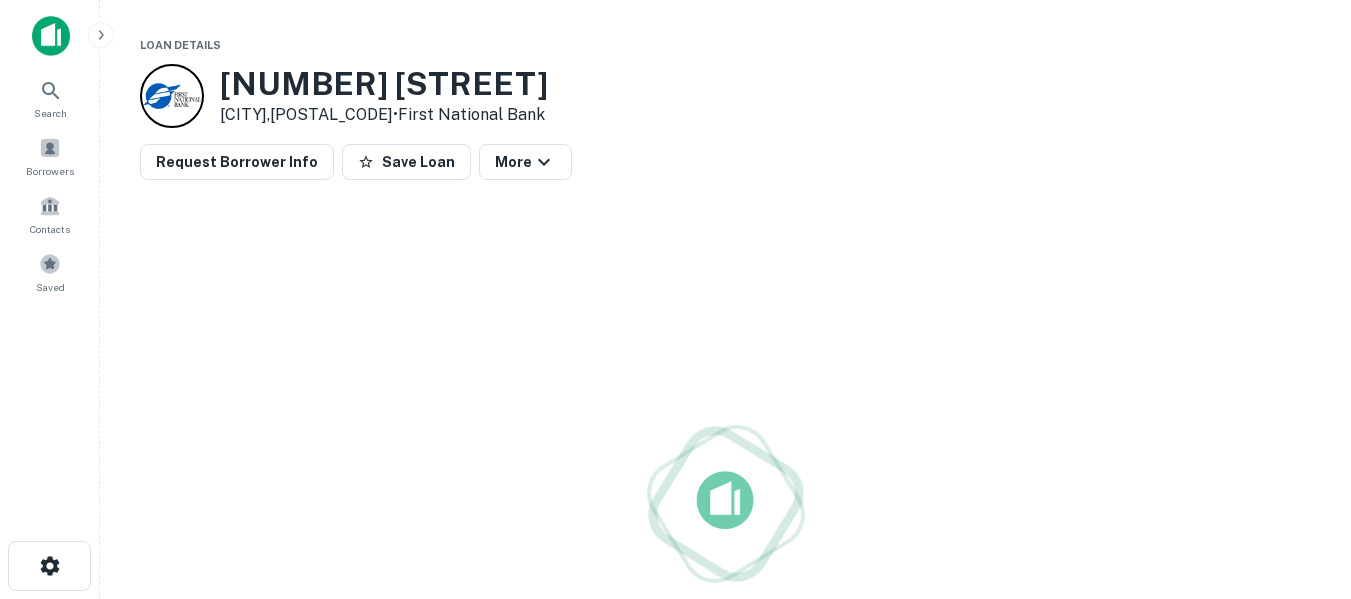 scroll, scrollTop: 0, scrollLeft: 0, axis: both 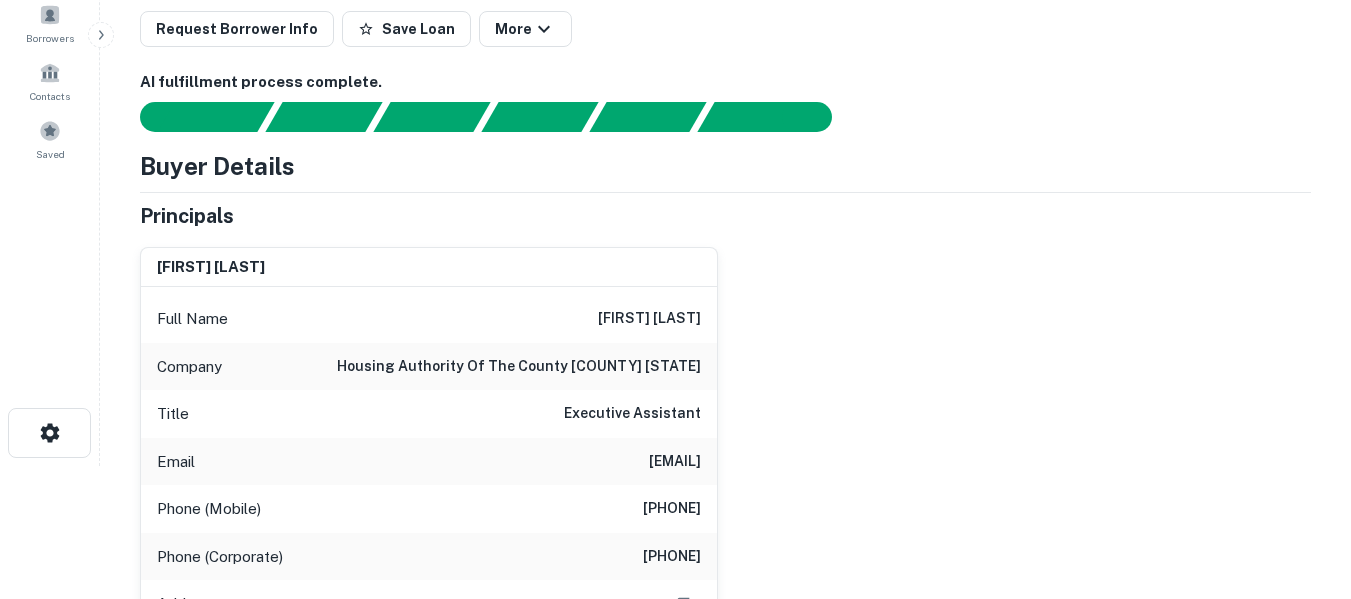 drag, startPoint x: 577, startPoint y: 462, endPoint x: 699, endPoint y: 465, distance: 122.03688 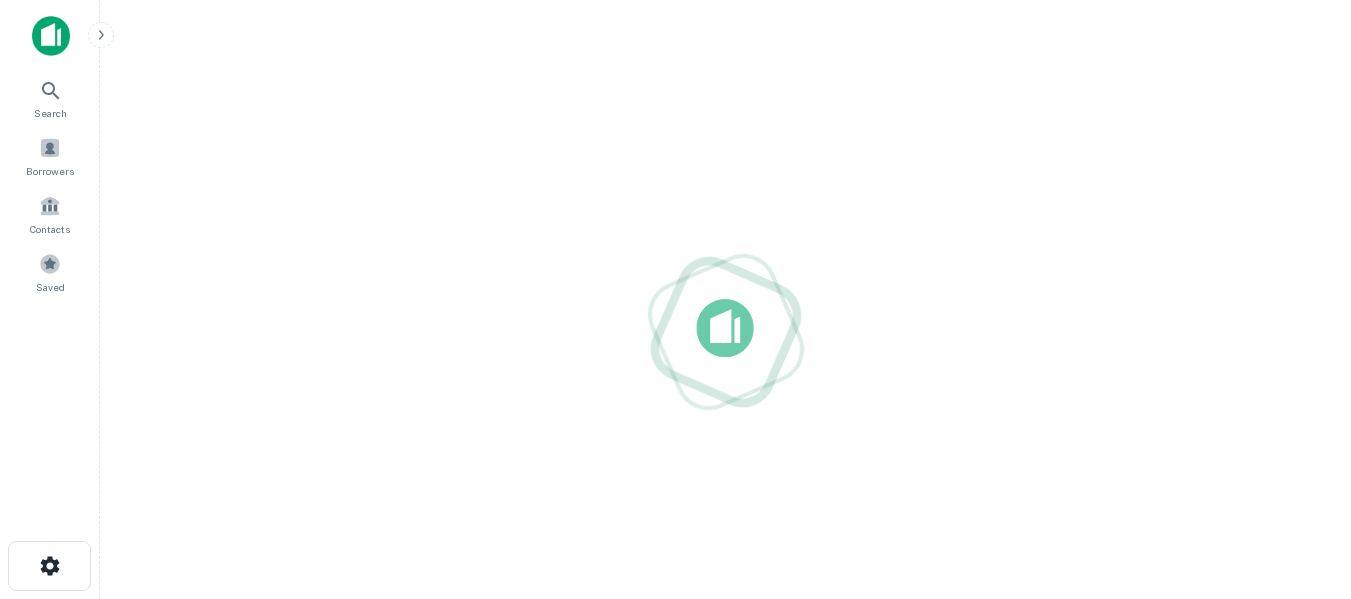 scroll, scrollTop: 0, scrollLeft: 0, axis: both 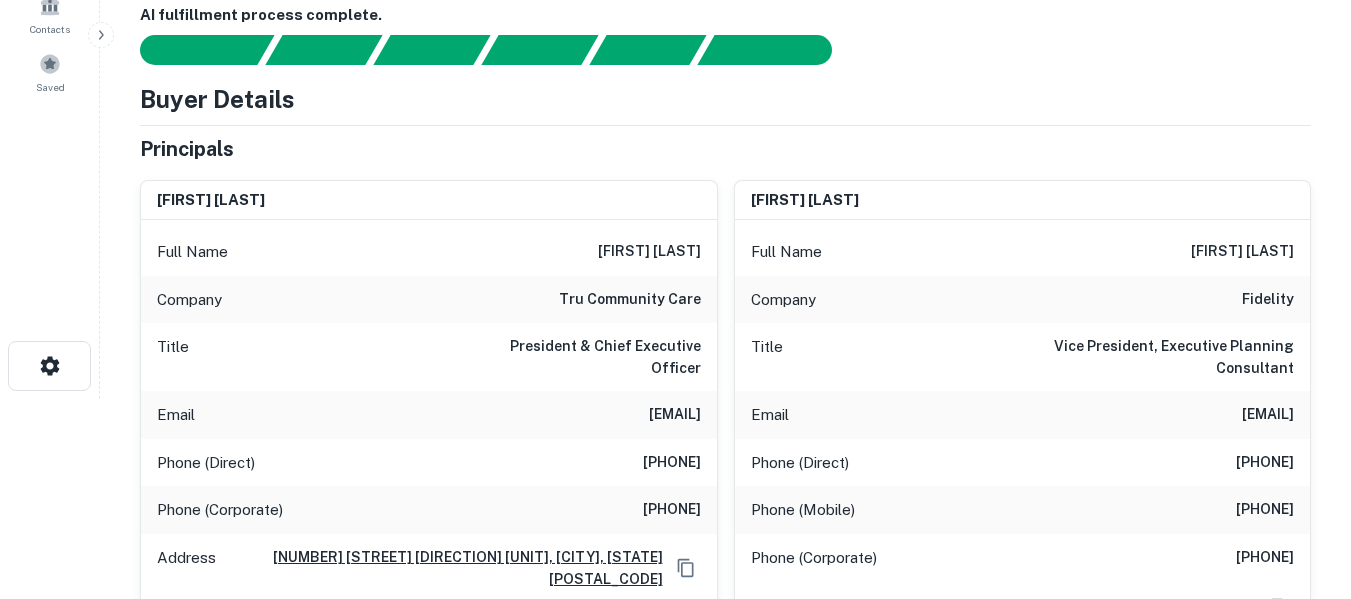 drag, startPoint x: 529, startPoint y: 392, endPoint x: 701, endPoint y: 394, distance: 172.01163 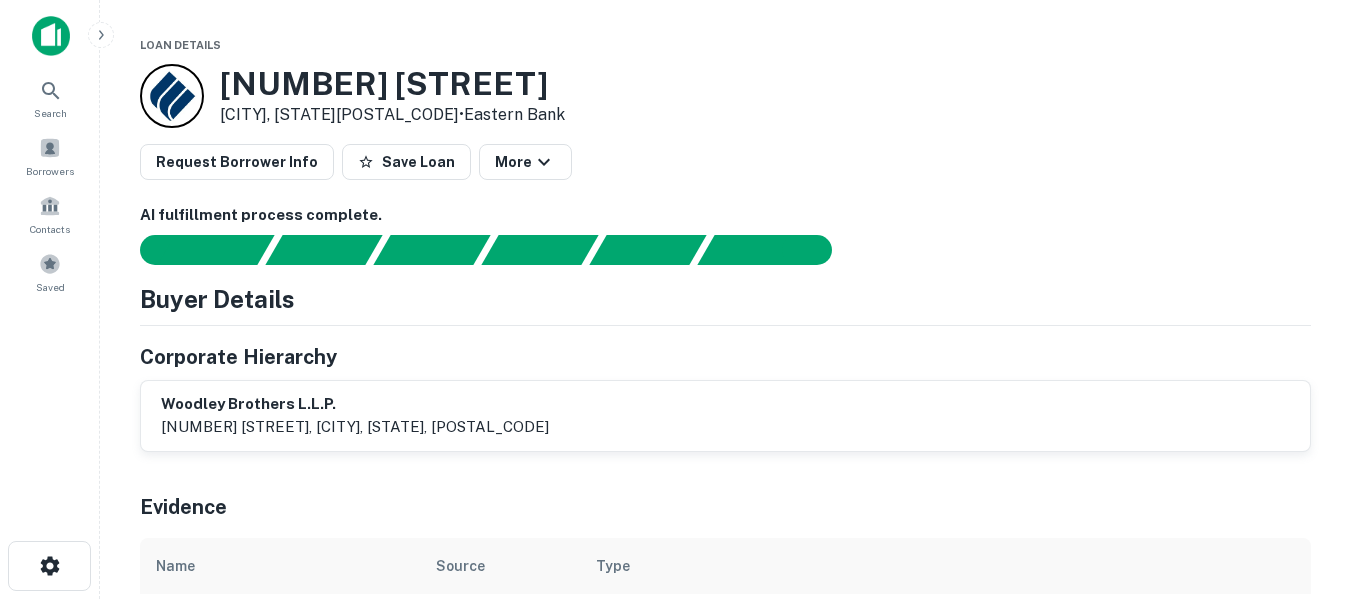 scroll, scrollTop: 0, scrollLeft: 0, axis: both 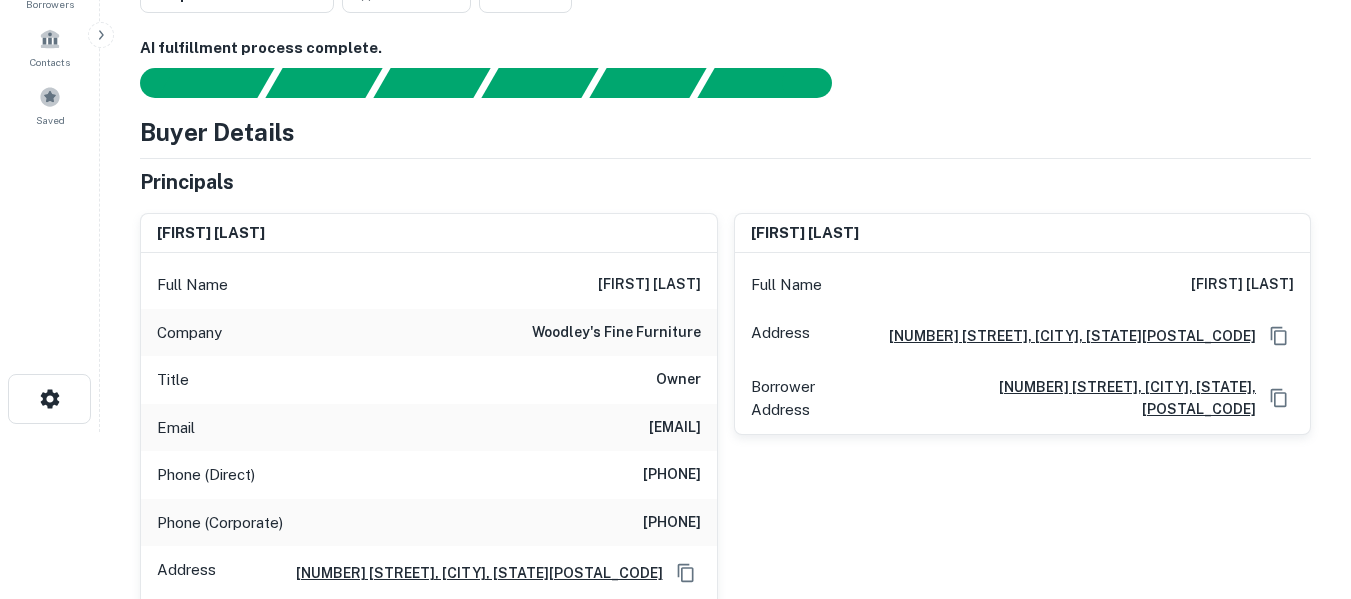 drag, startPoint x: 505, startPoint y: 421, endPoint x: 698, endPoint y: 415, distance: 193.09325 